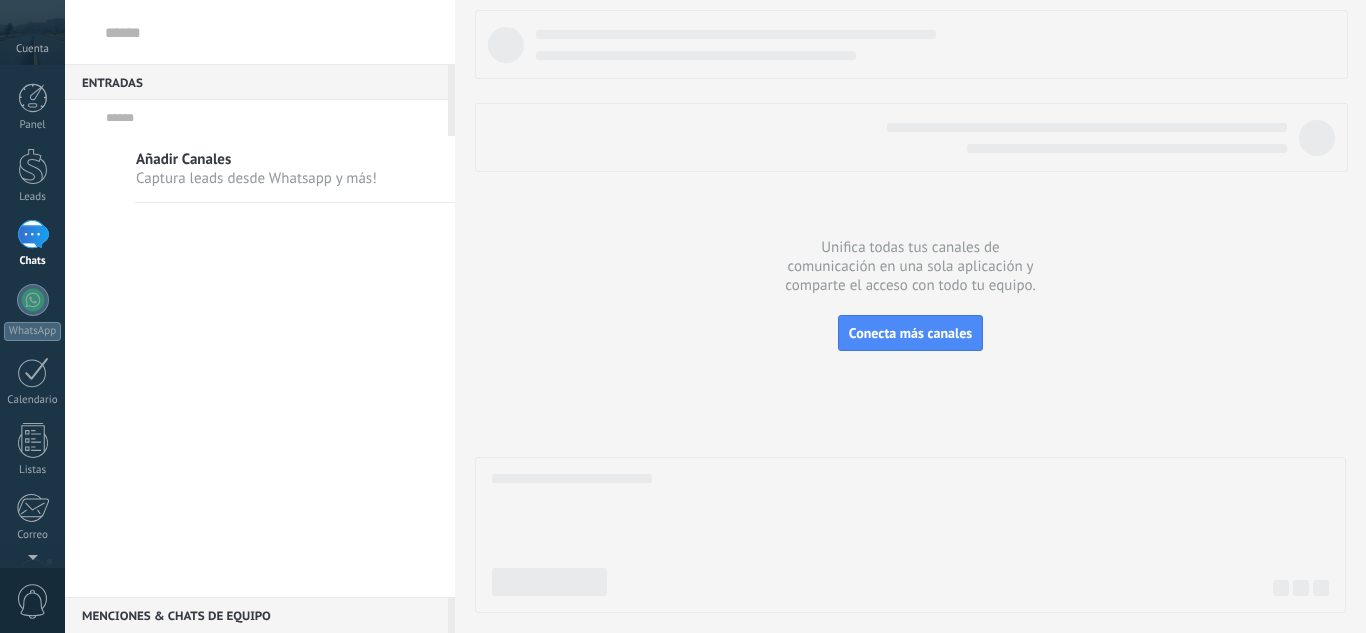 scroll, scrollTop: 0, scrollLeft: 0, axis: both 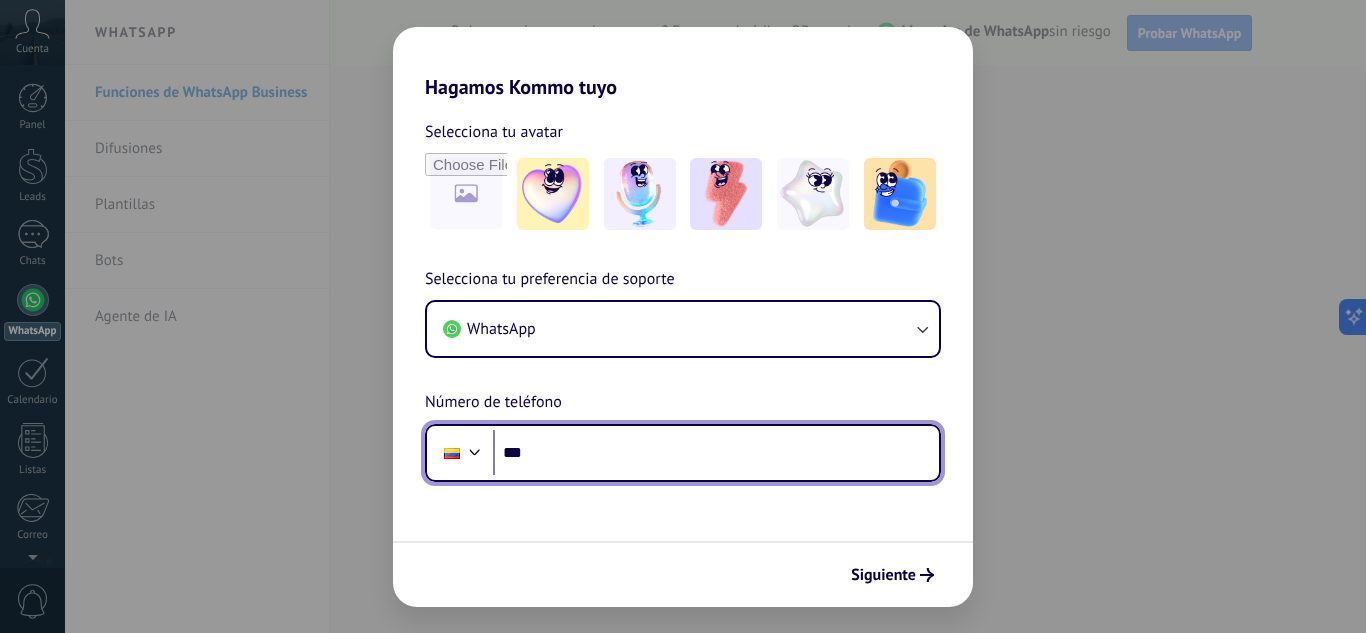 click on "***" at bounding box center [716, 453] 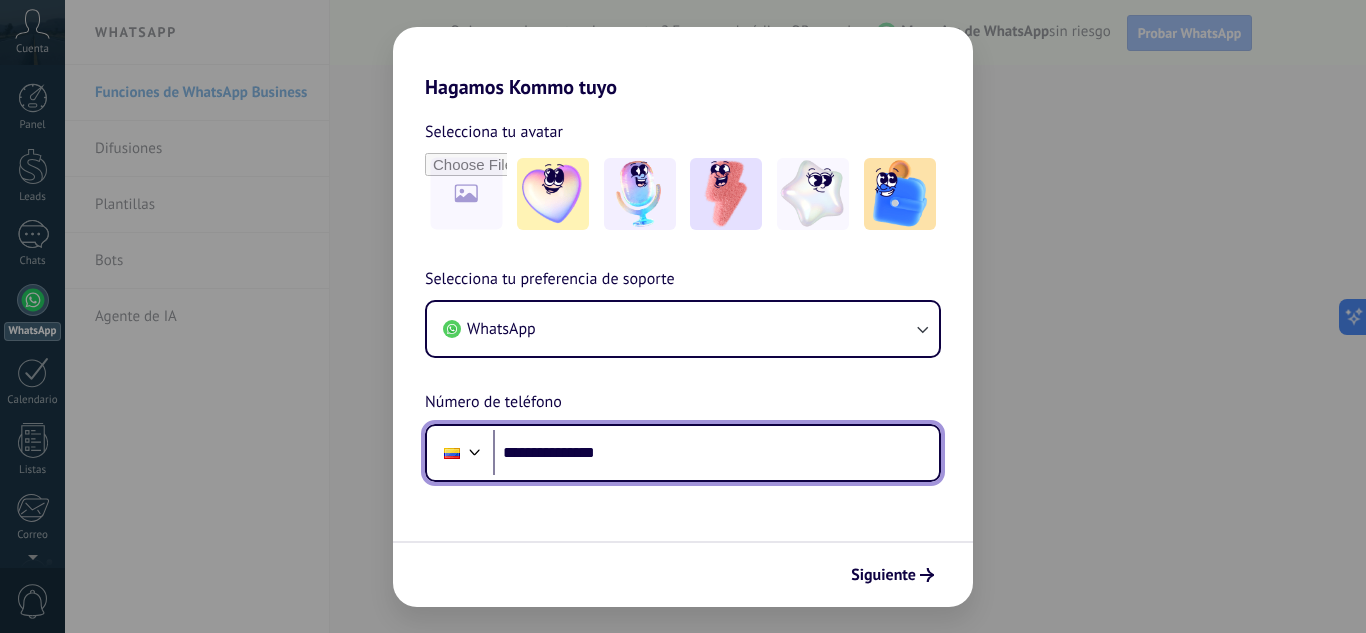 scroll, scrollTop: 0, scrollLeft: 0, axis: both 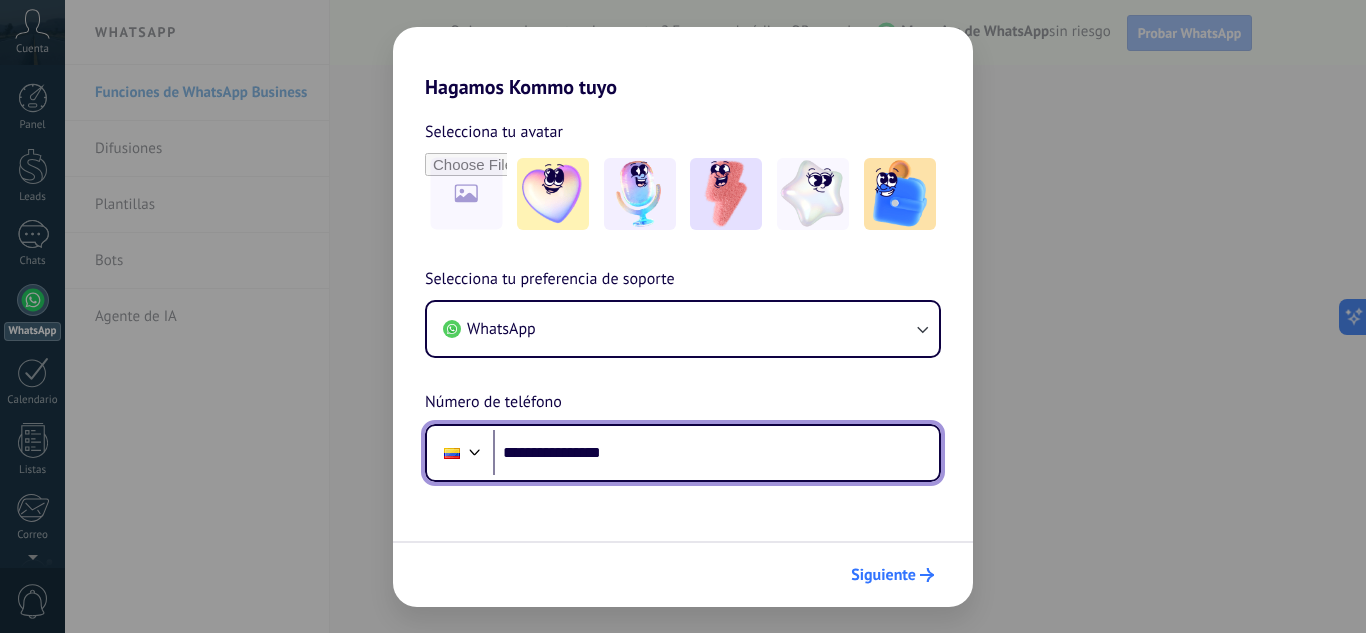 type on "**********" 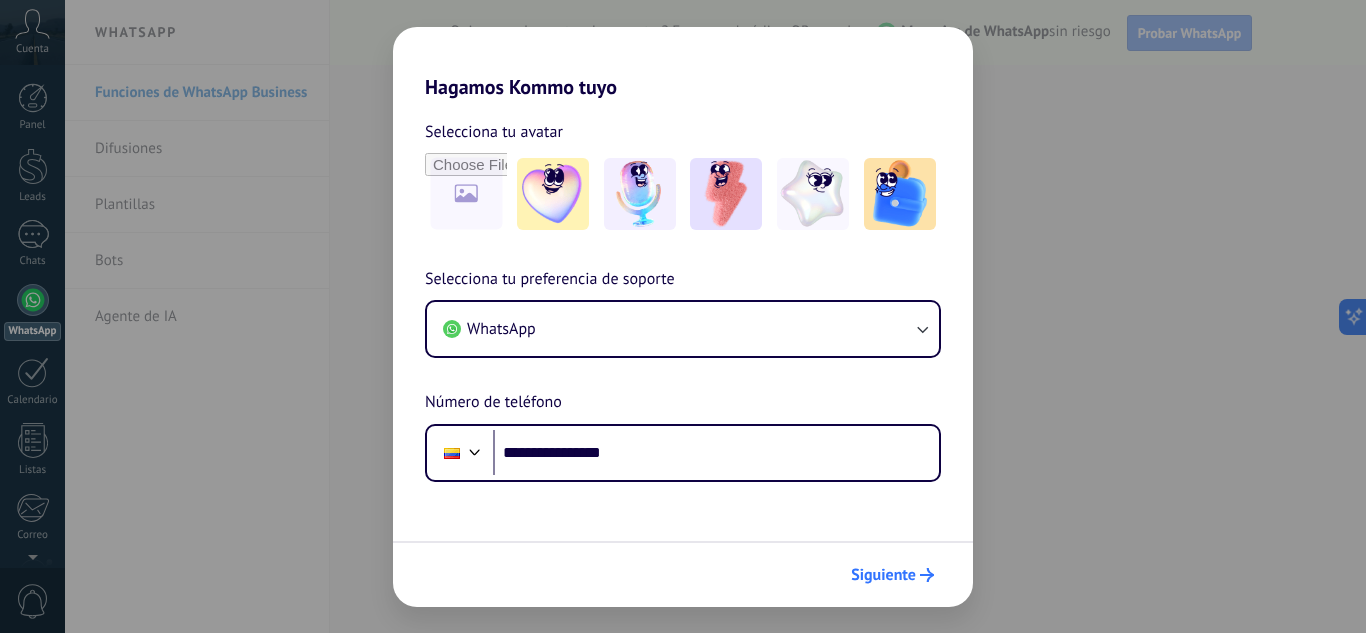 click on "Siguiente" at bounding box center [883, 575] 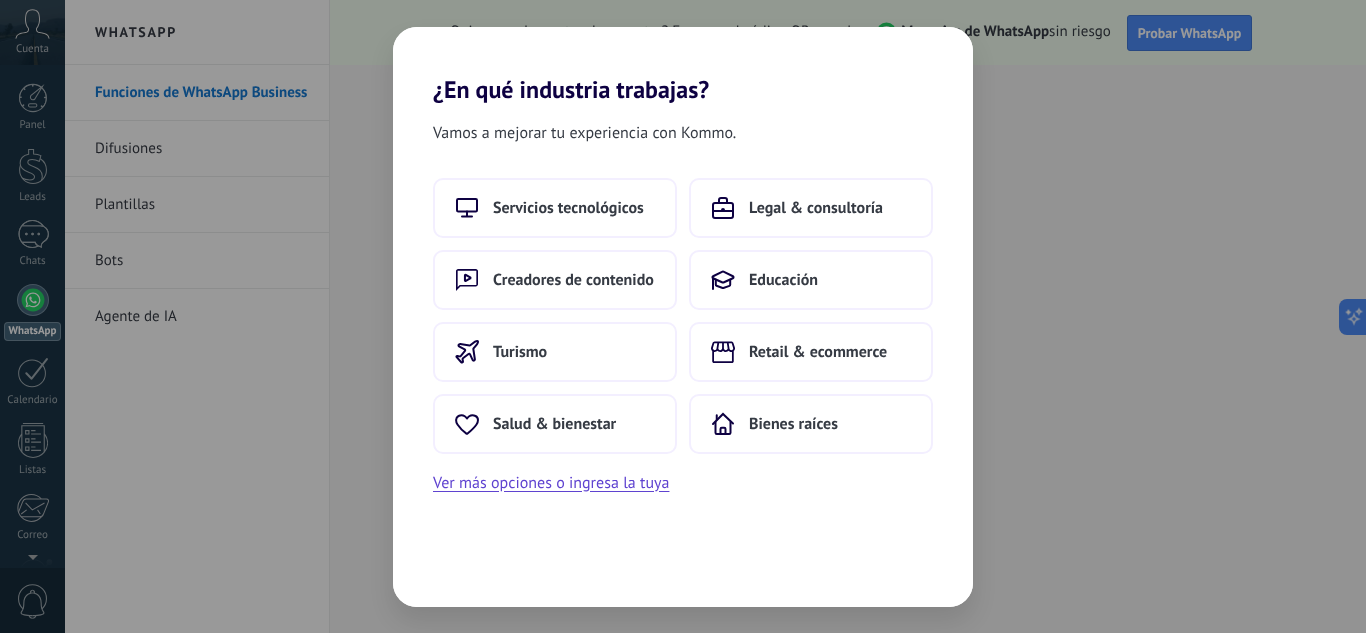 scroll, scrollTop: 0, scrollLeft: 0, axis: both 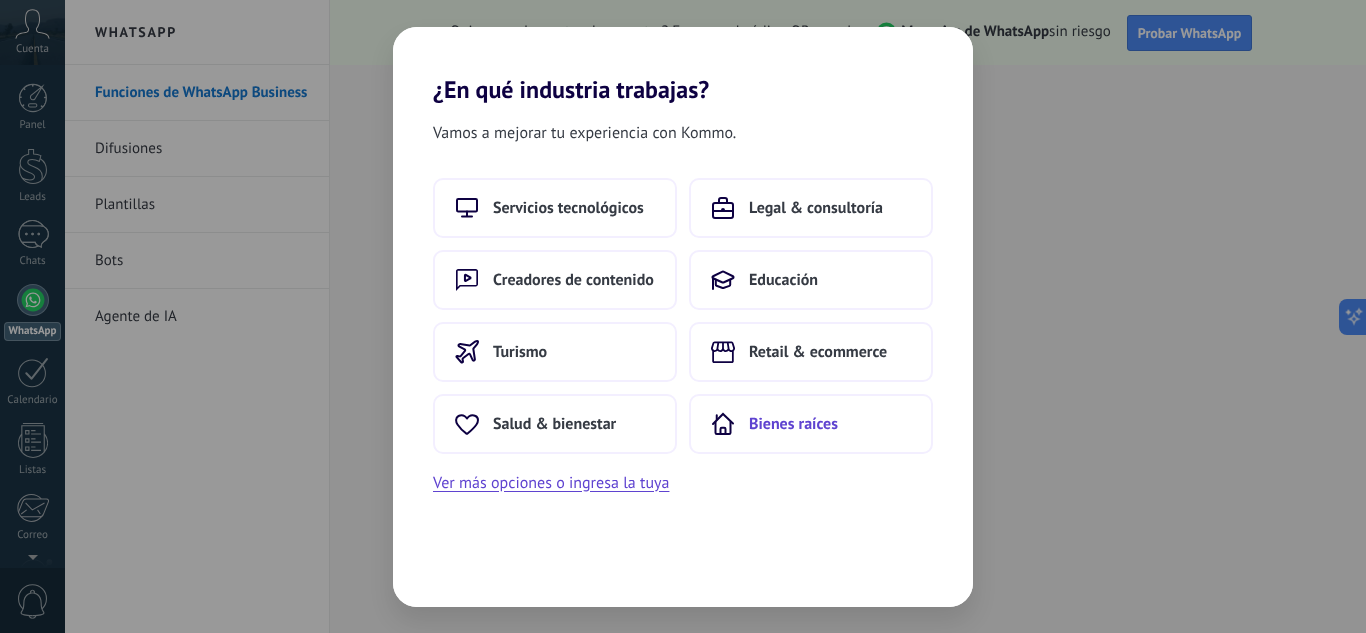 click on "Bienes raíces" at bounding box center (793, 424) 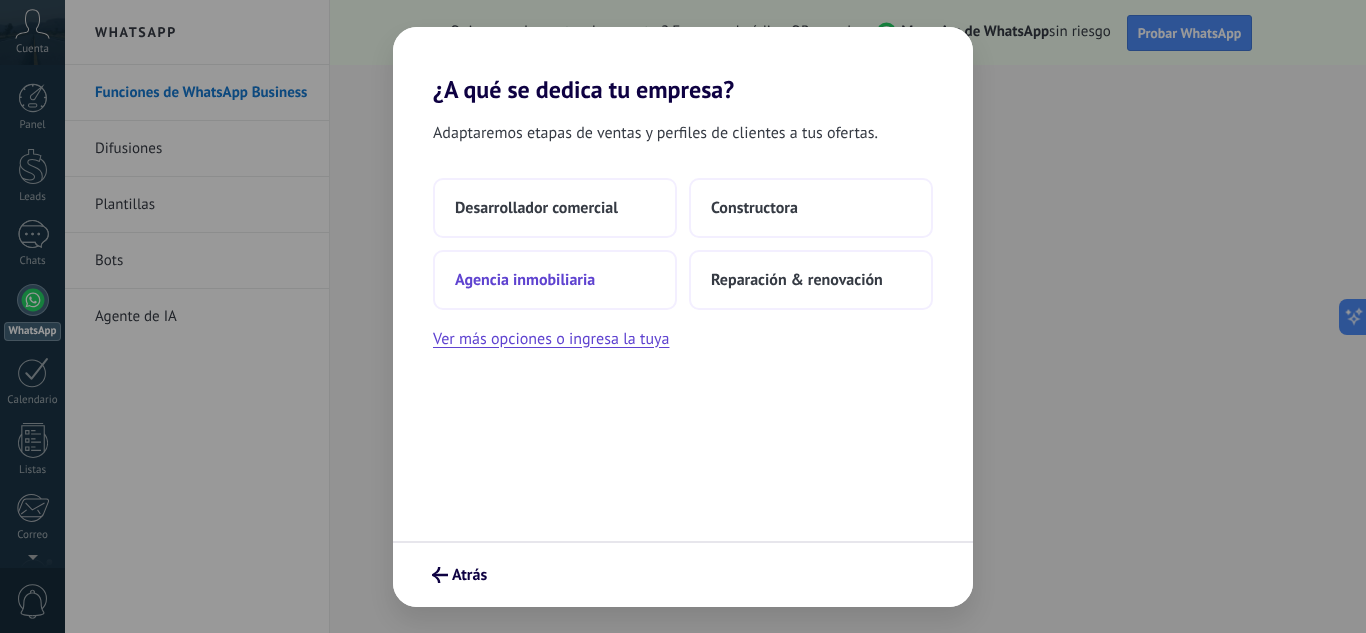click on "Agencia inmobiliaria" at bounding box center (525, 280) 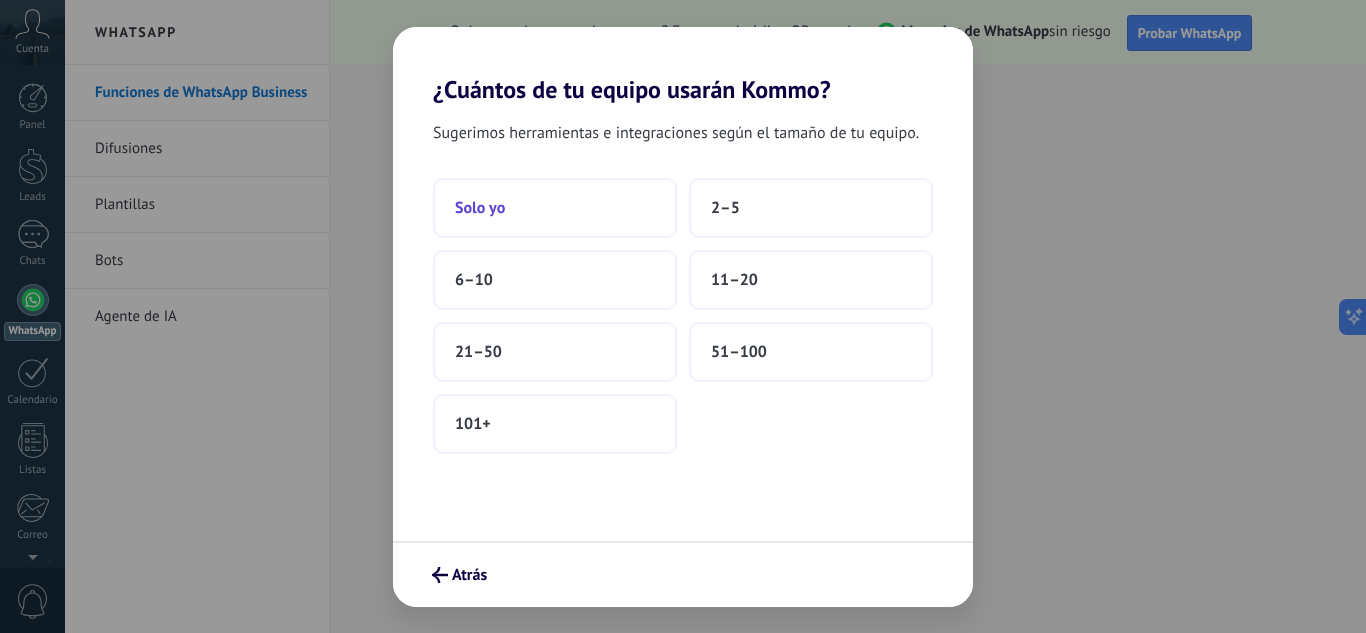 click on "Solo yo" at bounding box center [555, 208] 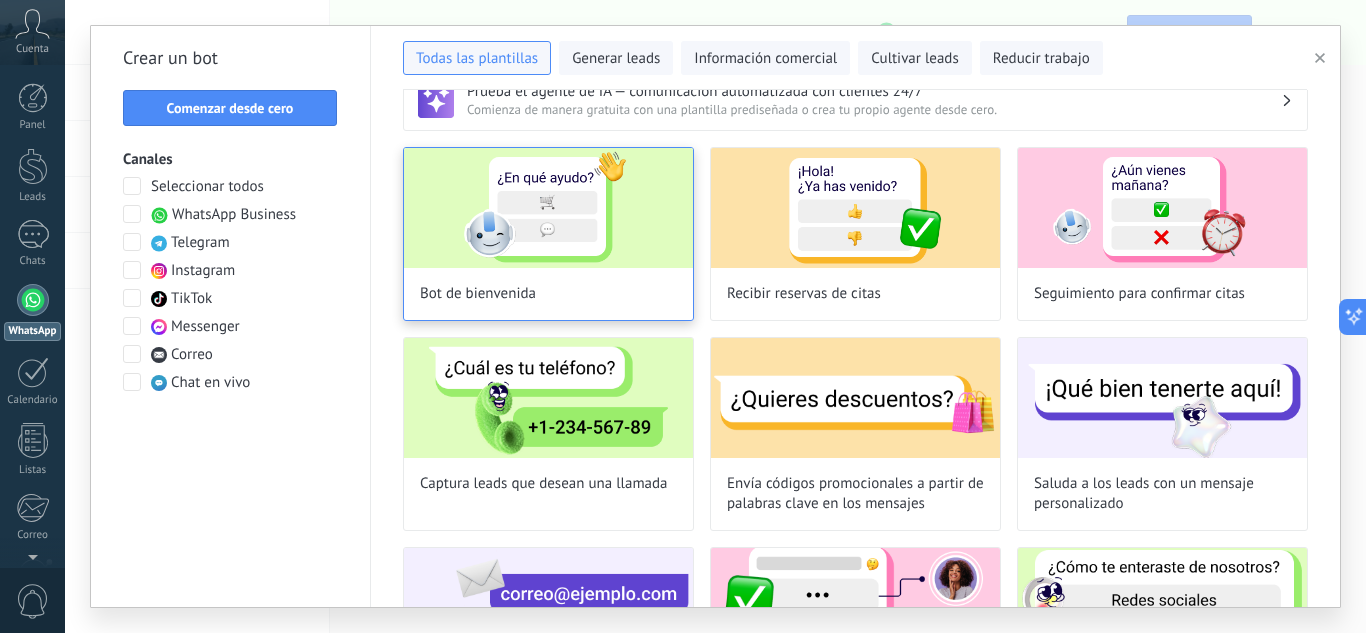 scroll, scrollTop: 0, scrollLeft: 0, axis: both 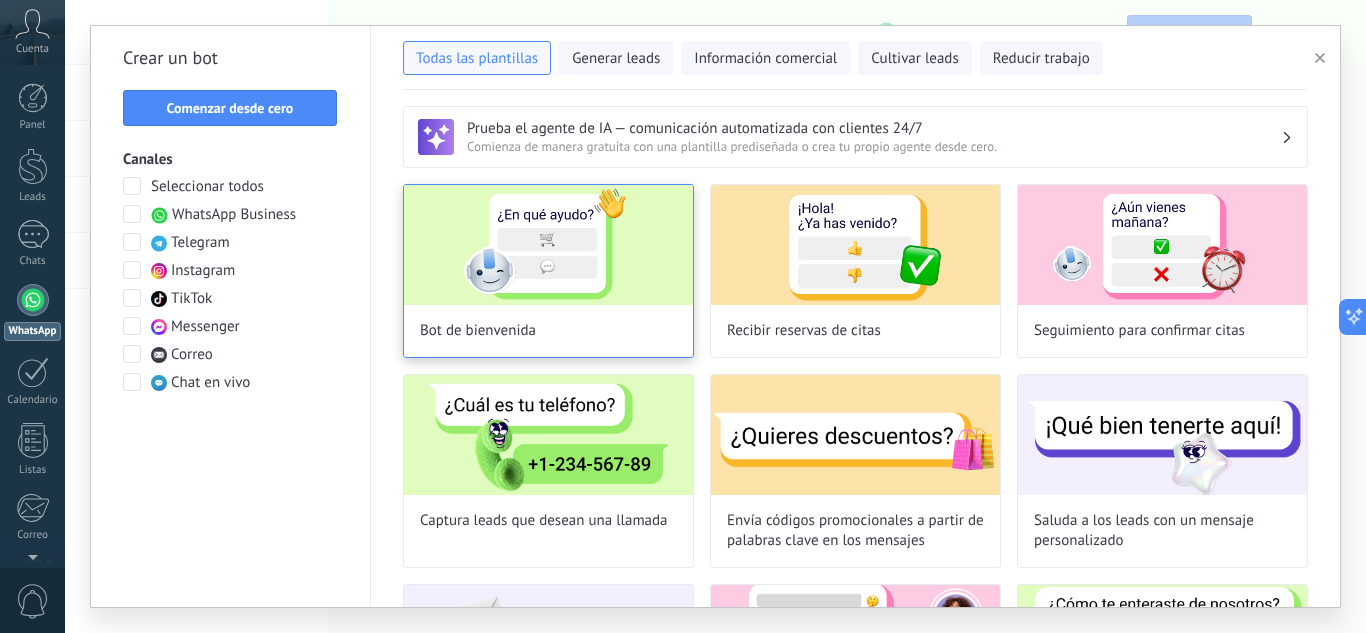 click at bounding box center [548, 245] 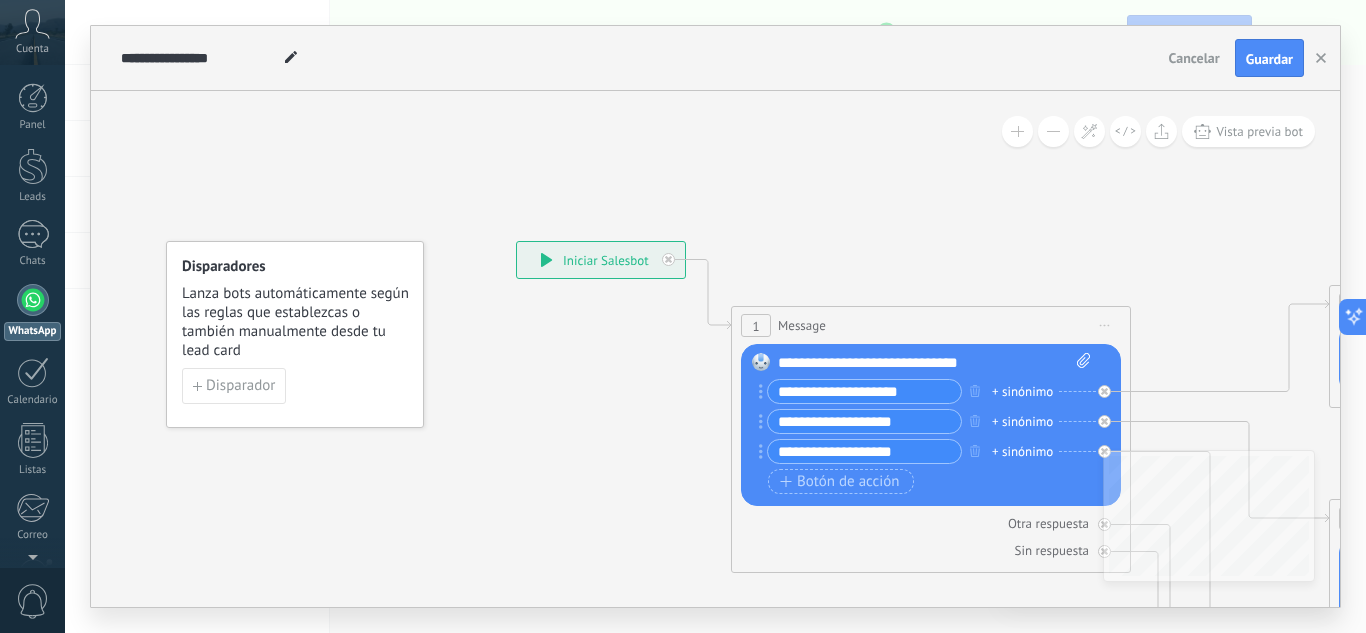 click on "**********" at bounding box center (864, 391) 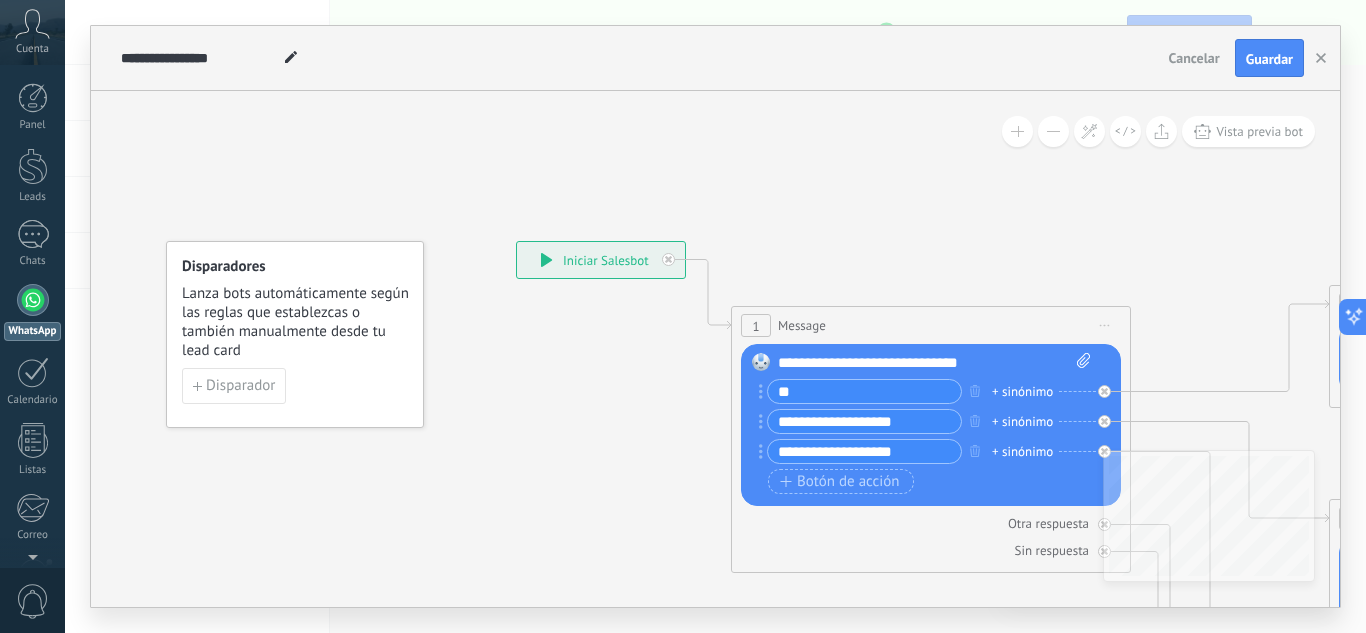 type on "*" 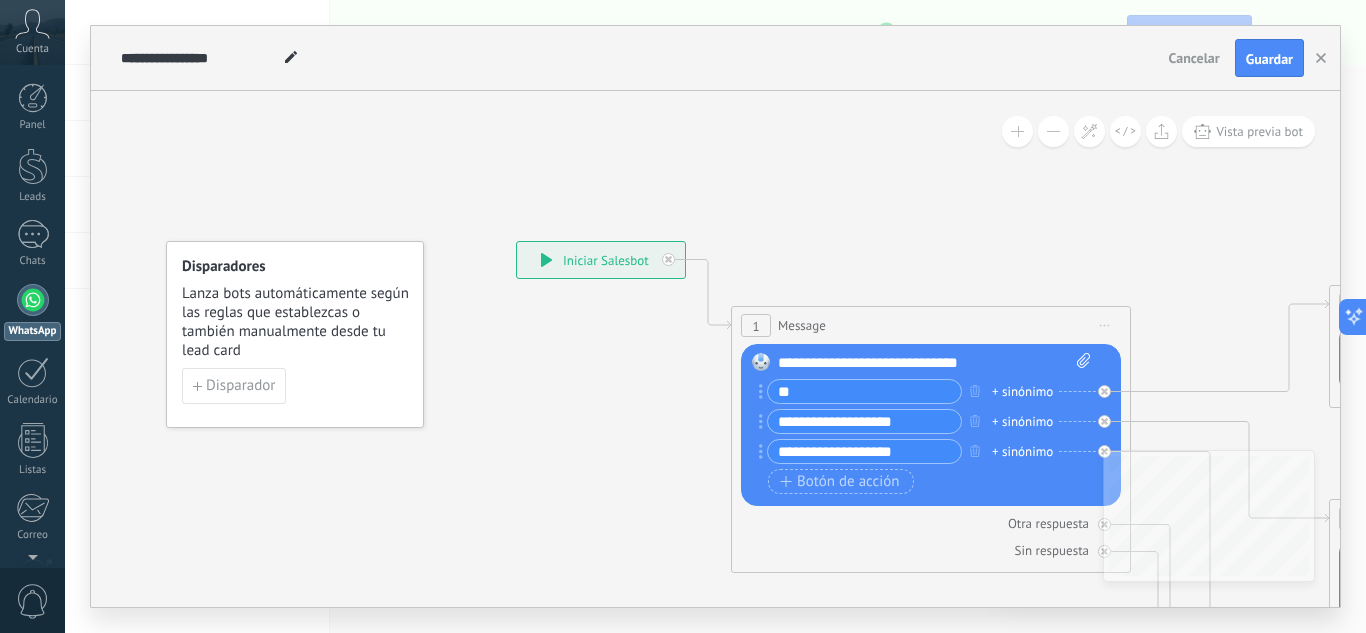 type on "*" 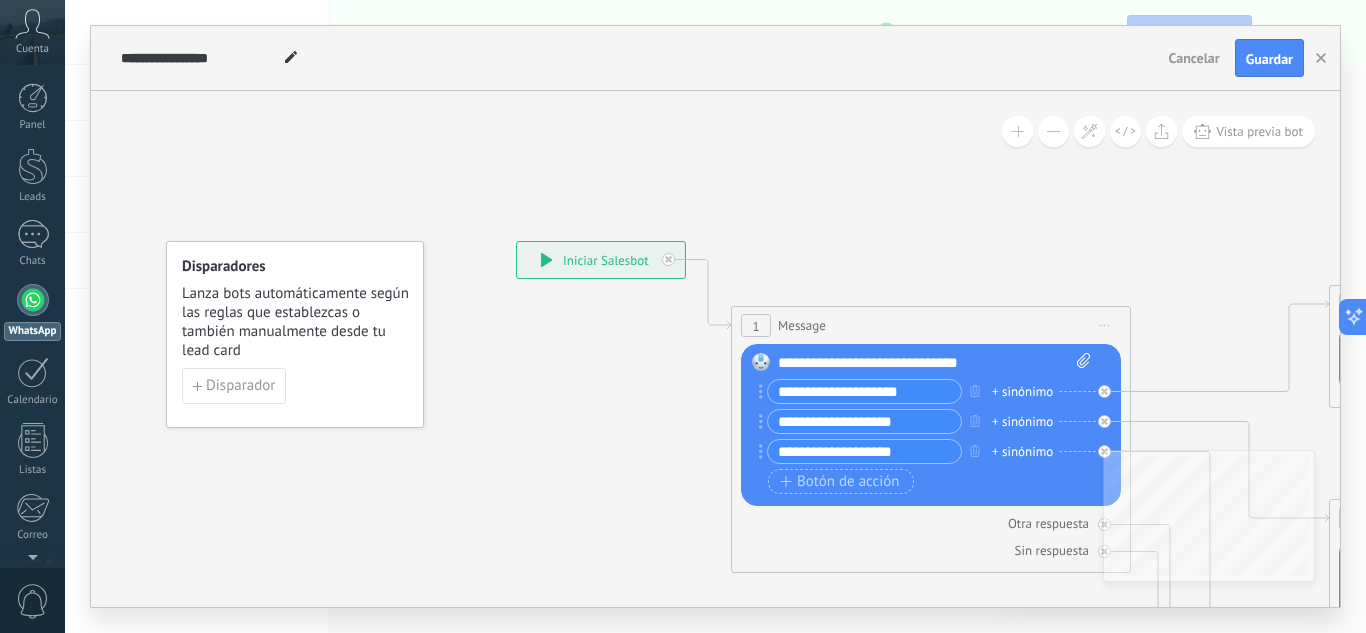 type on "**********" 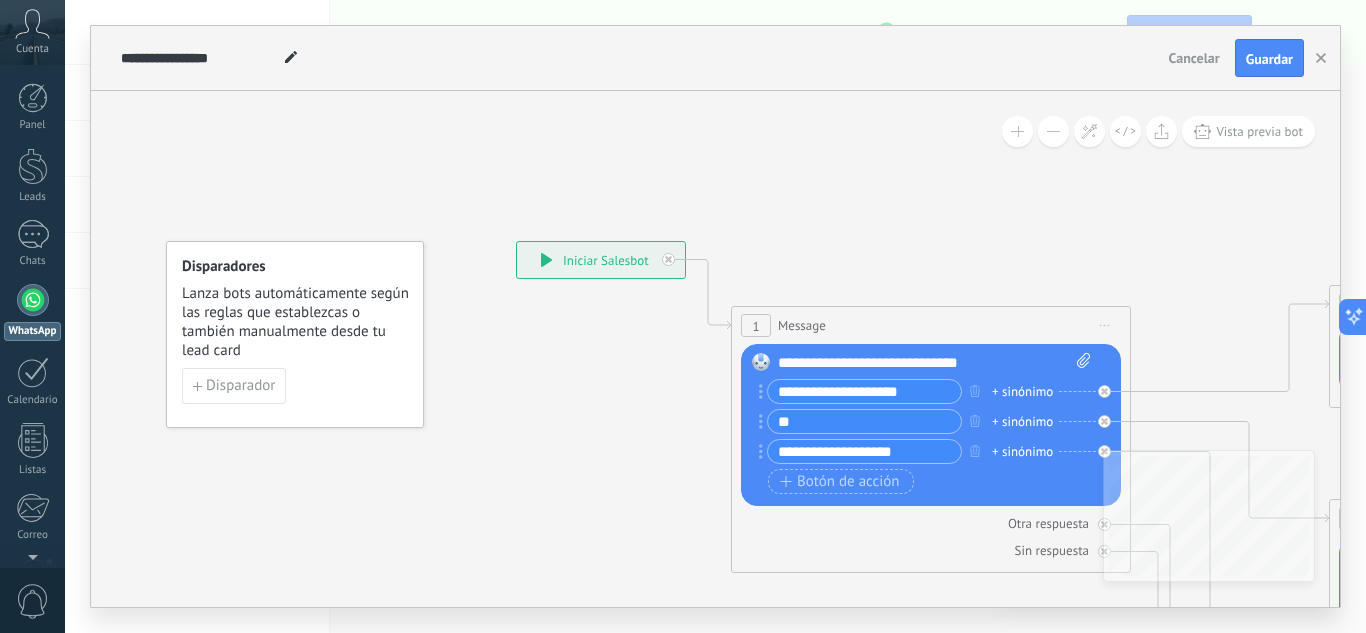 type on "*" 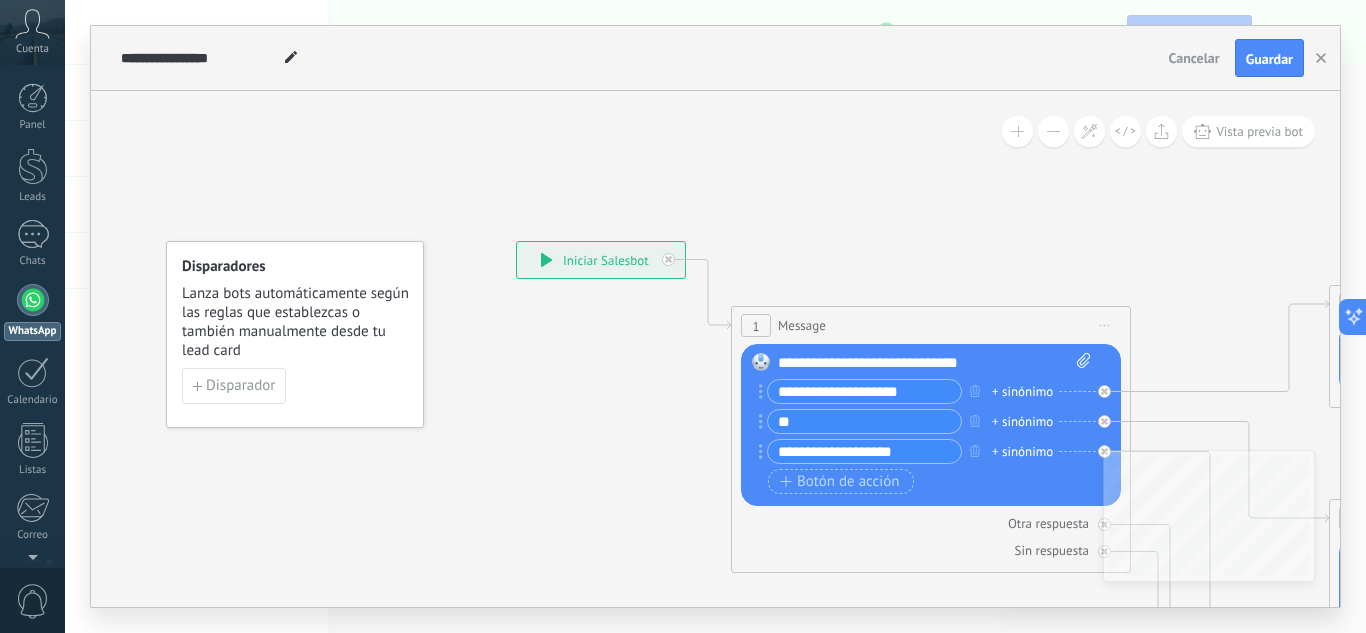 type on "*" 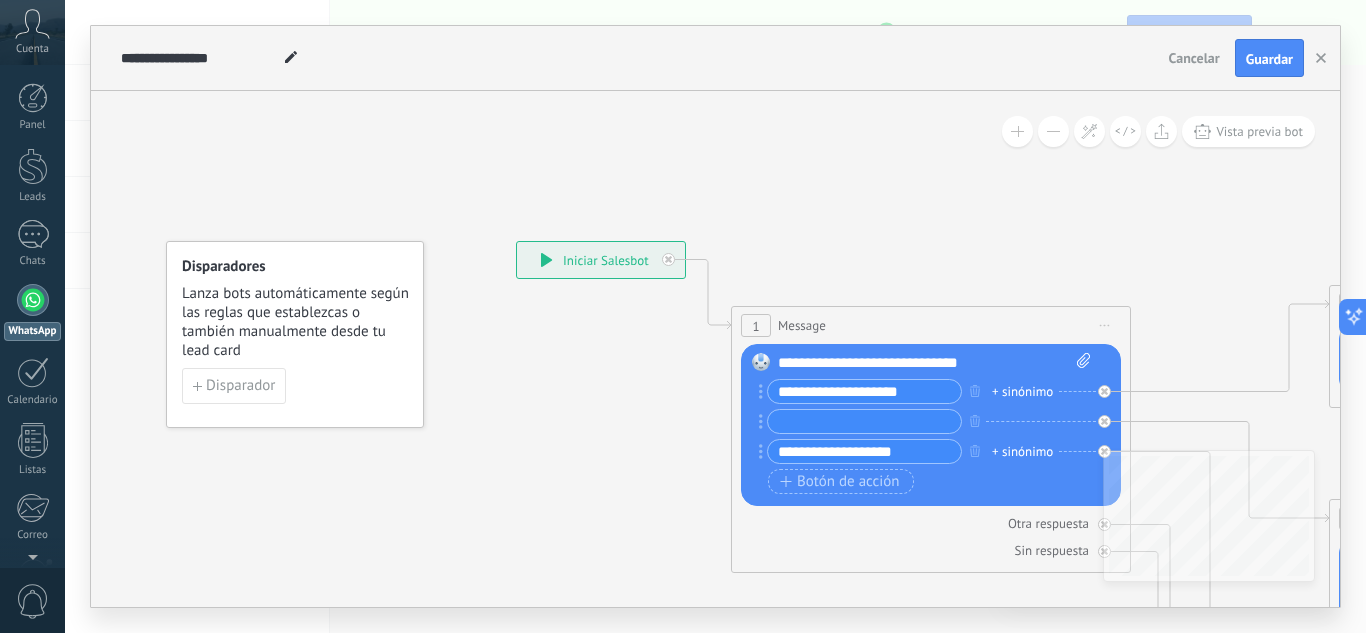 type 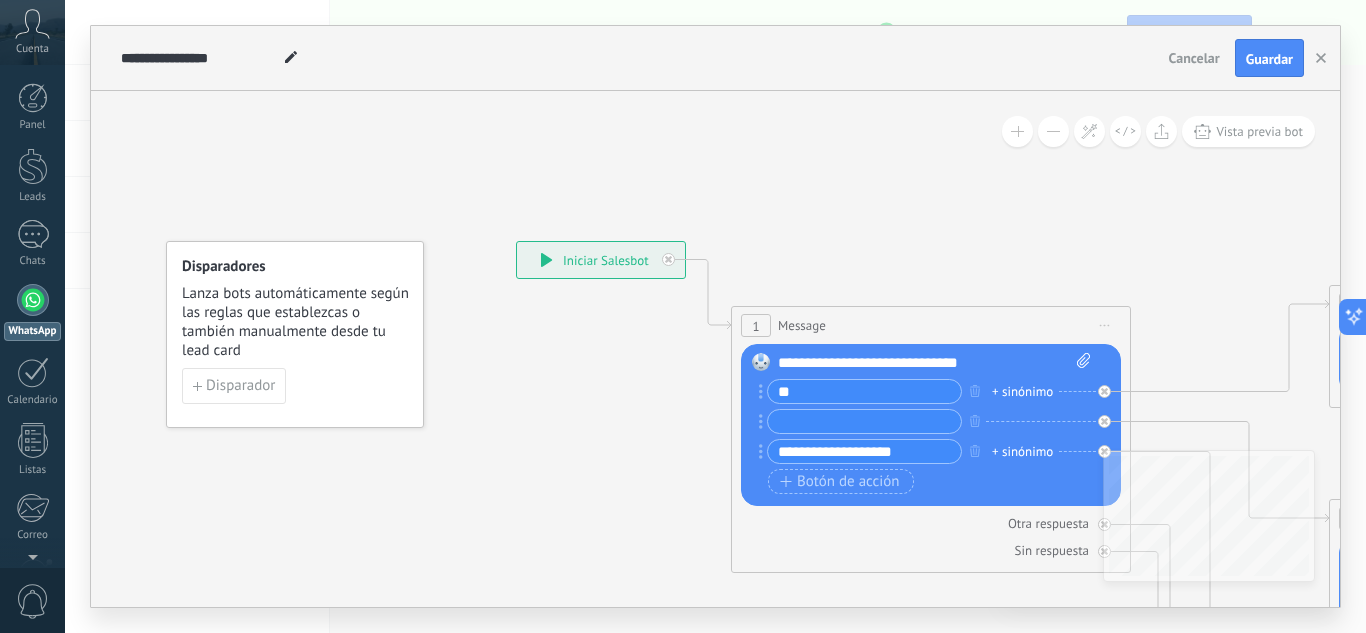 type on "*" 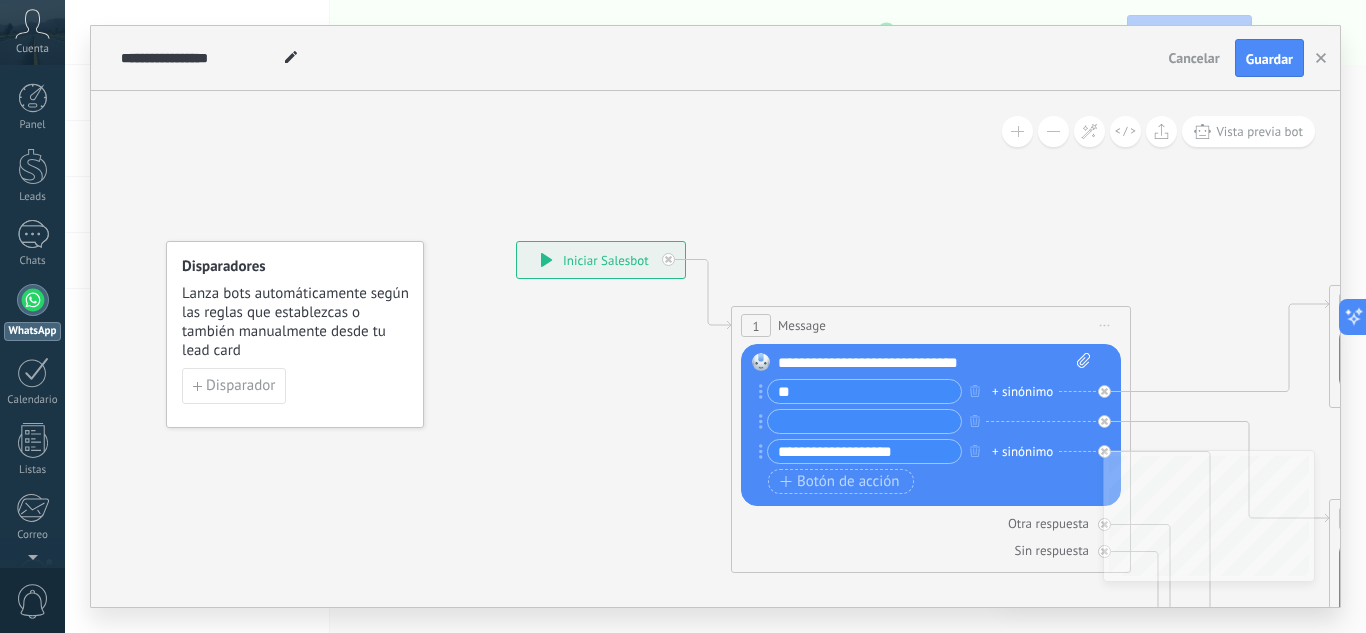 type on "*" 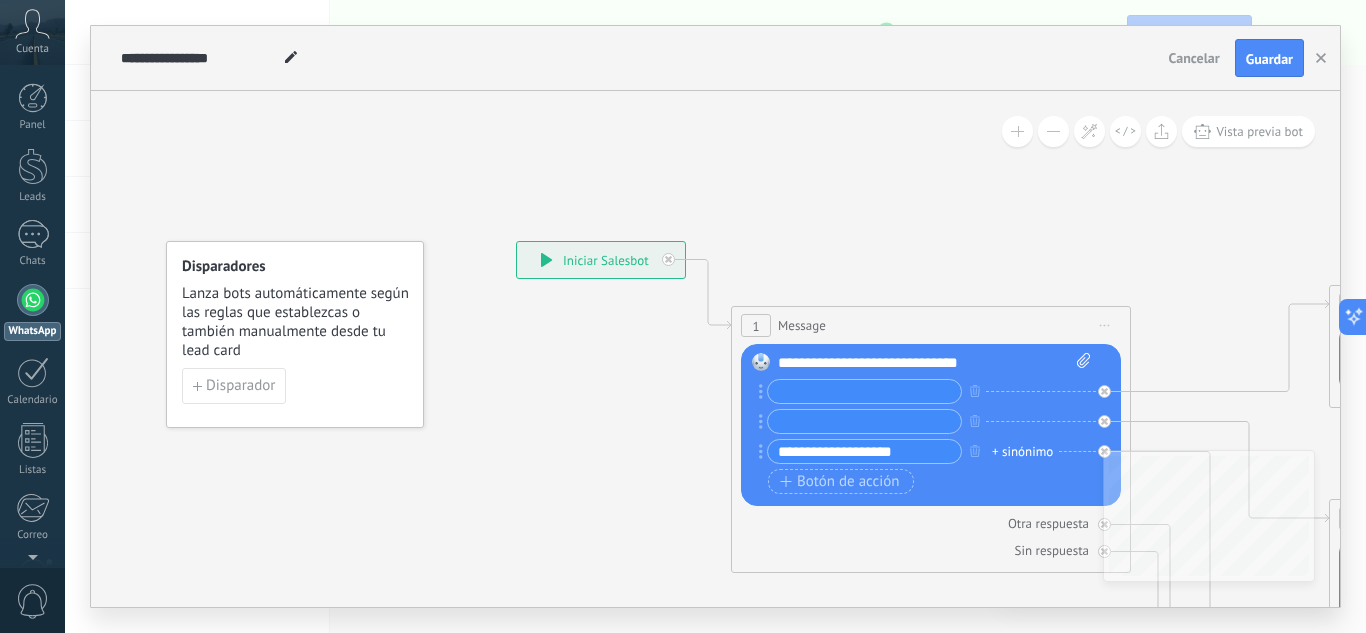 type 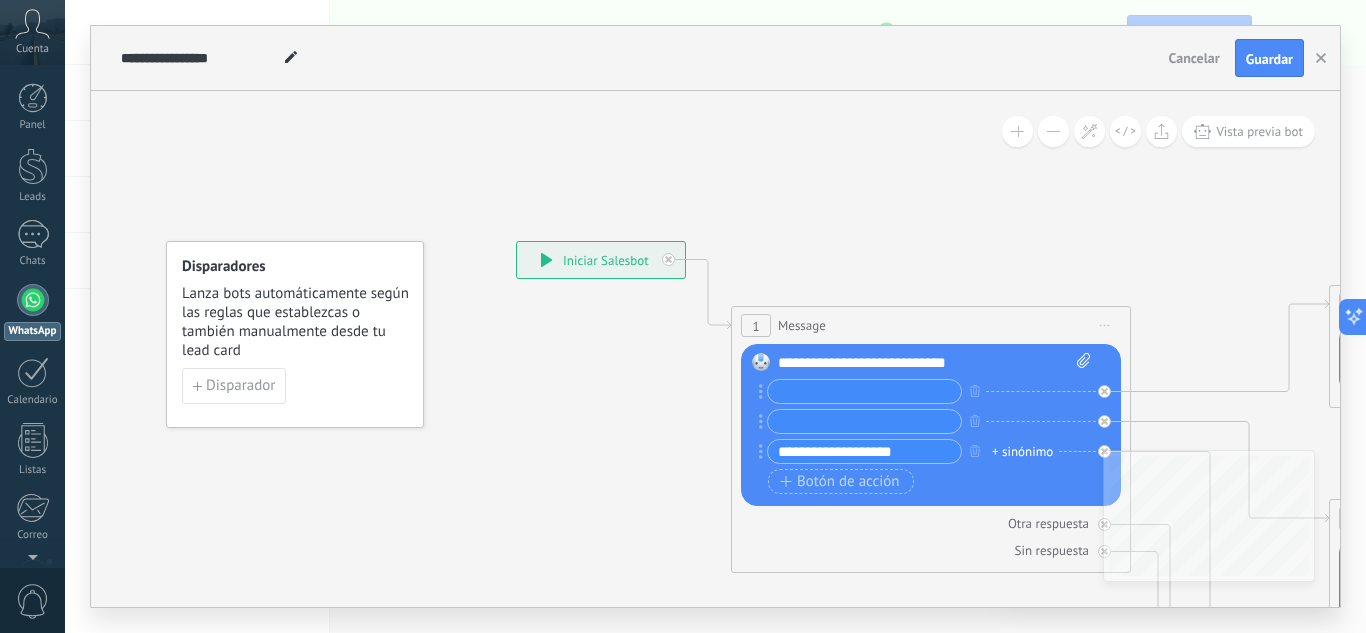 click at bounding box center (864, 391) 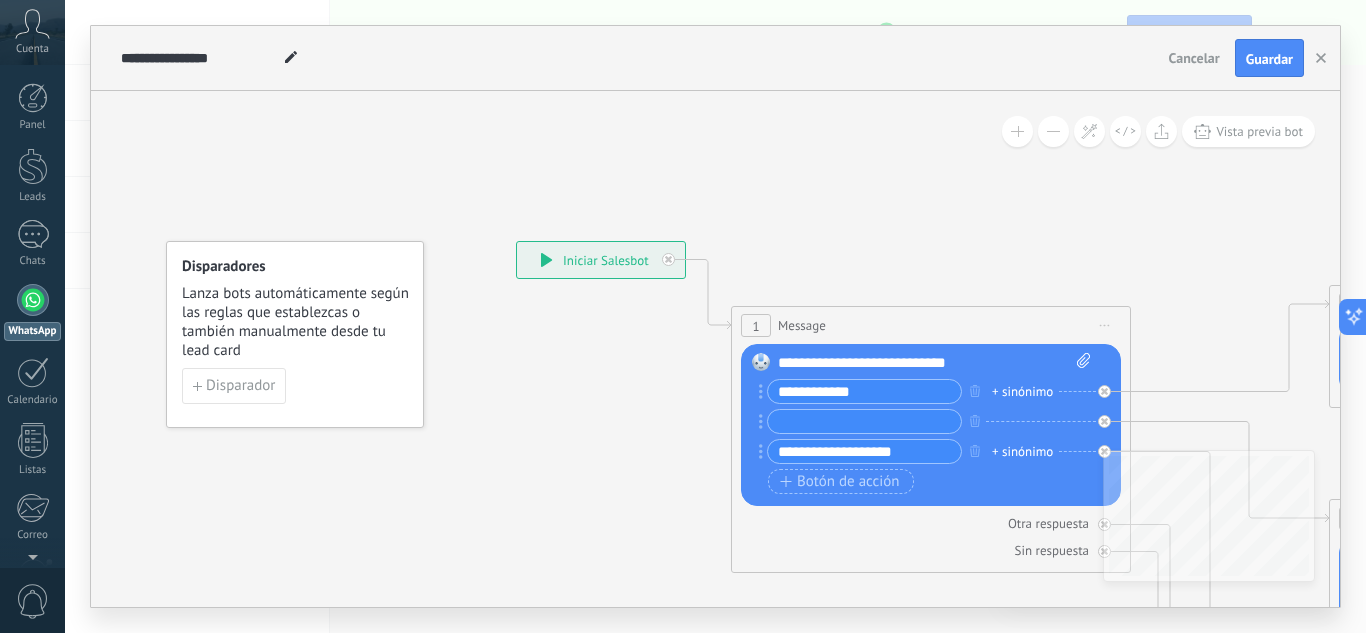 type on "**********" 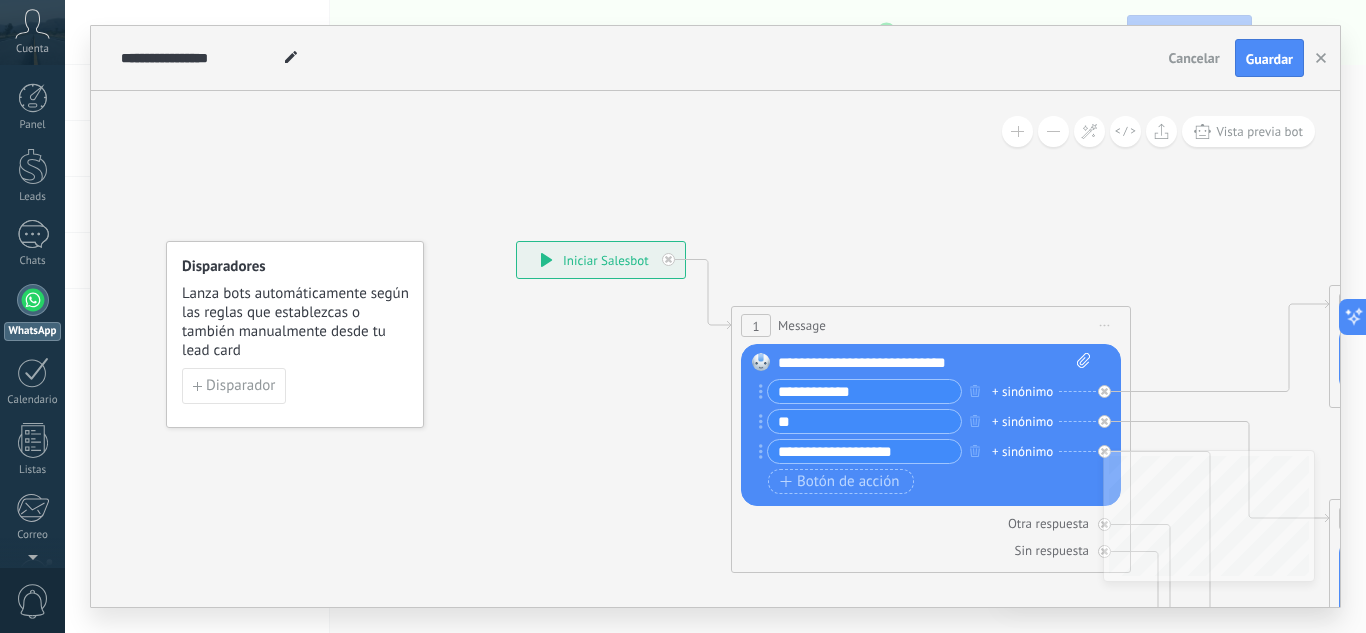 type on "*" 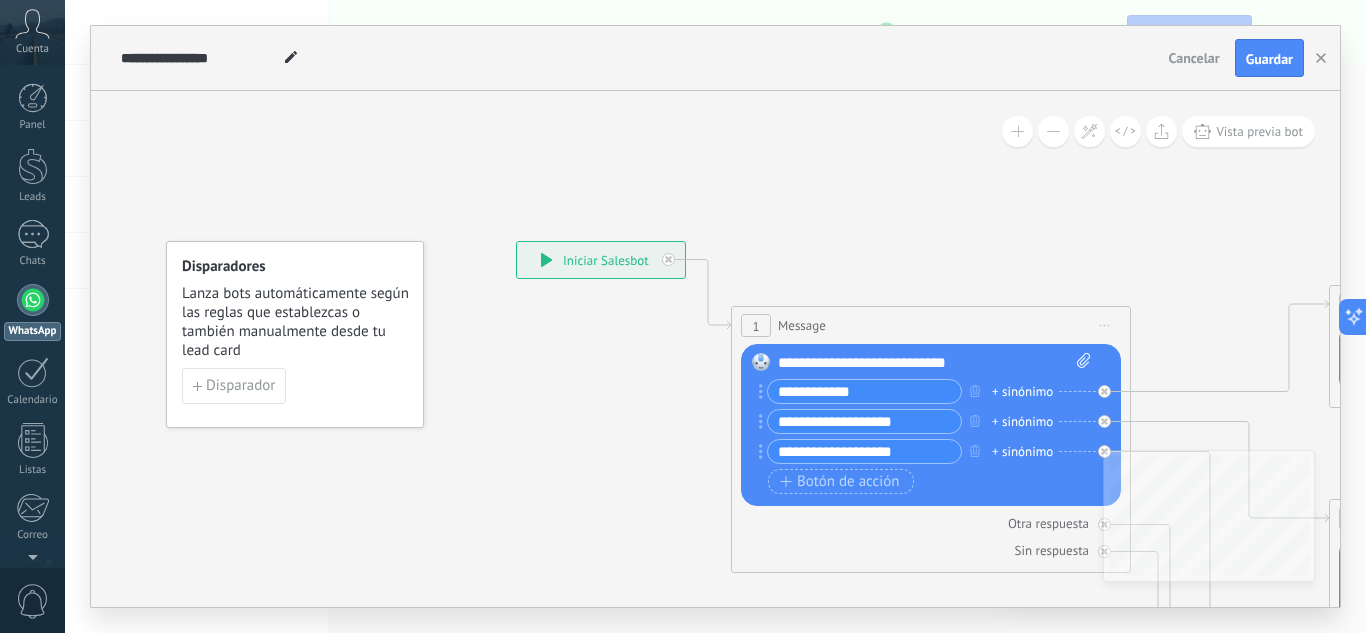 type on "**********" 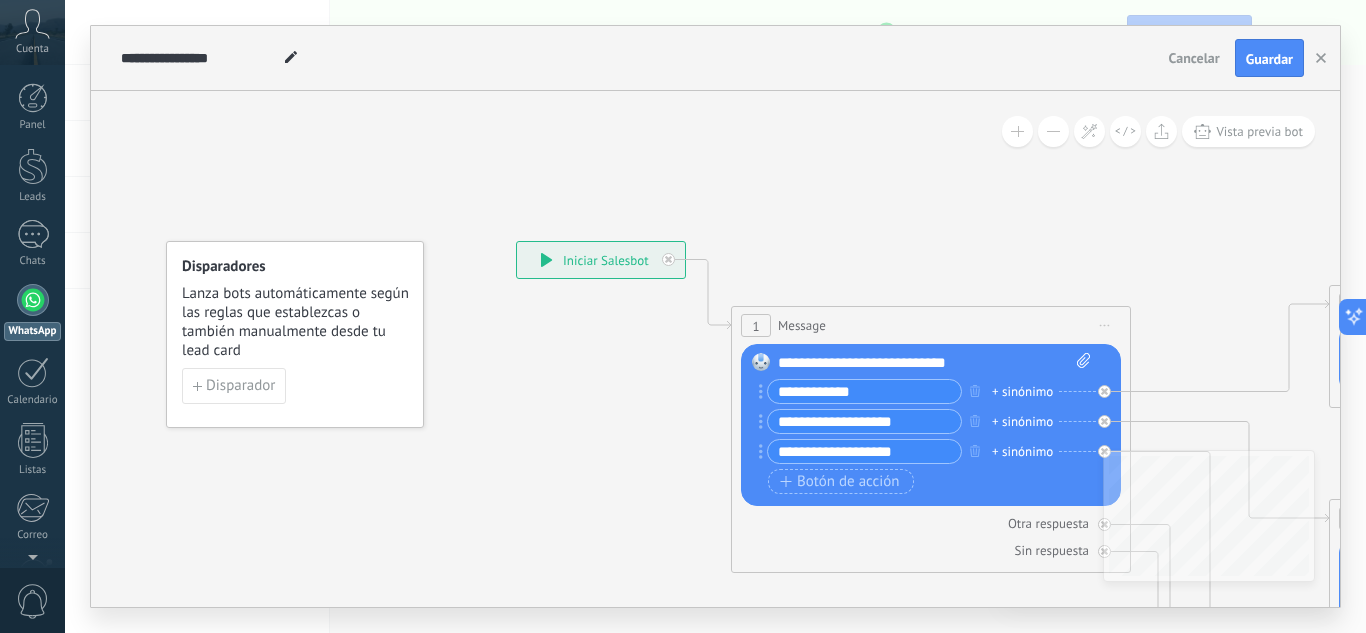 drag, startPoint x: 759, startPoint y: 454, endPoint x: 776, endPoint y: 455, distance: 17.029387 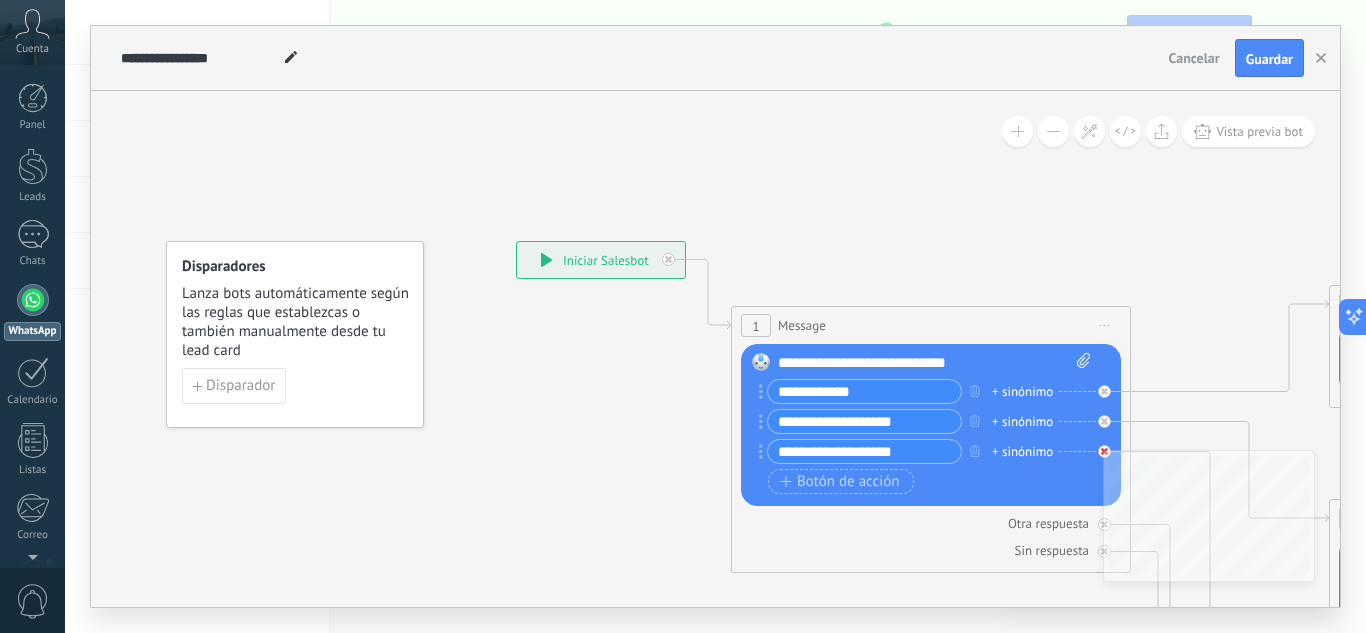click 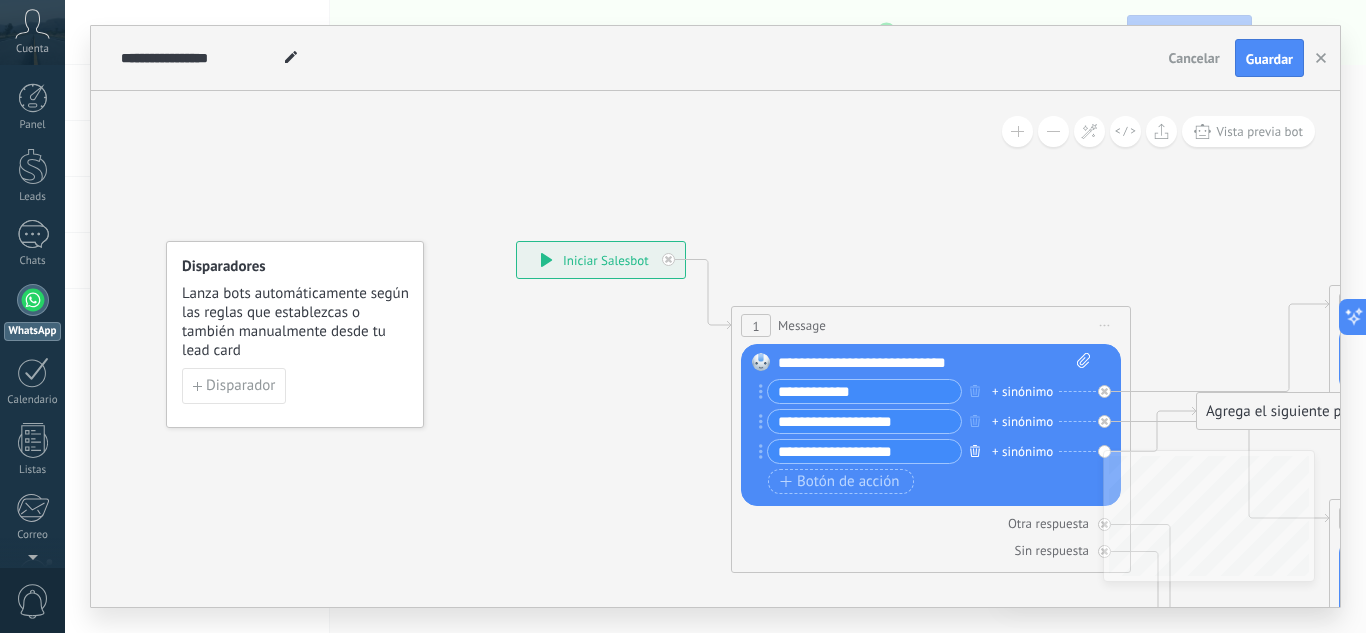 click 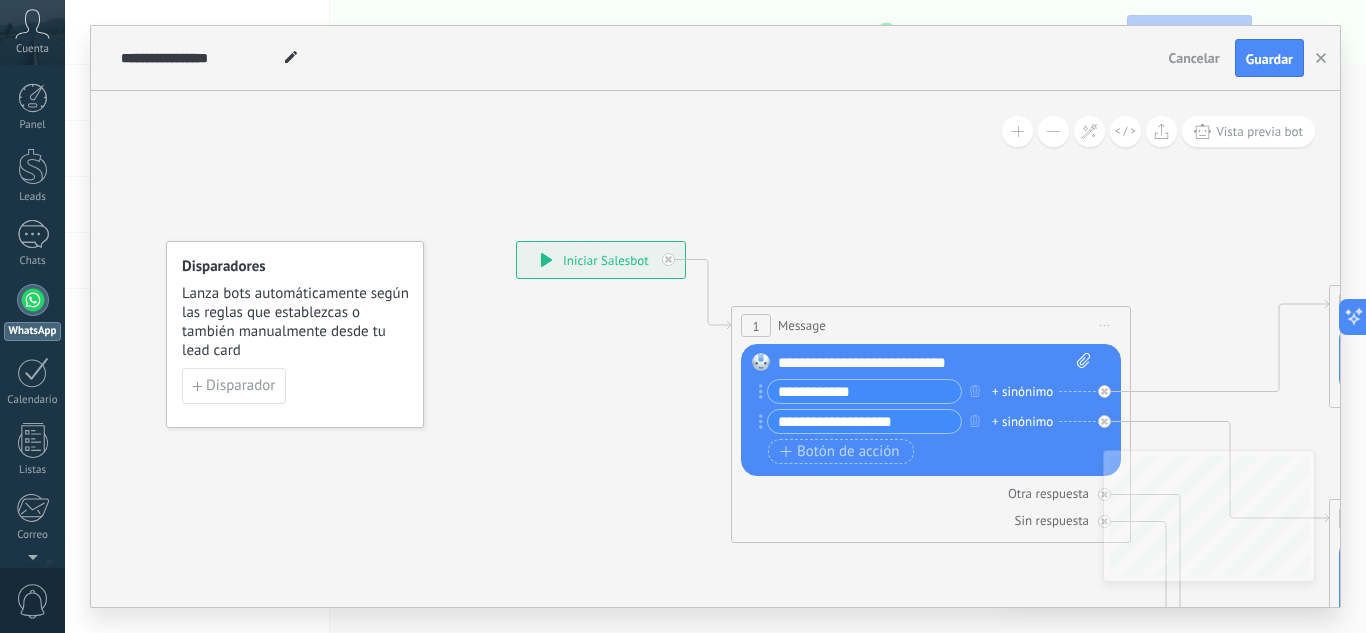 click on "+ sinónimo" at bounding box center (1022, 392) 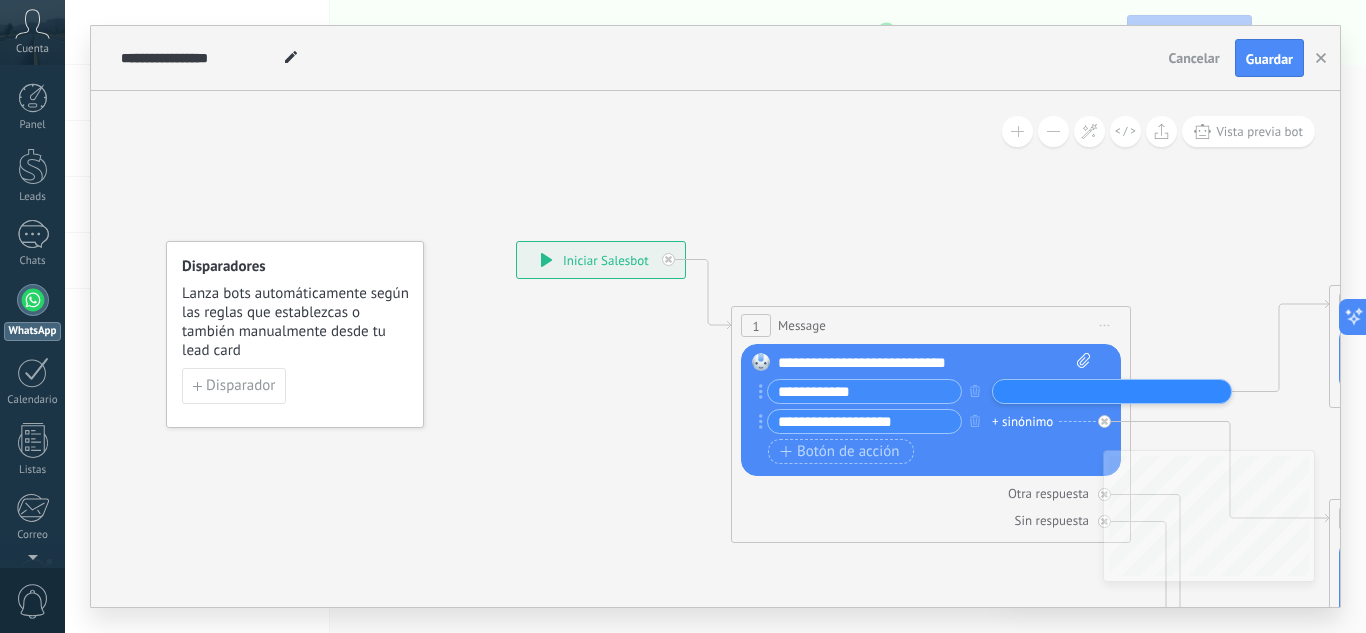 click 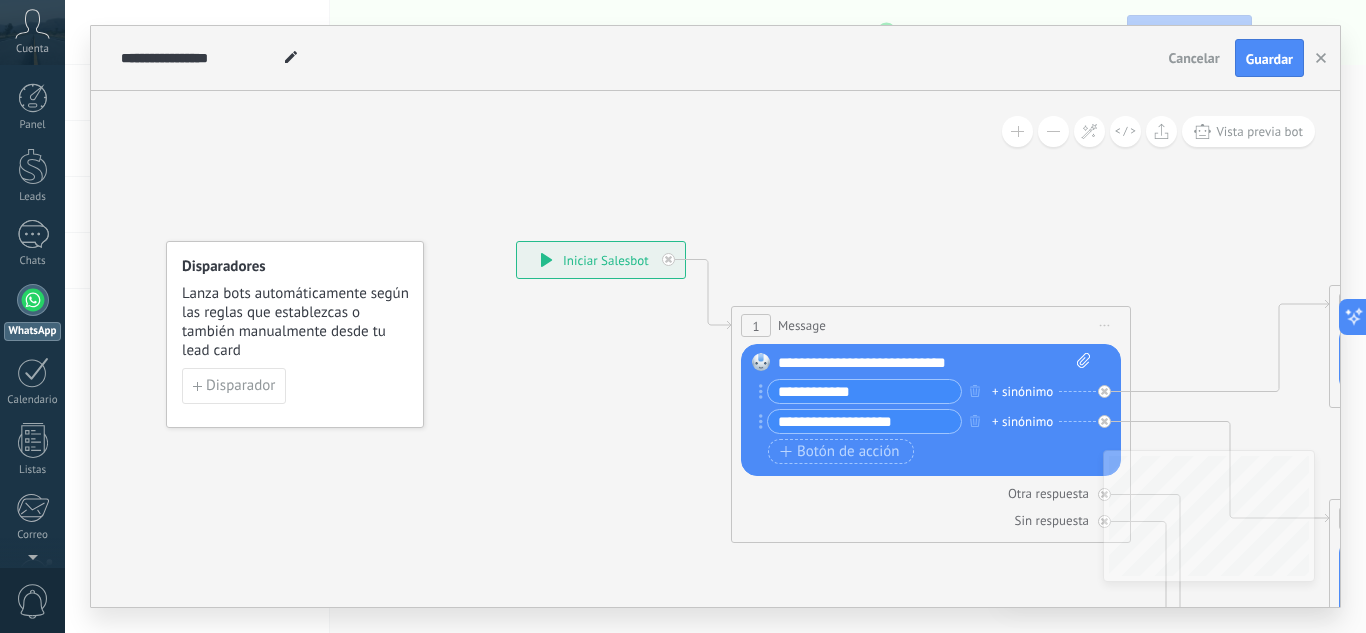 click on "**********" at bounding box center [864, 421] 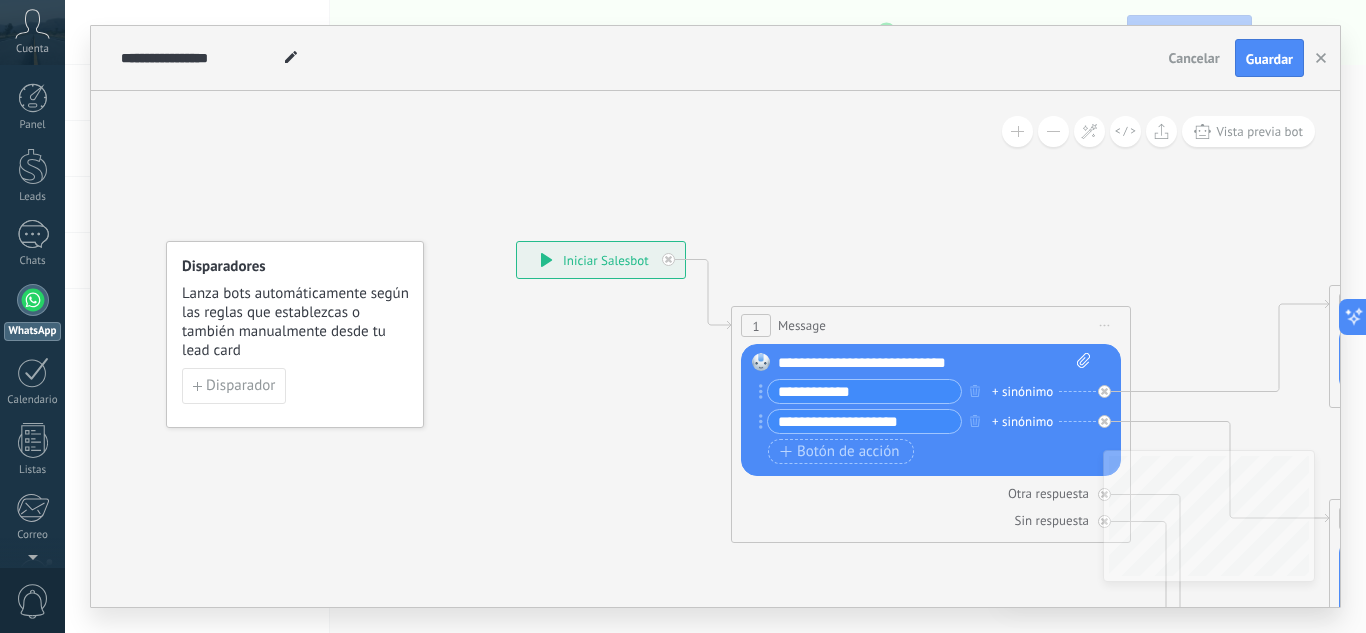type on "**********" 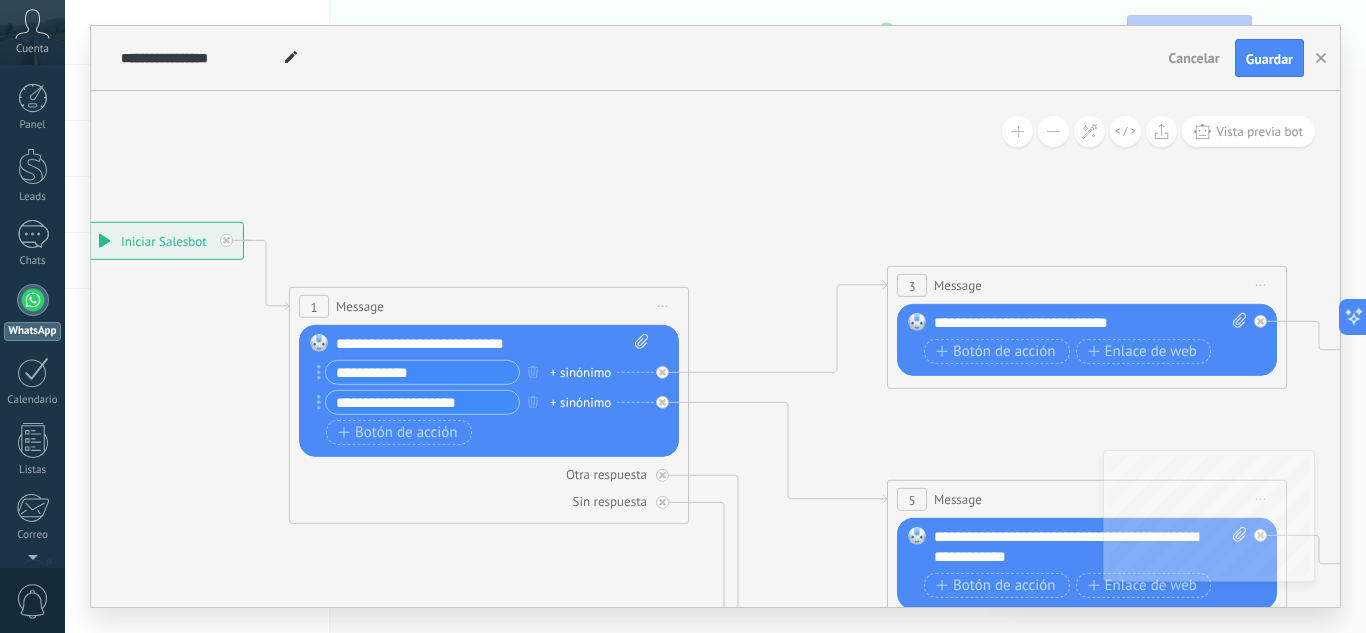 click on "**********" at bounding box center (1090, 323) 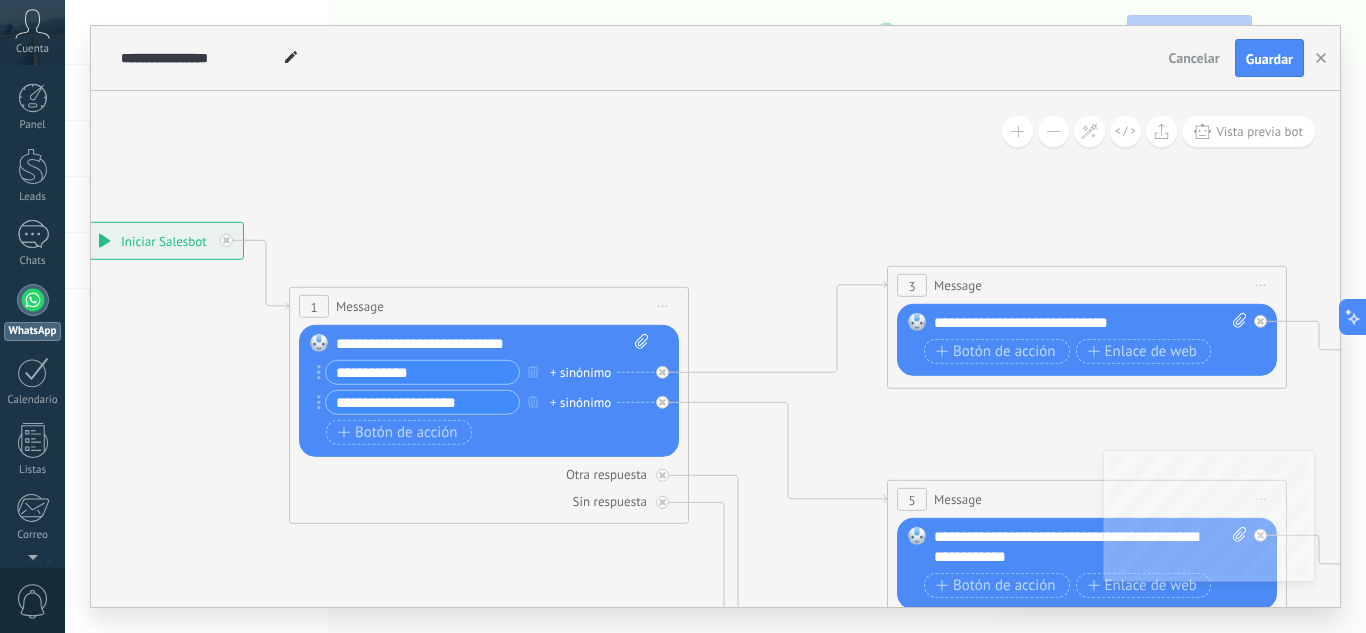 type 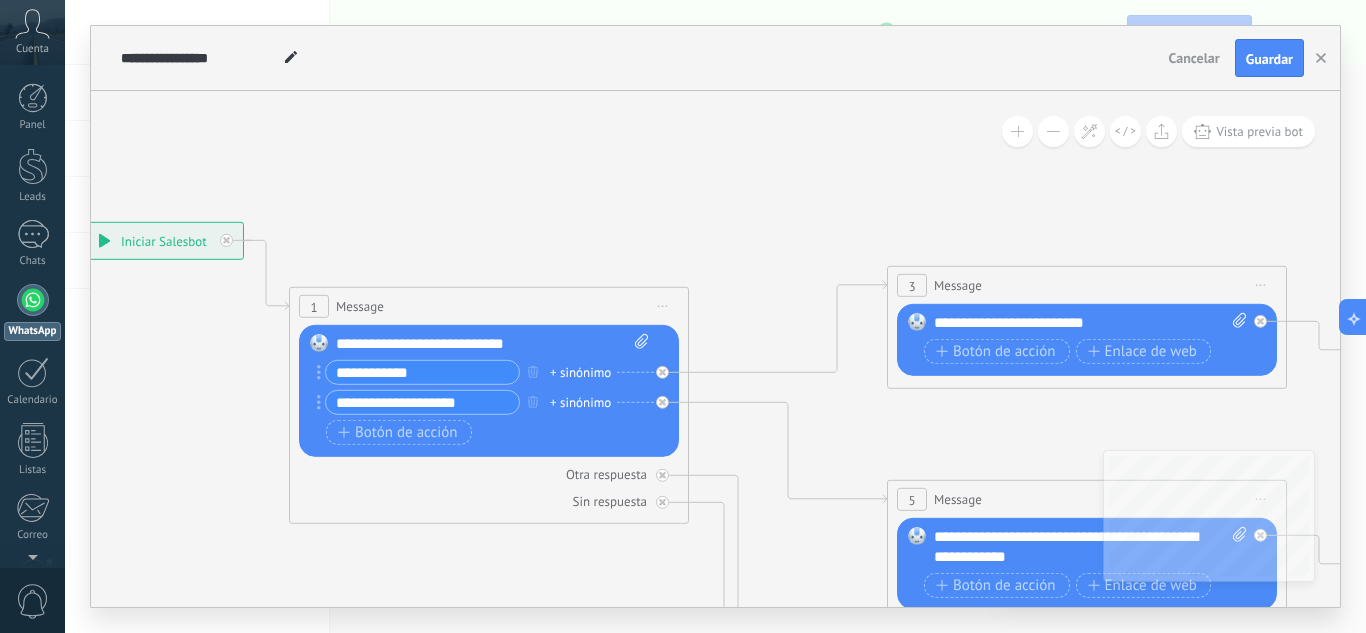 click on "**********" at bounding box center (1090, 323) 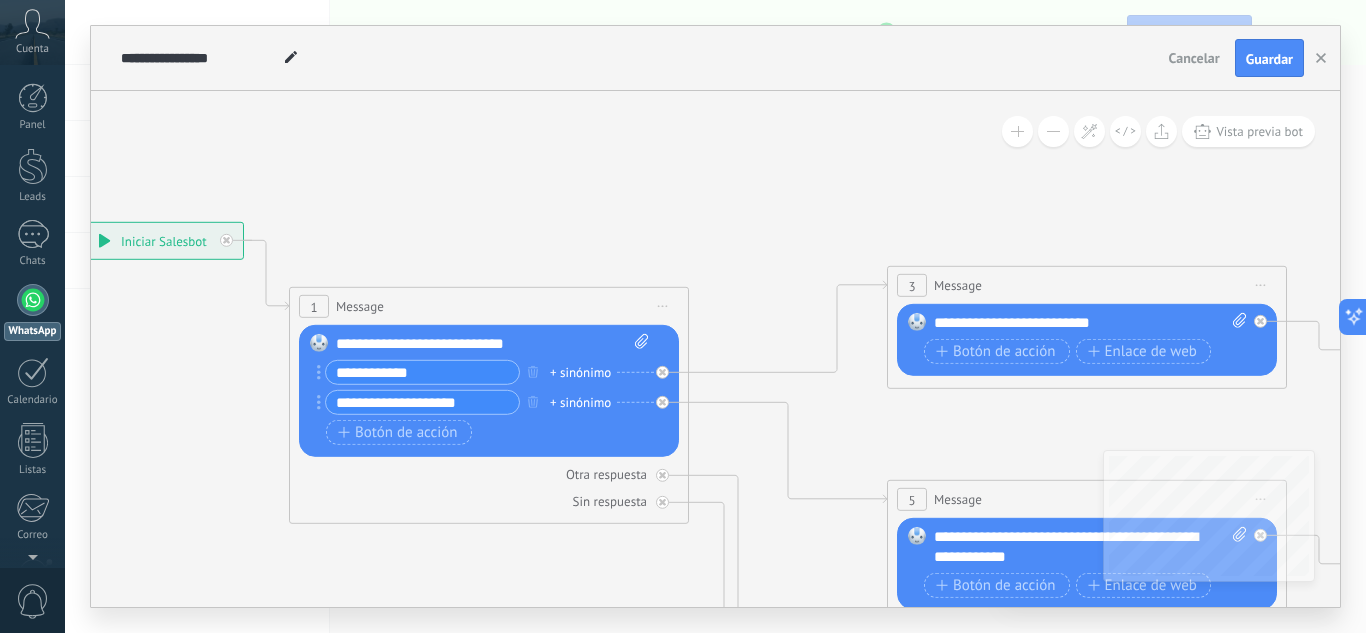 click 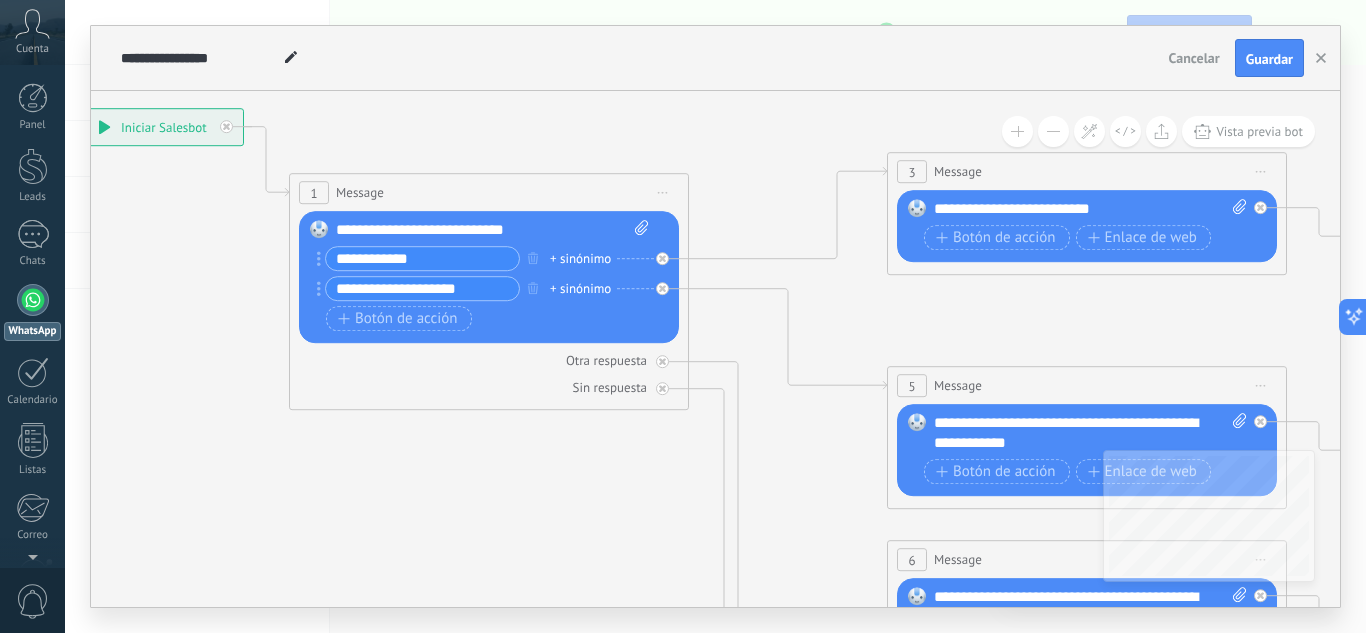 click on "**********" at bounding box center [422, 258] 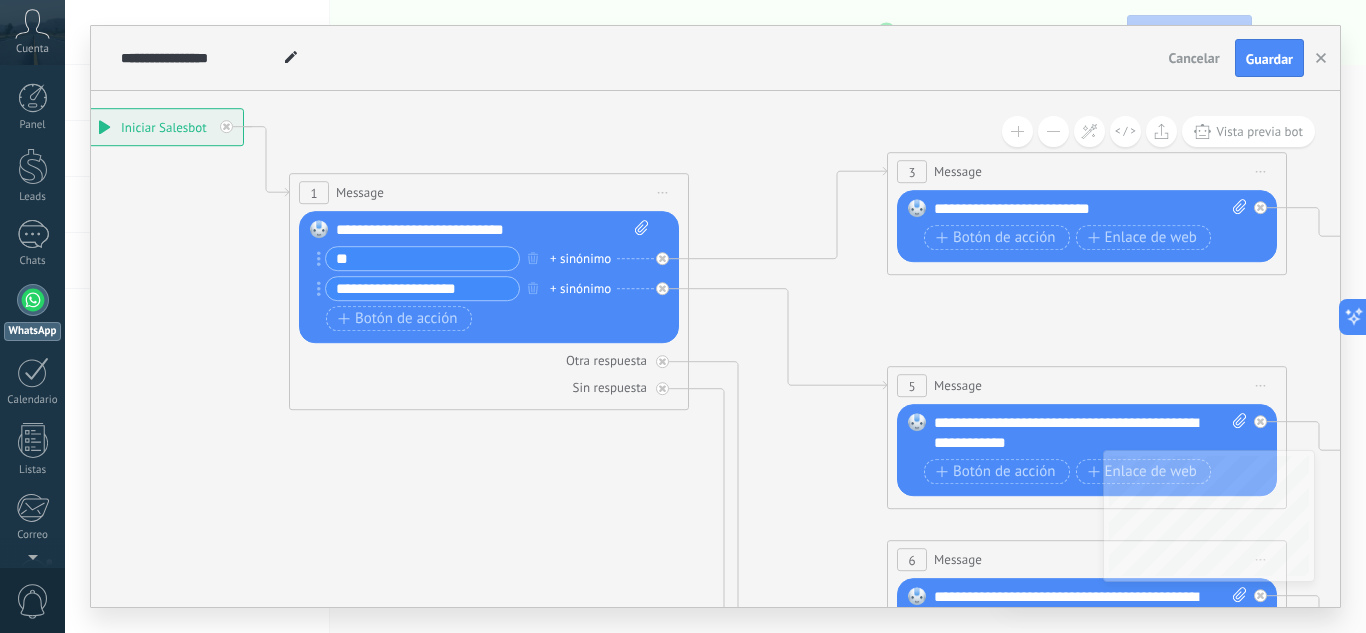 type on "*" 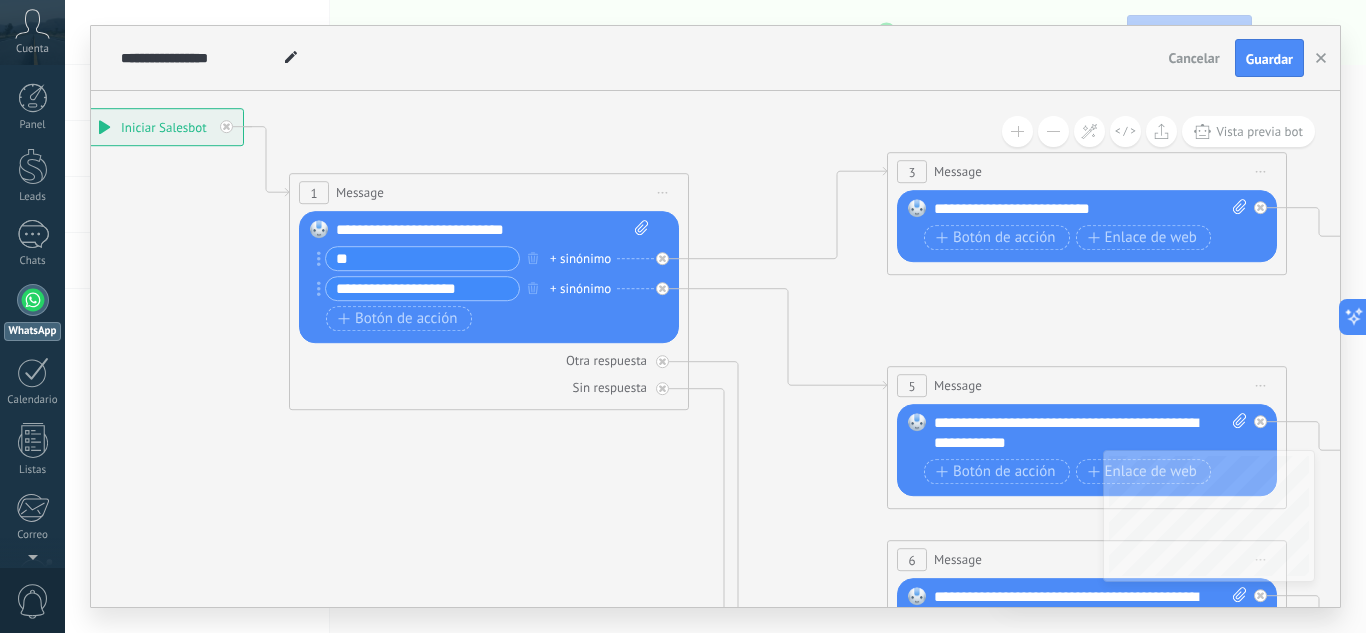 type on "*" 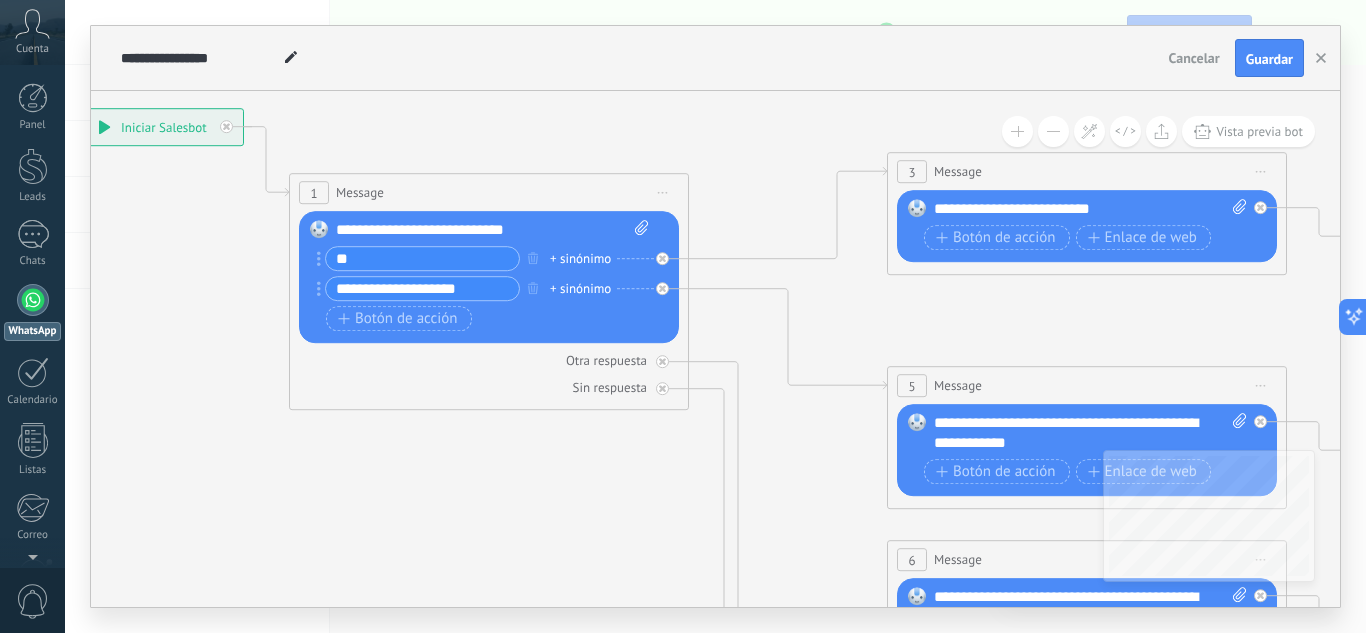 type on "*" 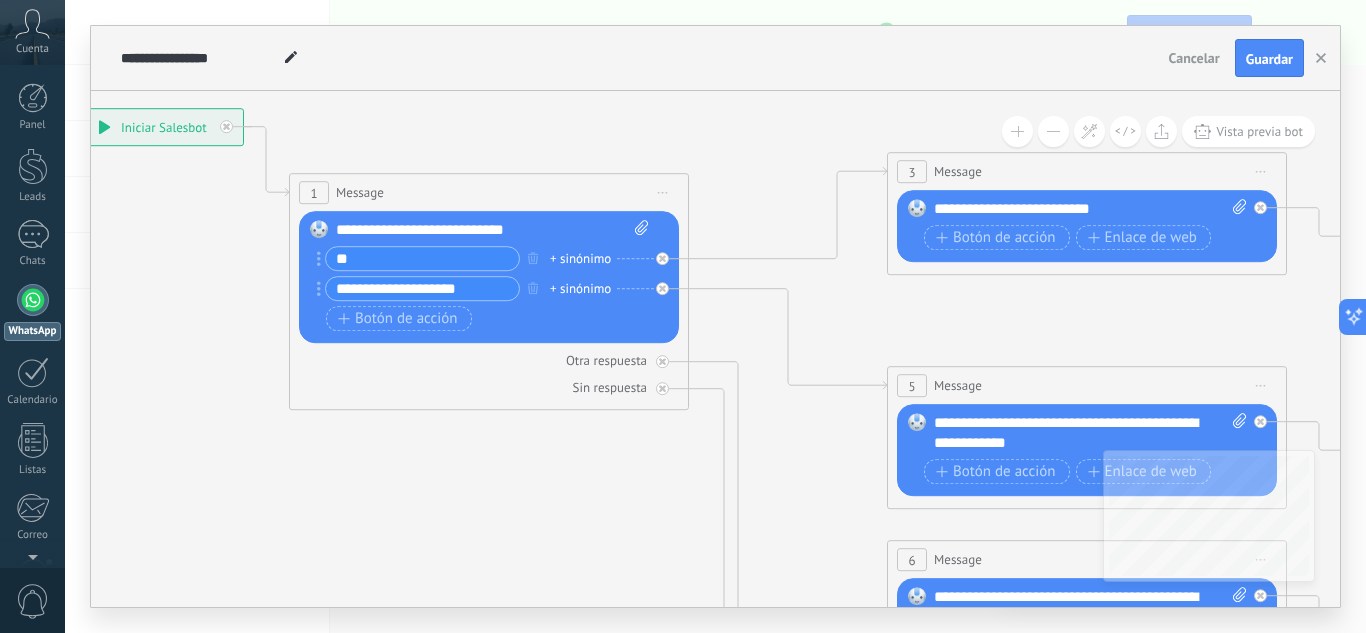 type on "*" 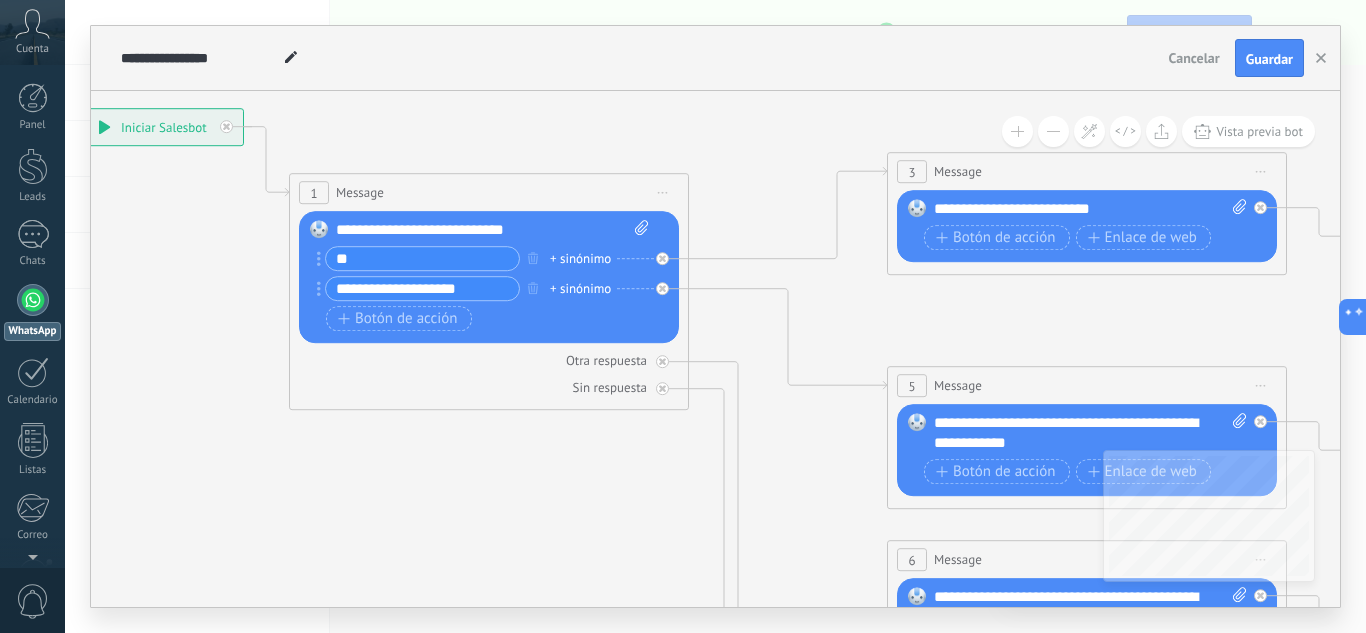 type on "*" 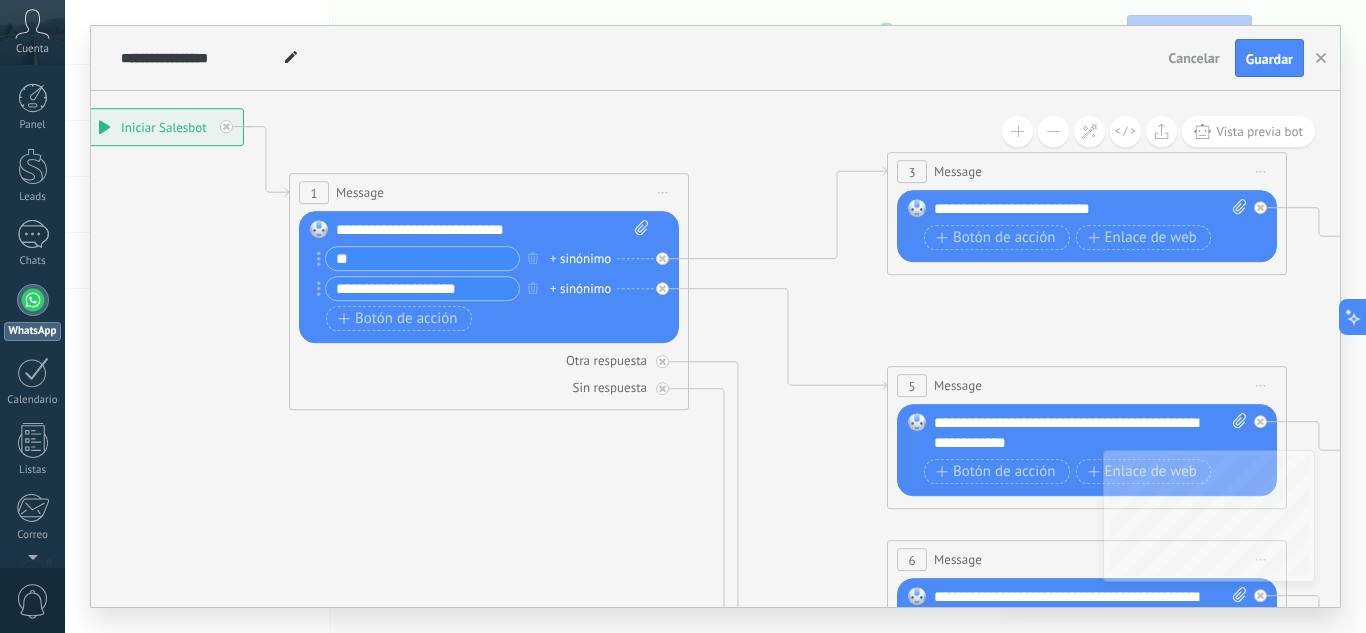 type on "*" 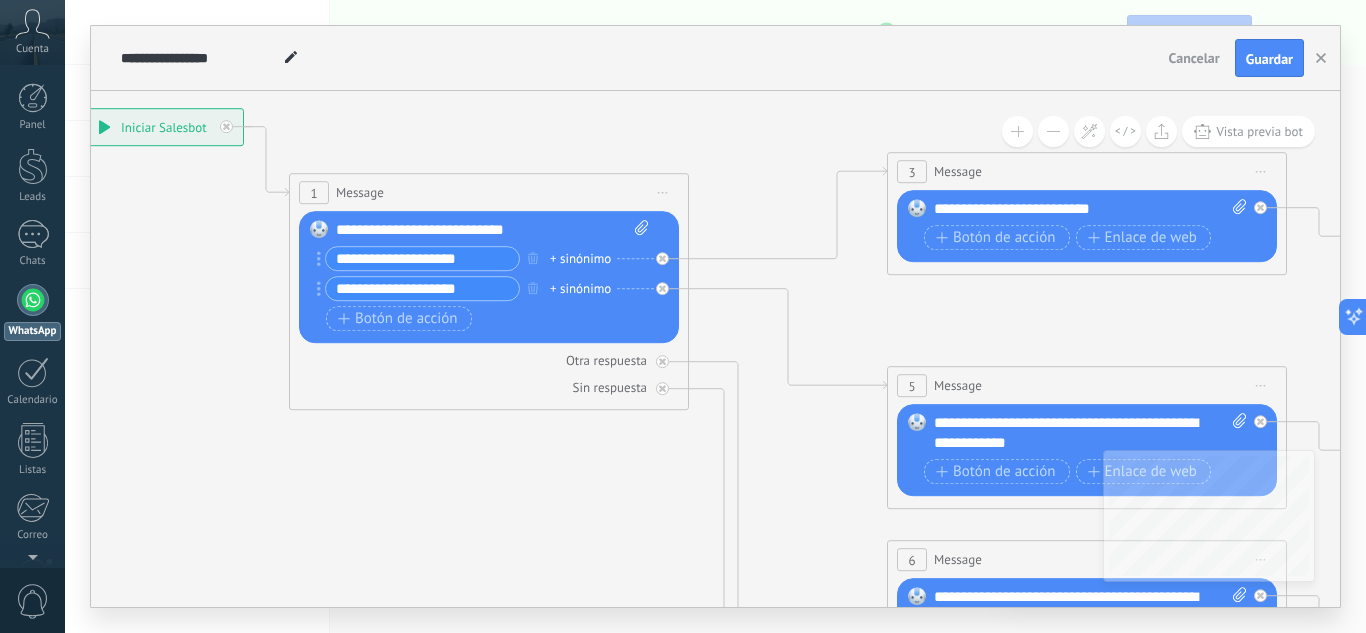 type on "**********" 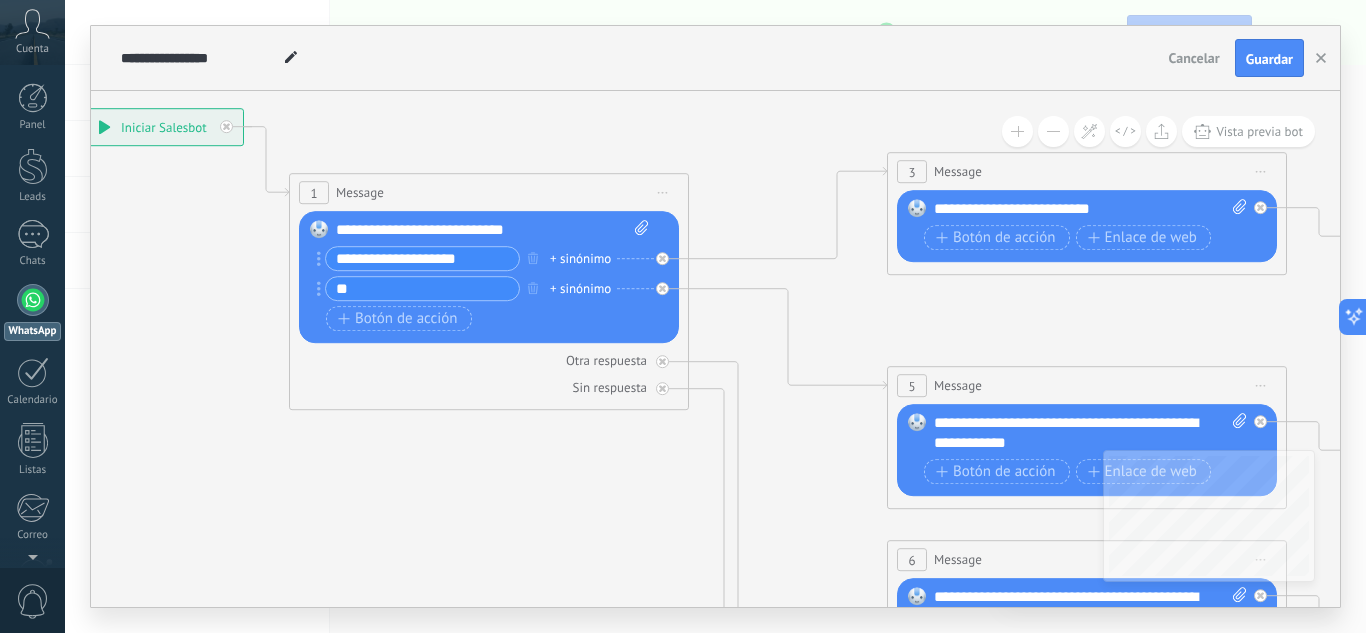 type on "*" 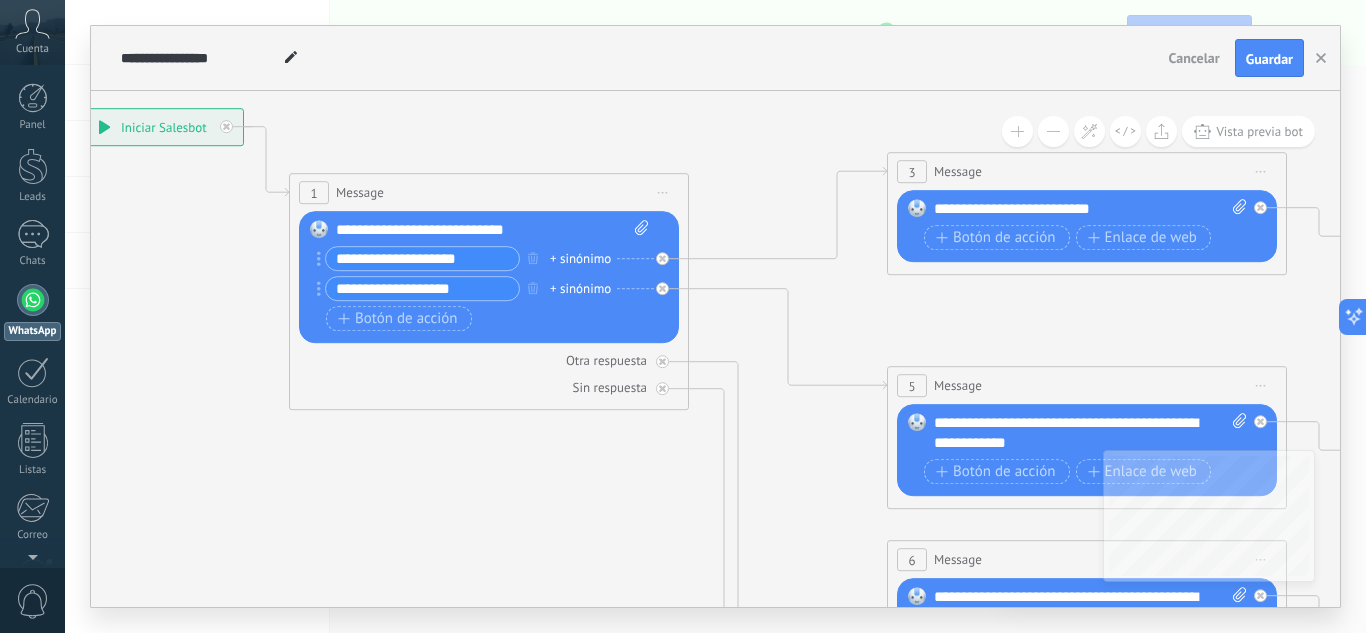 type on "**********" 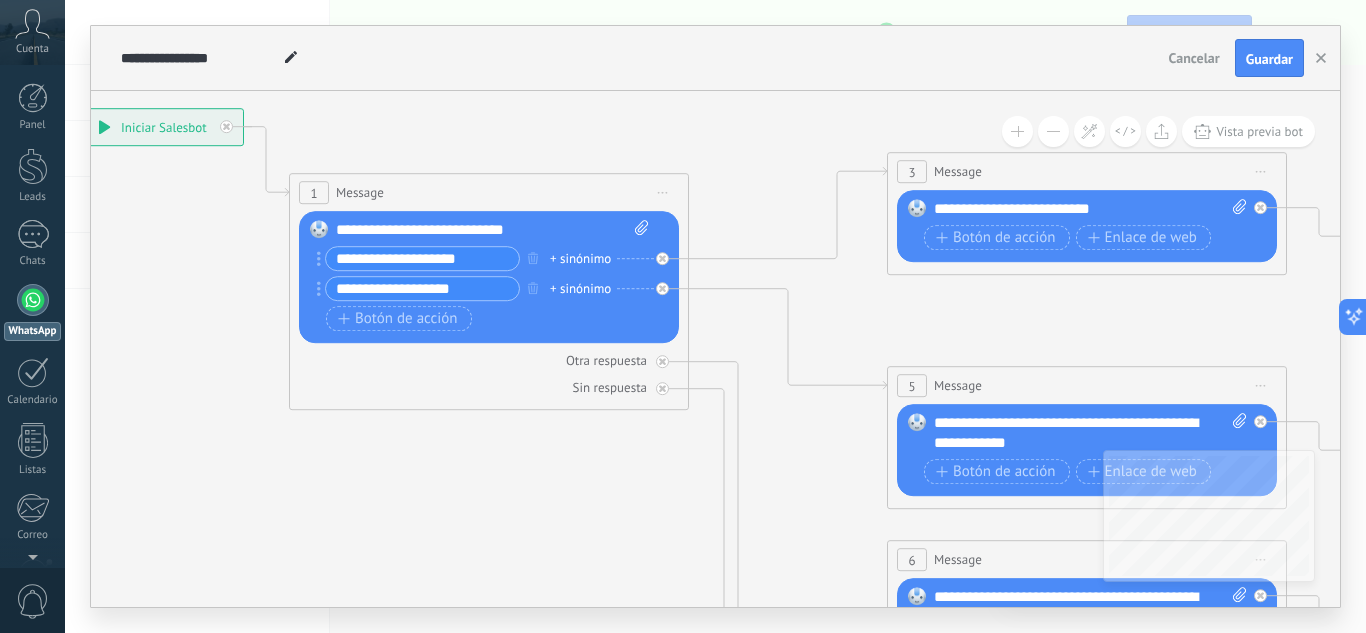 click on "**********" at bounding box center [1090, 209] 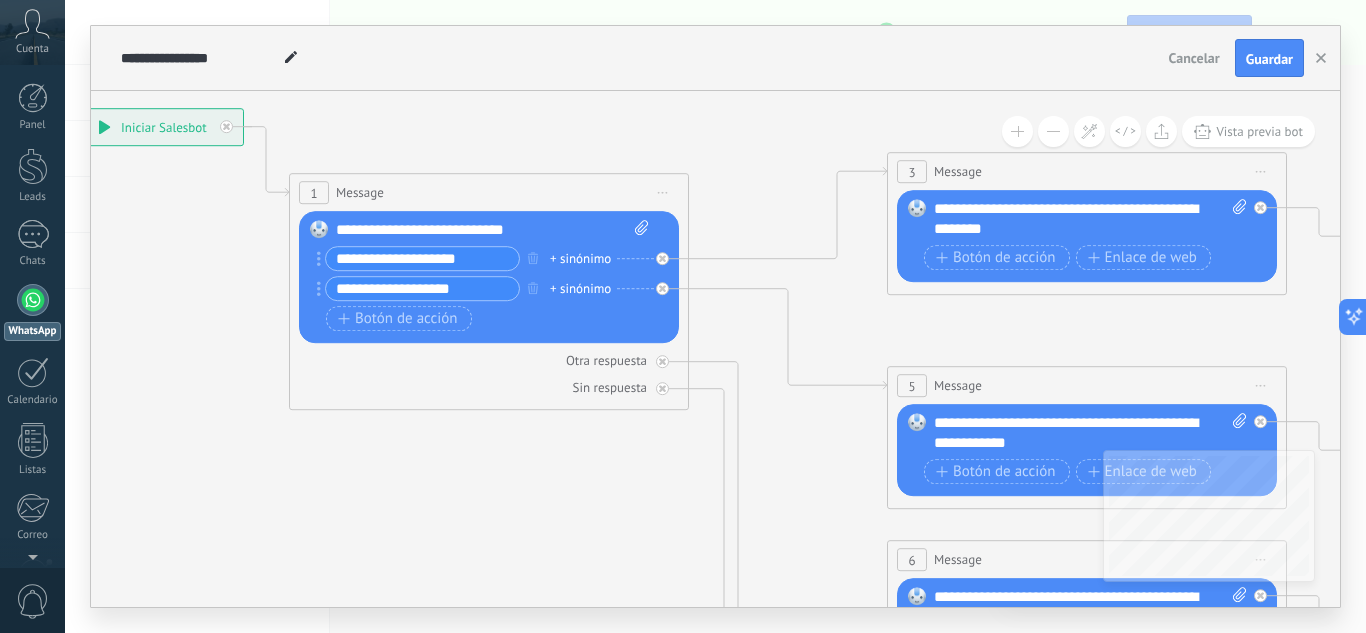 click on "**********" at bounding box center (1090, 219) 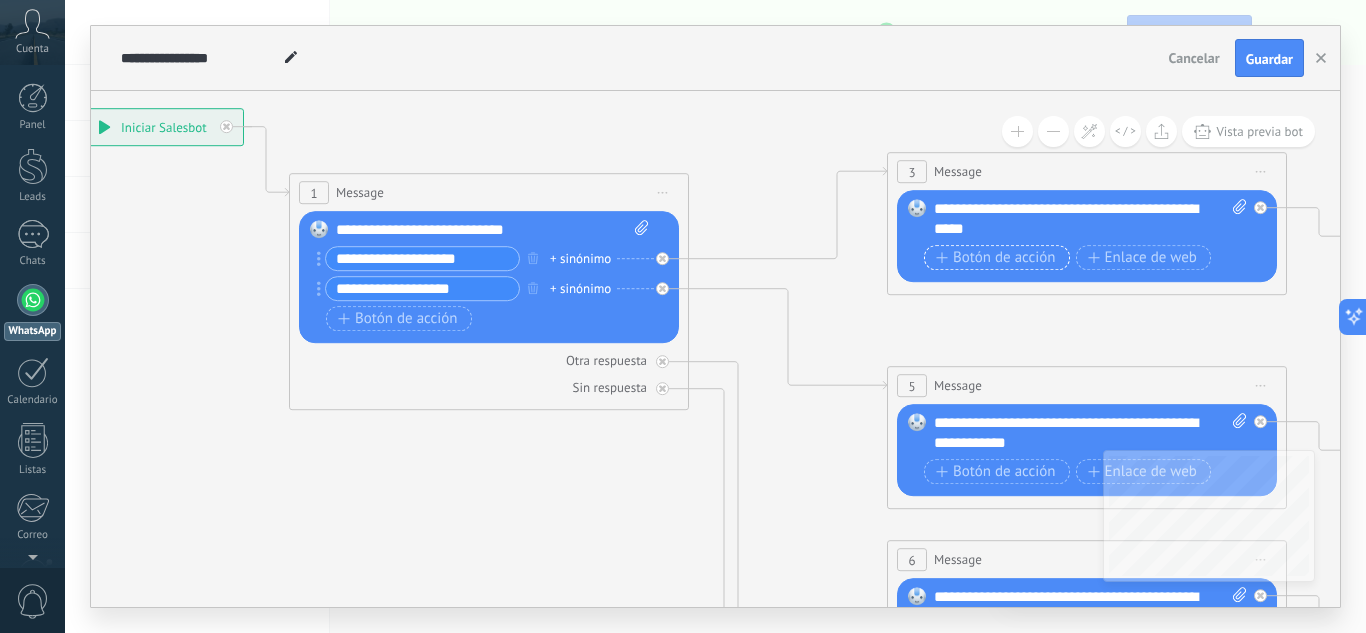 click on "Botón de acción" at bounding box center [996, 258] 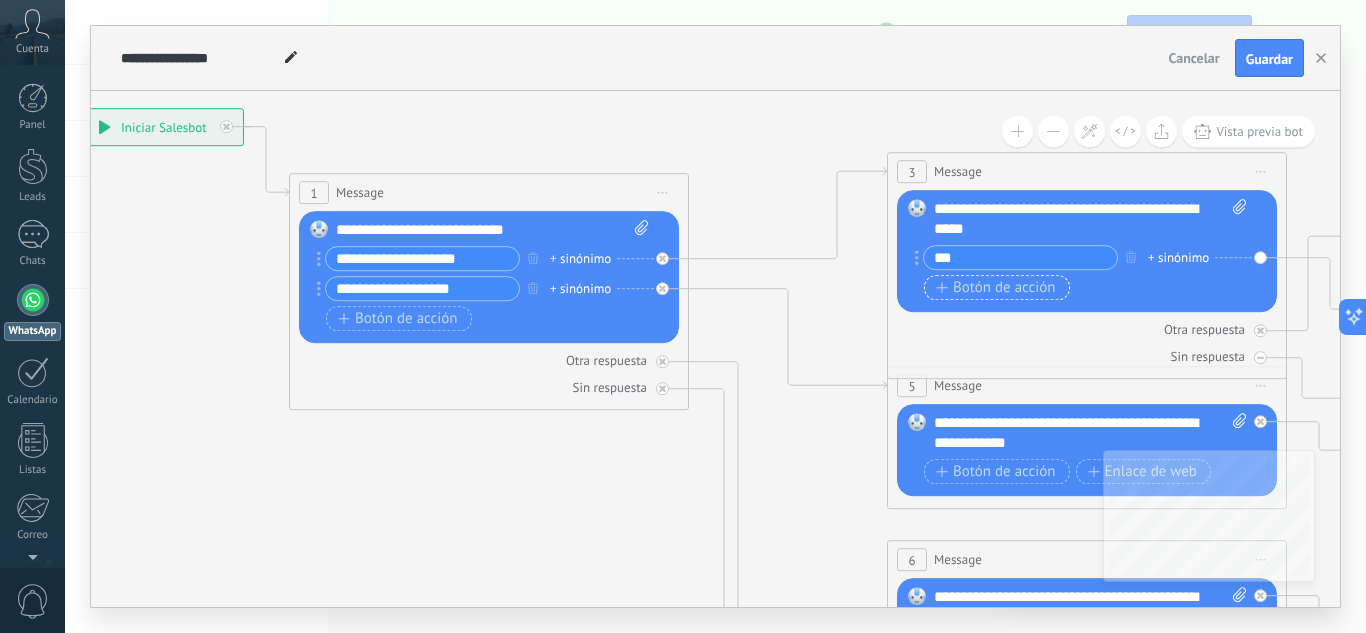type on "**" 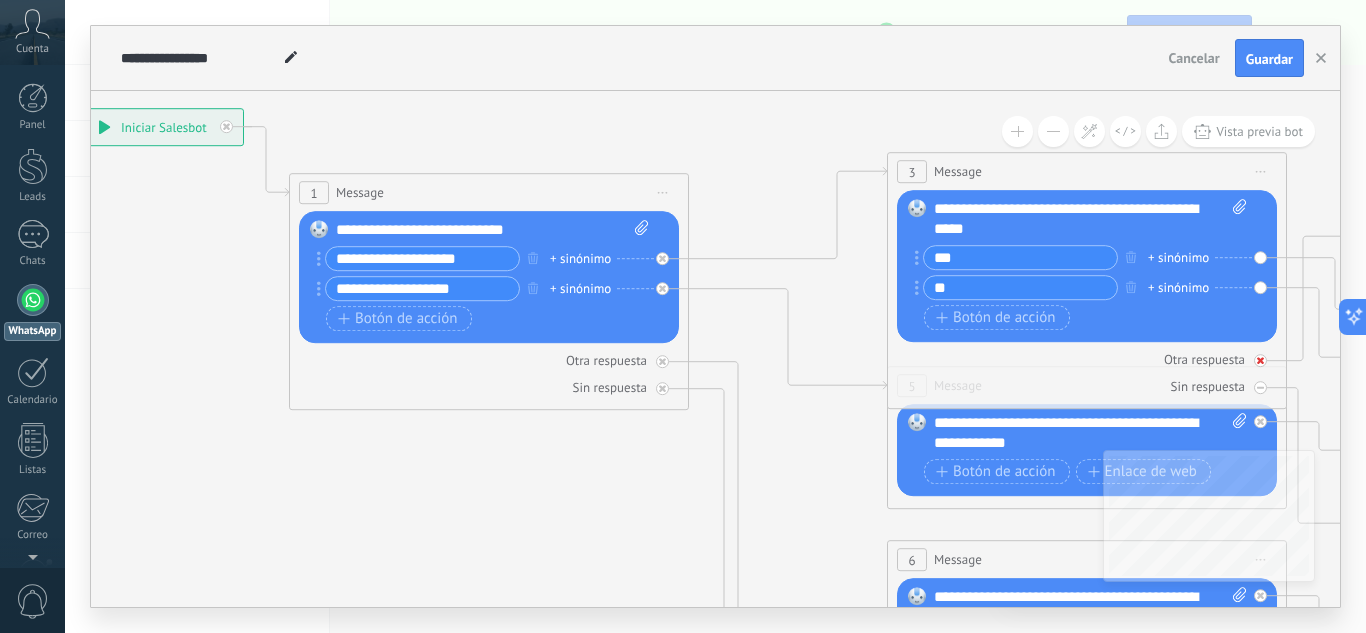 type on "**" 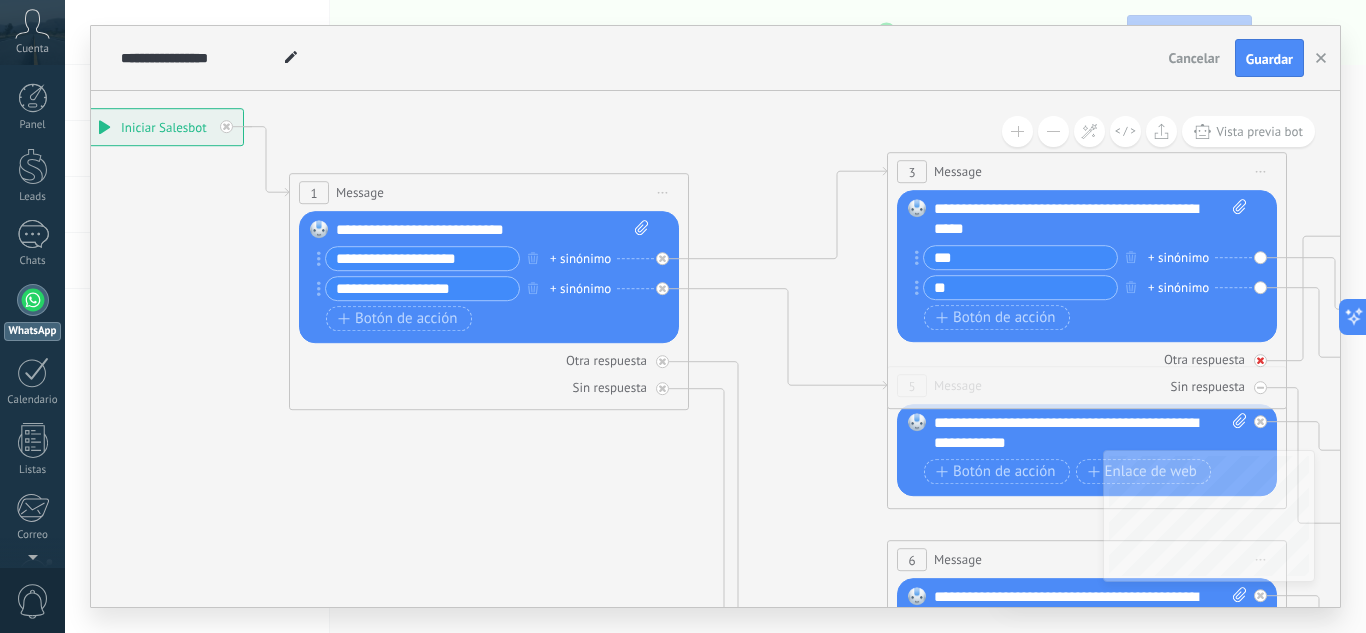 drag, startPoint x: 1063, startPoint y: 364, endPoint x: 1002, endPoint y: 362, distance: 61.03278 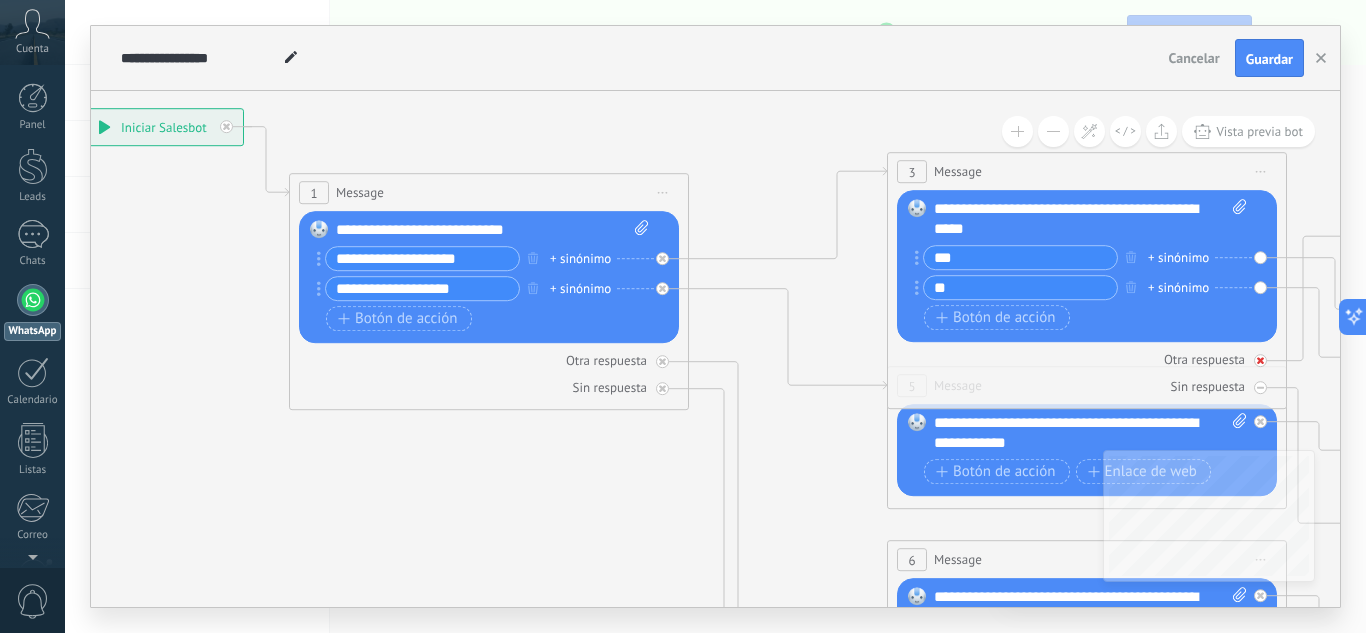 click on "Otra respuesta" at bounding box center [1087, 359] 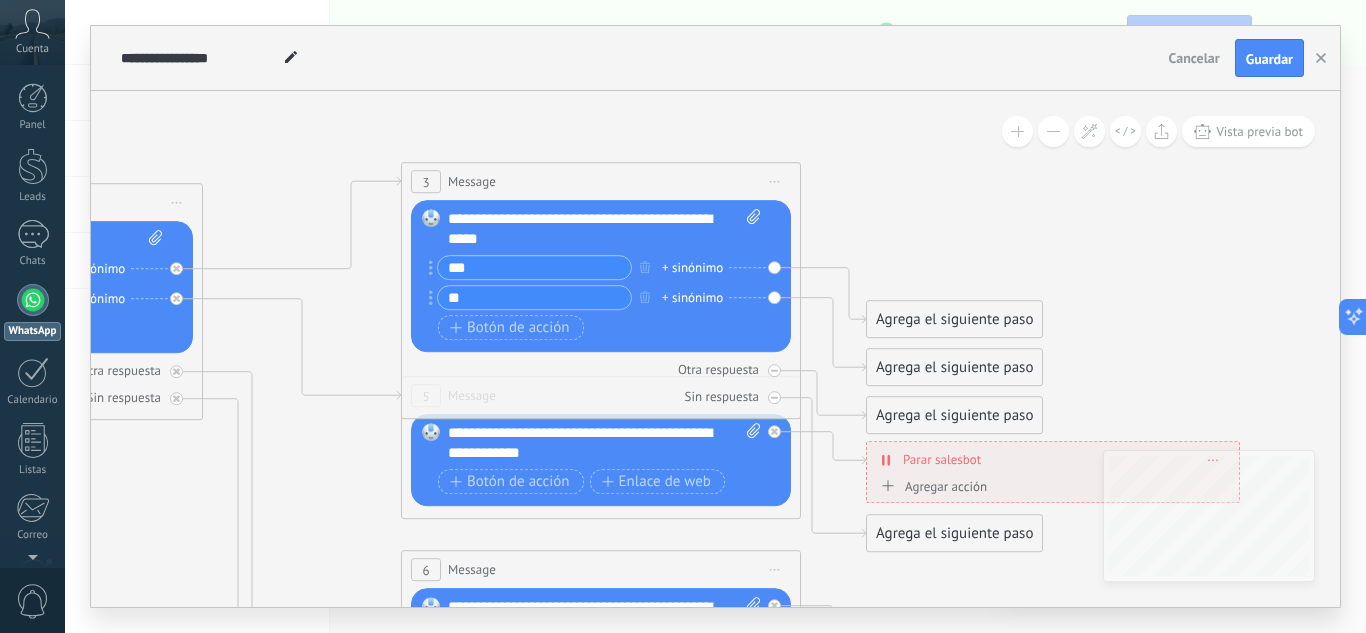 click on "Agrega el siguiente paso" at bounding box center (954, 319) 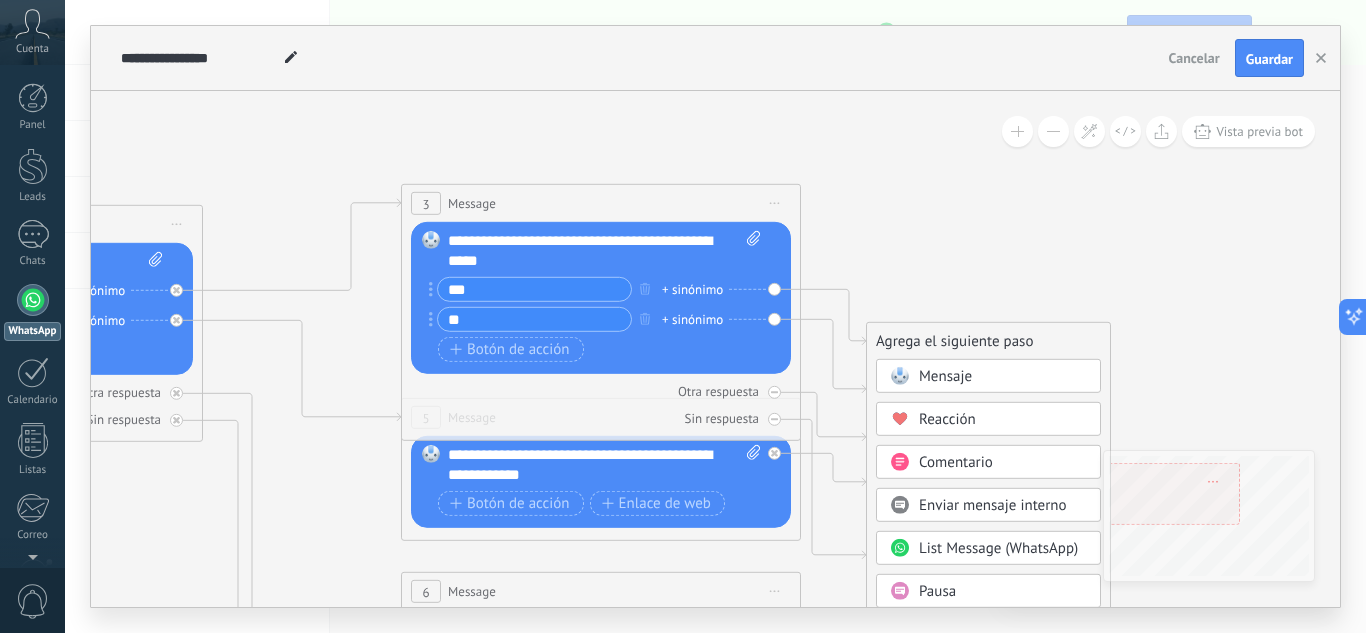 click 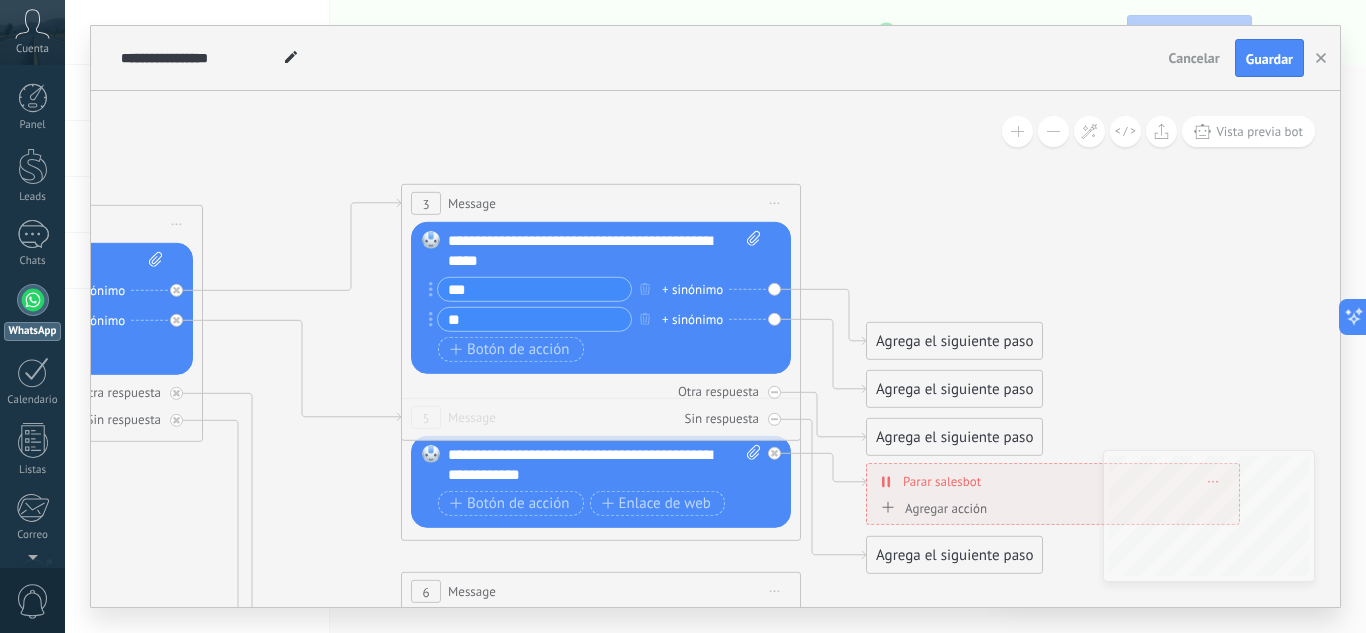 click on "Agrega el siguiente paso" at bounding box center [954, 341] 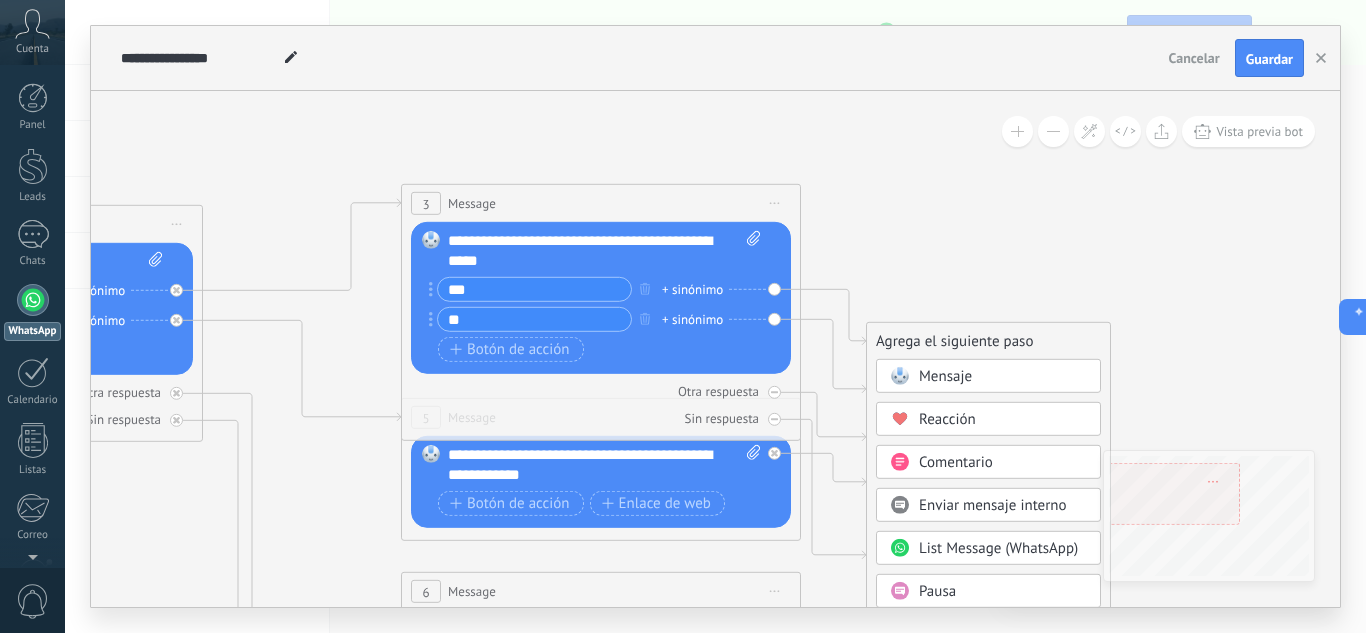 click on "Mensaje" at bounding box center (945, 376) 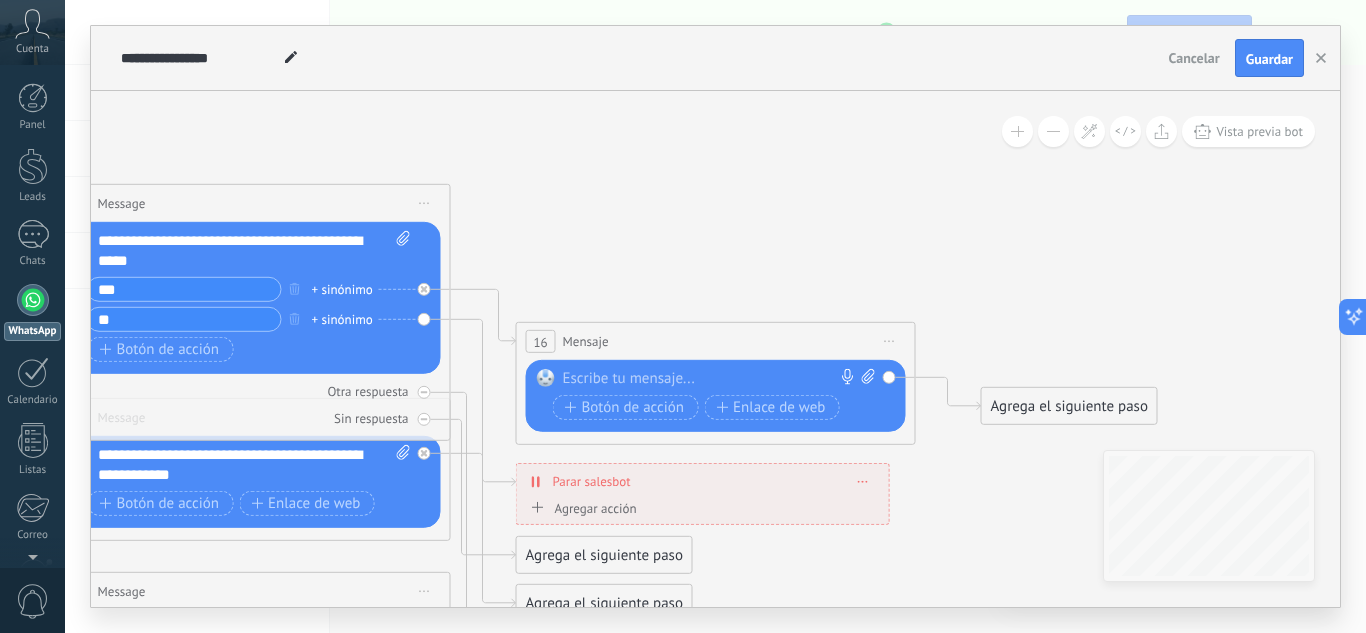 click at bounding box center (711, 379) 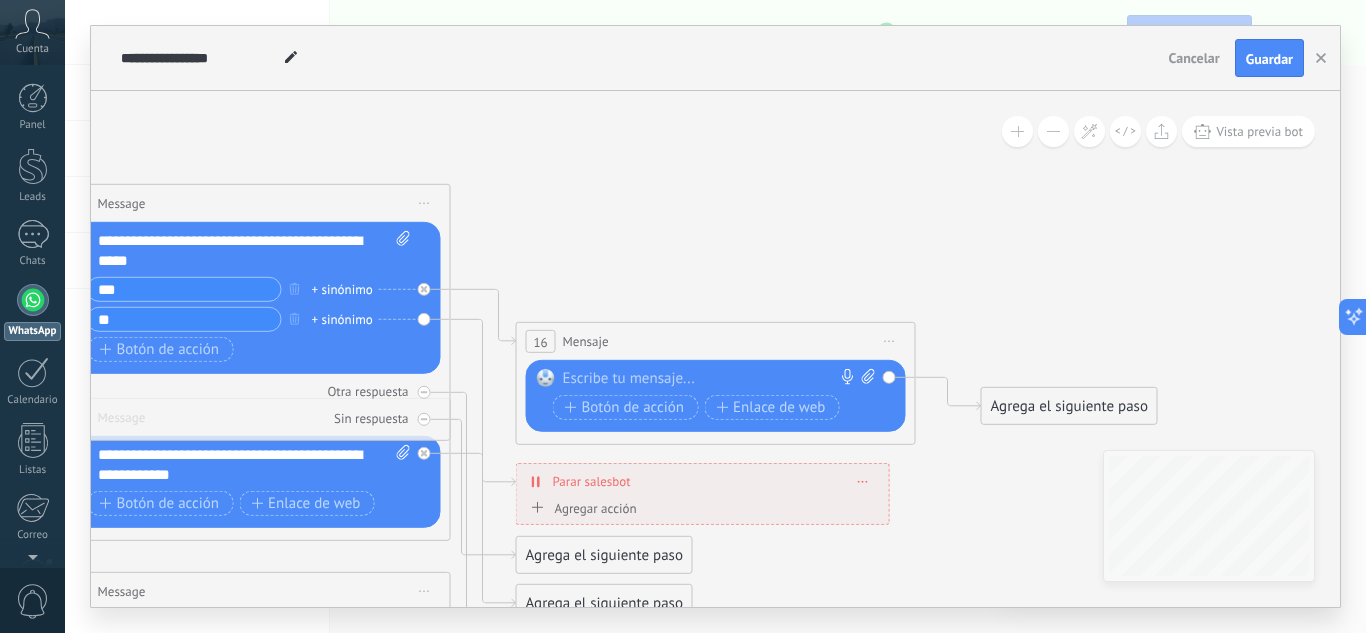 type 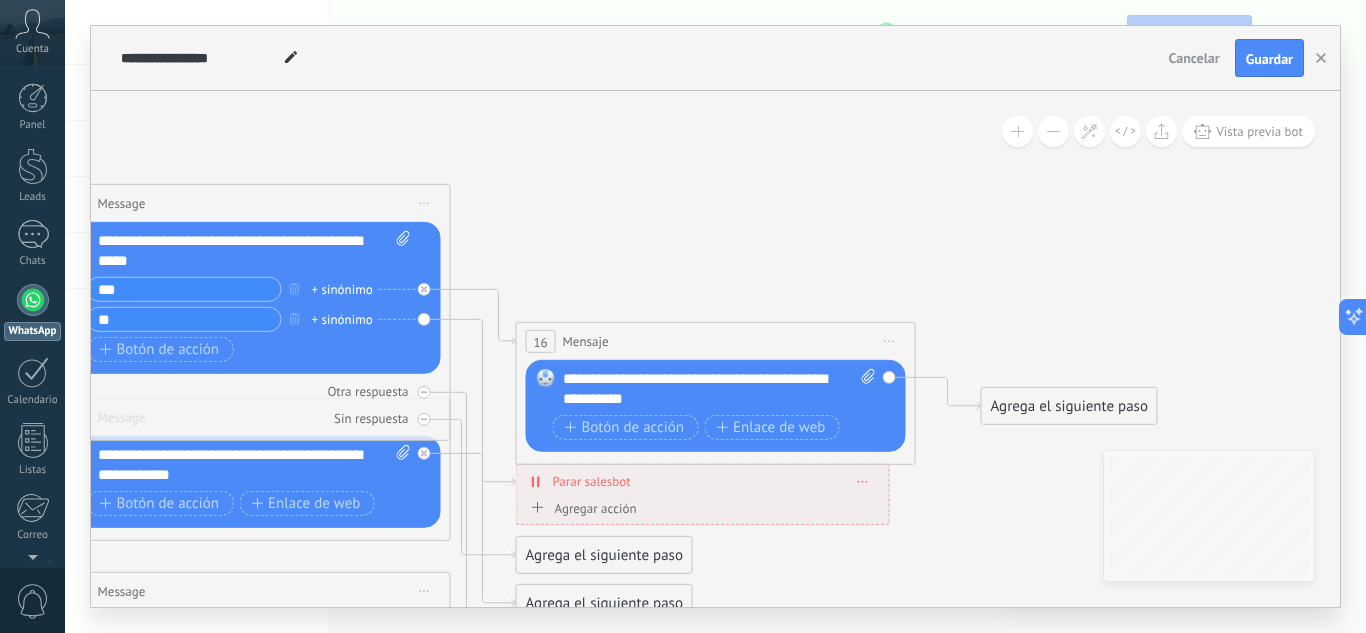 click 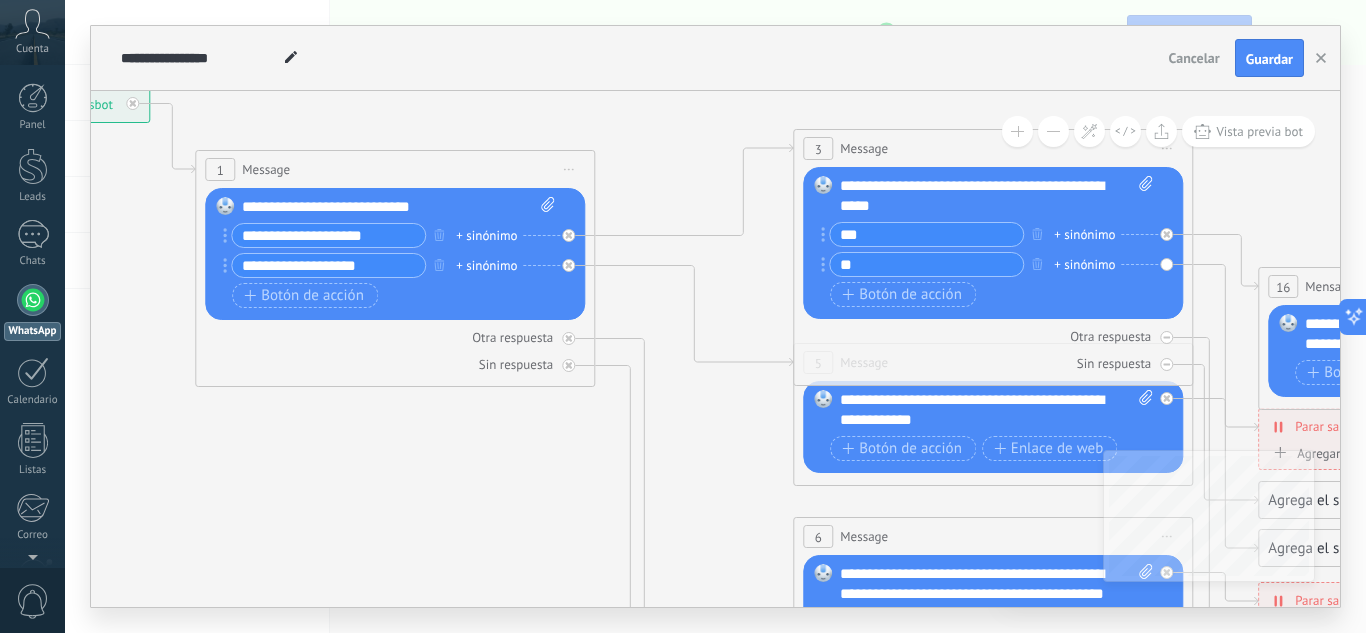 click on "**********" at bounding box center (996, 410) 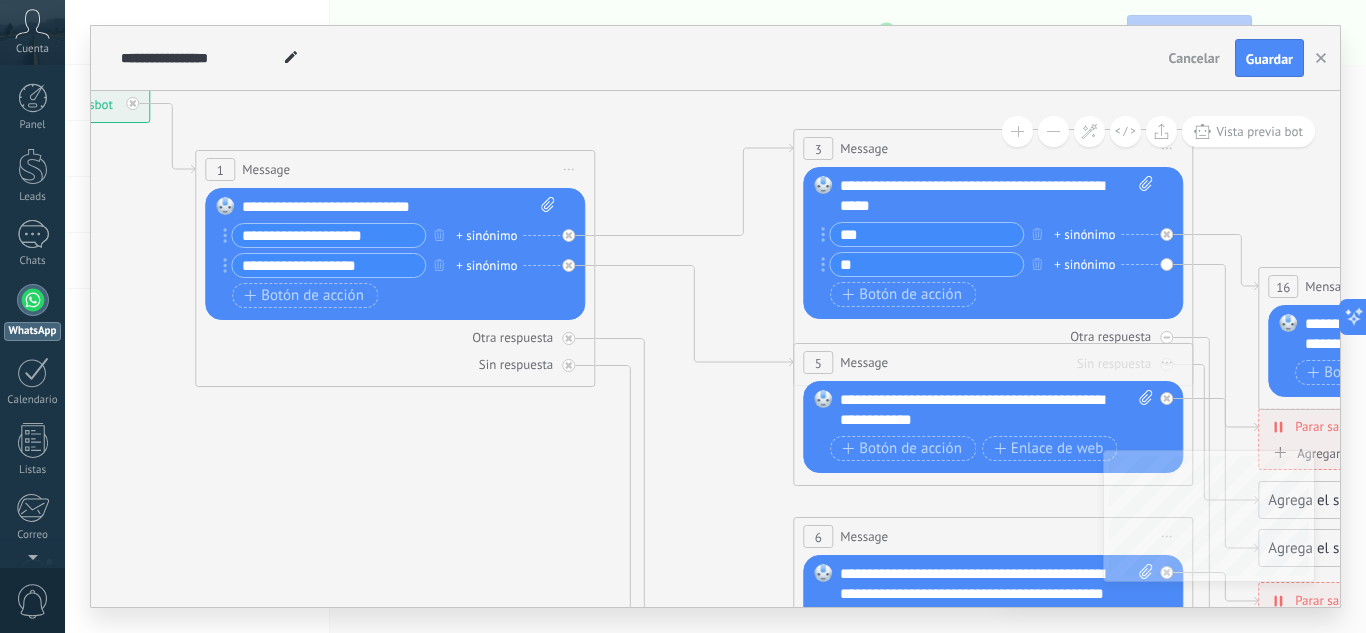 type 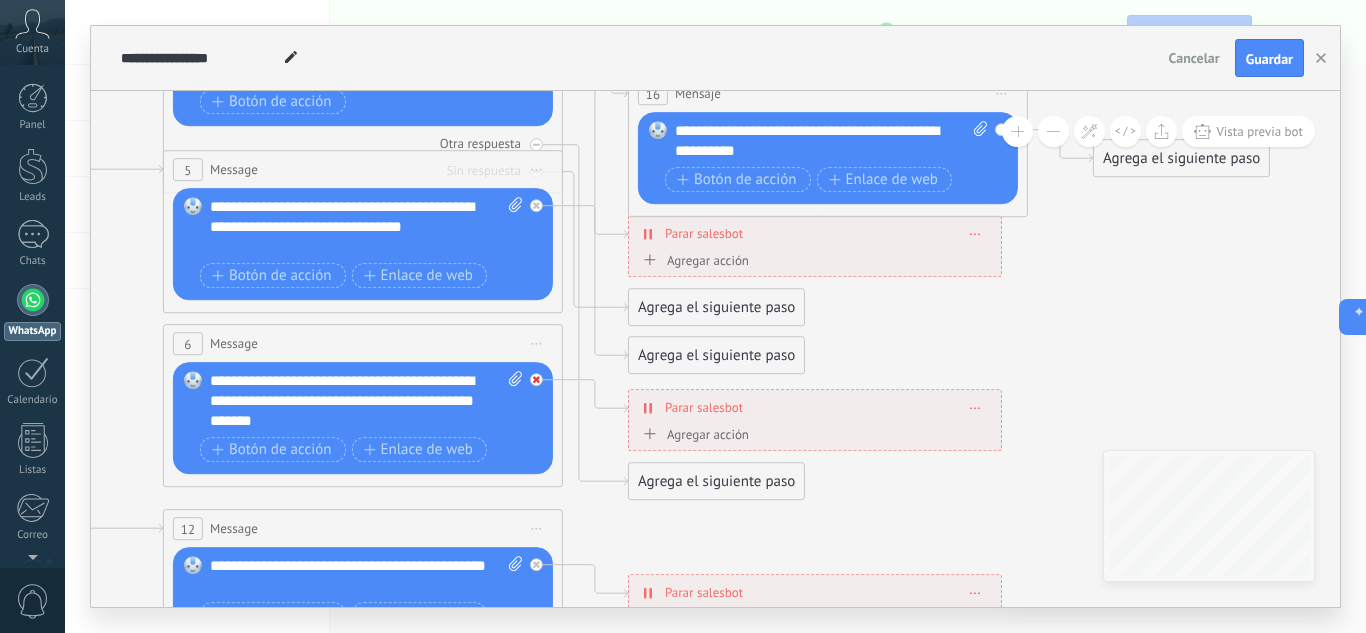 click 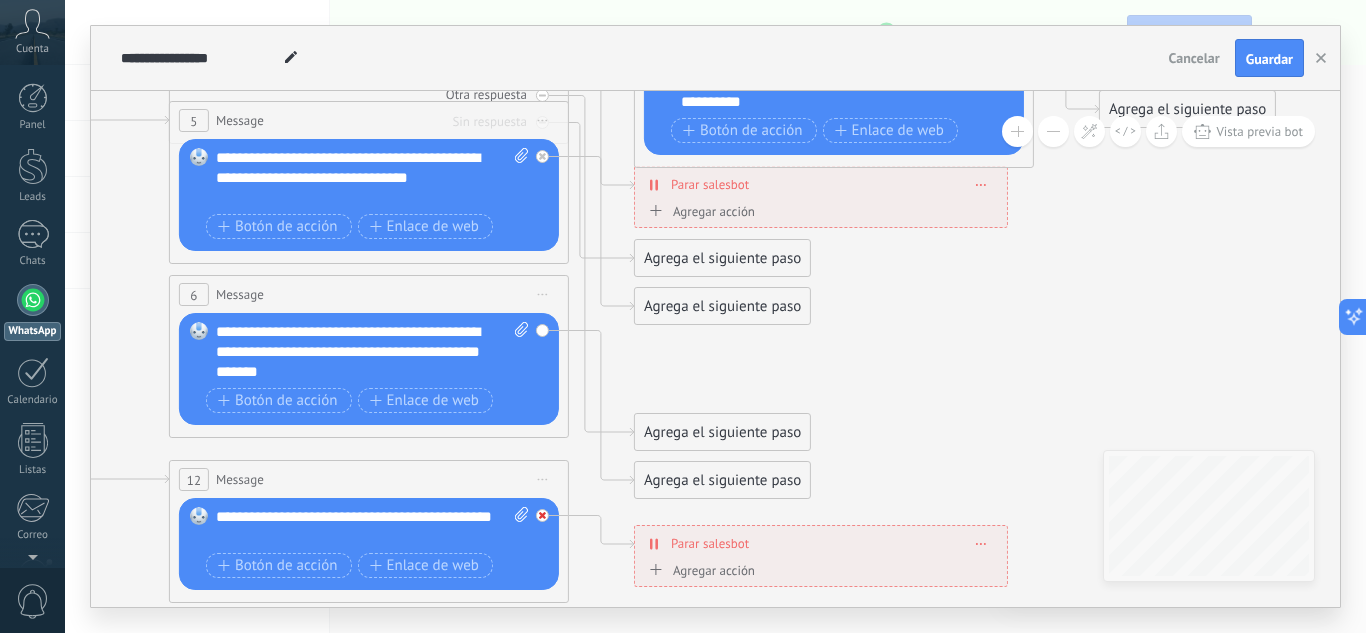 click 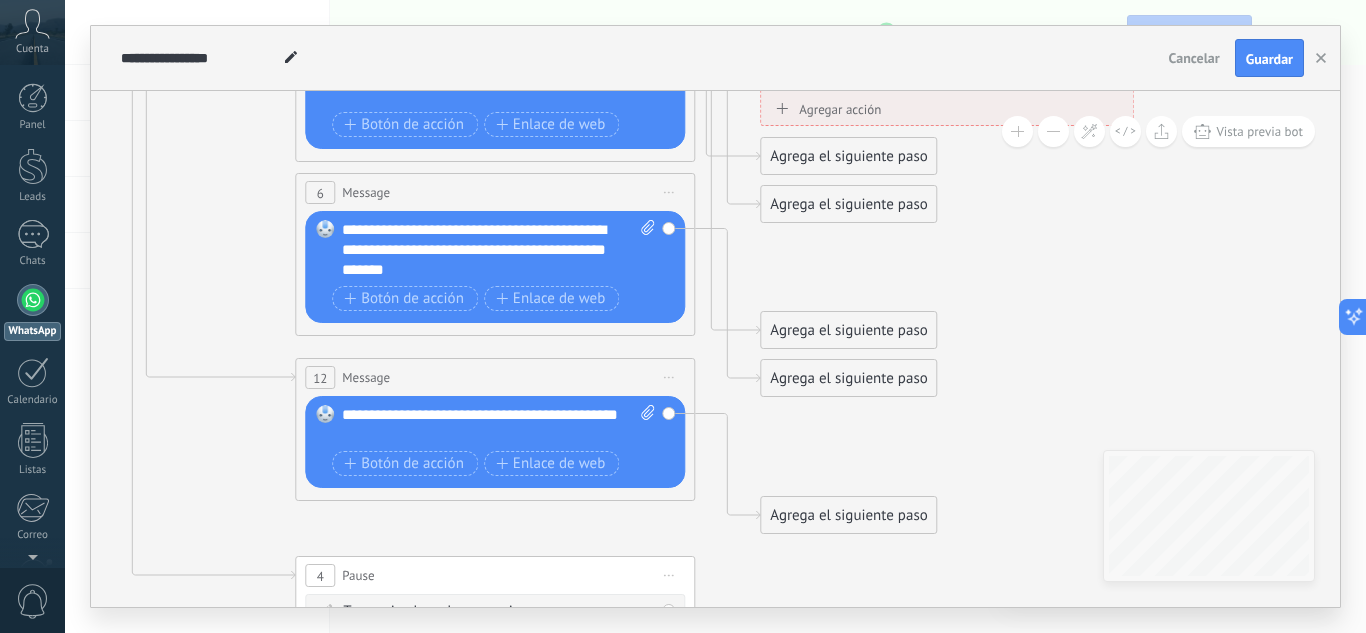 click on "12
Message
*******
(a):
Todos los contactos - canales seleccionados
Todos los contactos - canales seleccionados
Todos los contactos - canal primario
Contacto principal - canales seleccionados
Contacto principal - canal primario
Todos los contactos - canales seleccionados
Todos los contactos - canales seleccionados
Todos los contactos - canal primario" at bounding box center [495, 377] 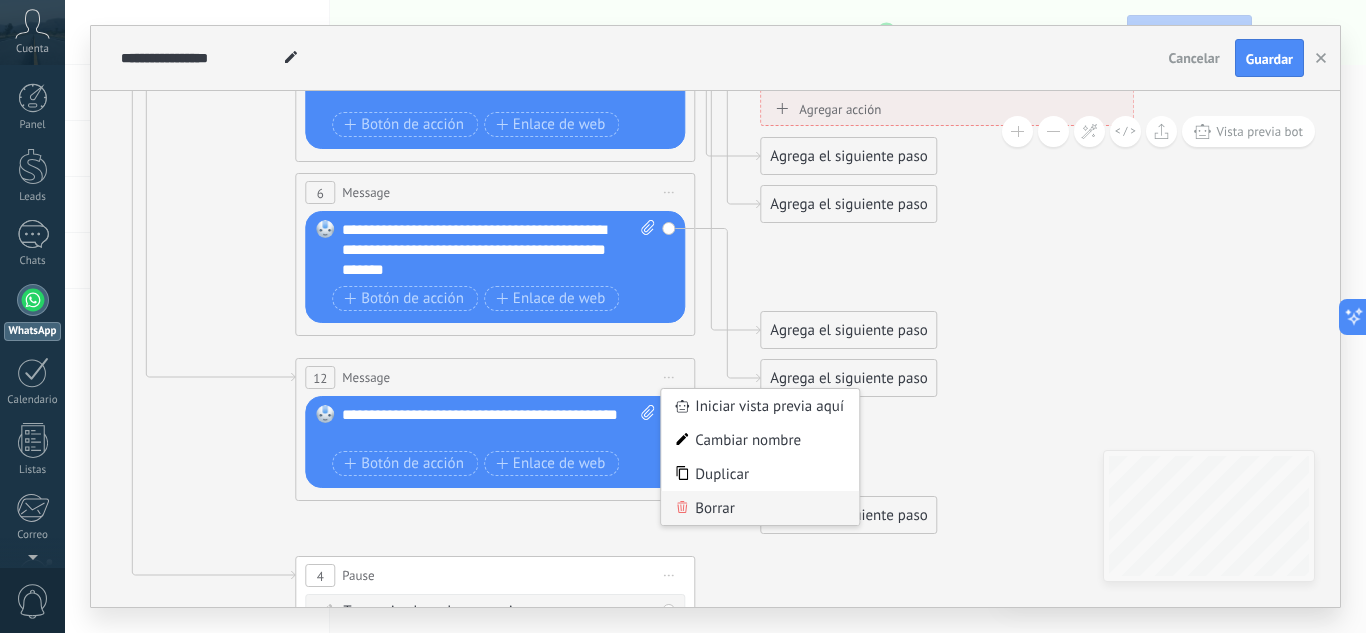 click on "Borrar" at bounding box center [760, 508] 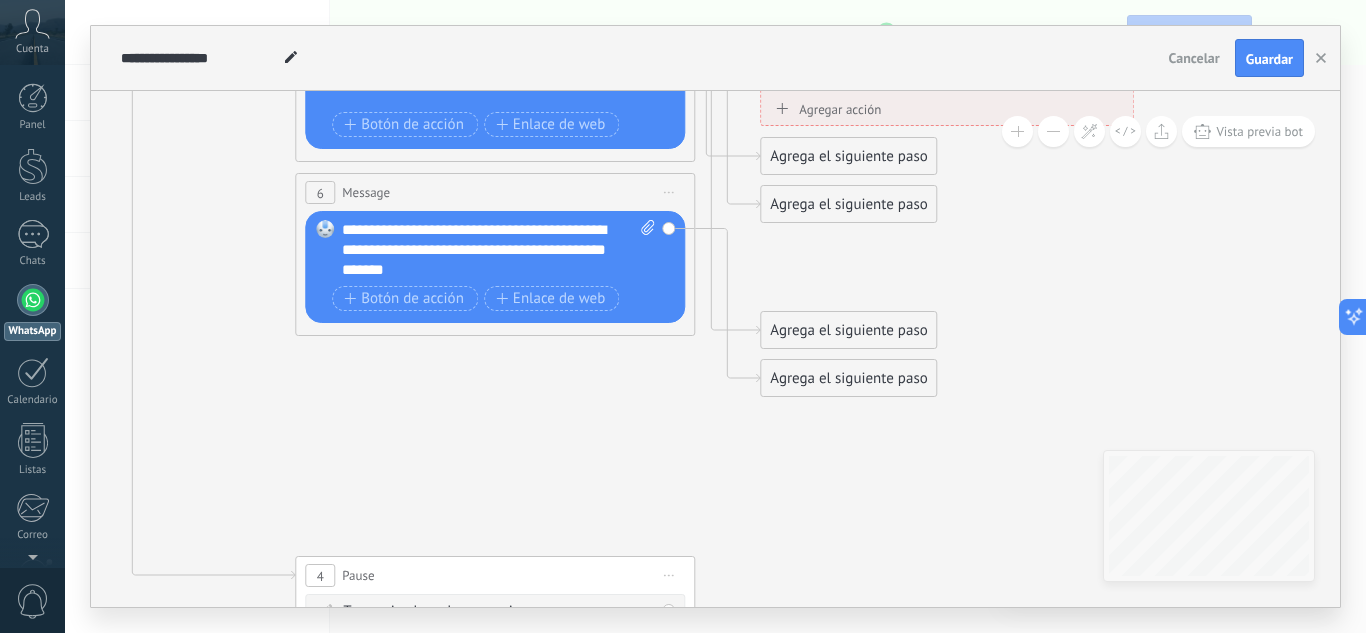 click on "Iniciar vista previa aquí
Cambiar nombre
Duplicar
[GEOGRAPHIC_DATA]" at bounding box center (669, 192) 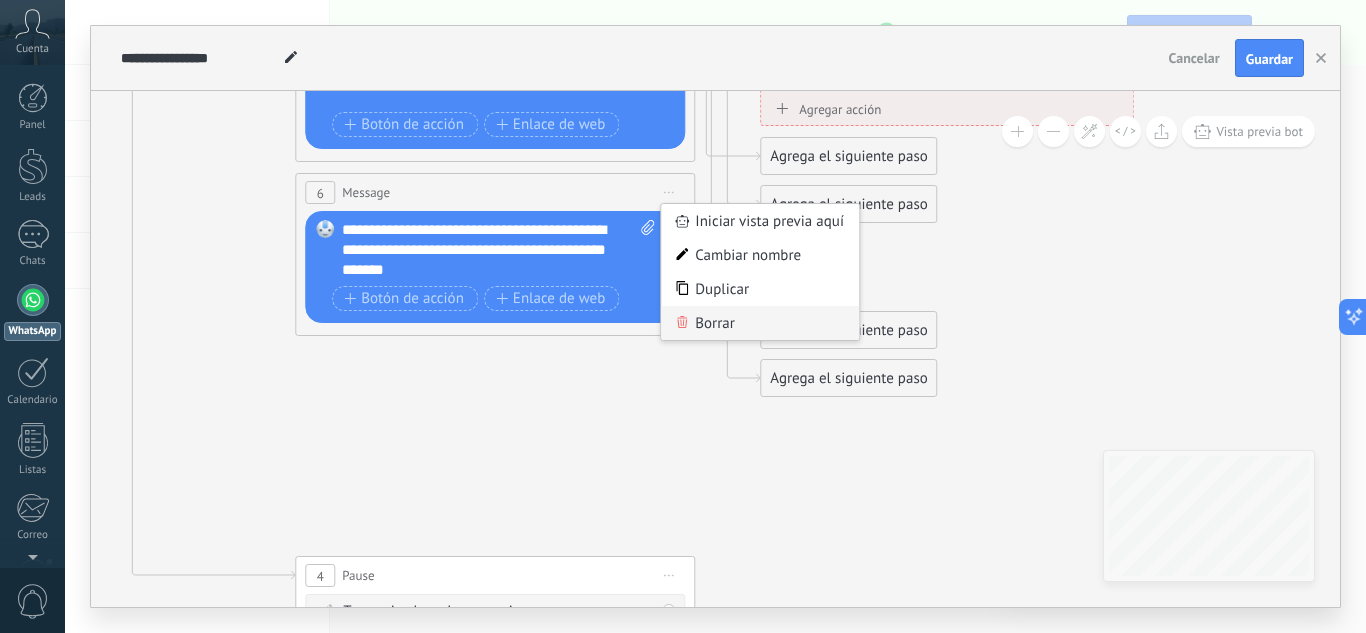 click on "Borrar" at bounding box center (760, 323) 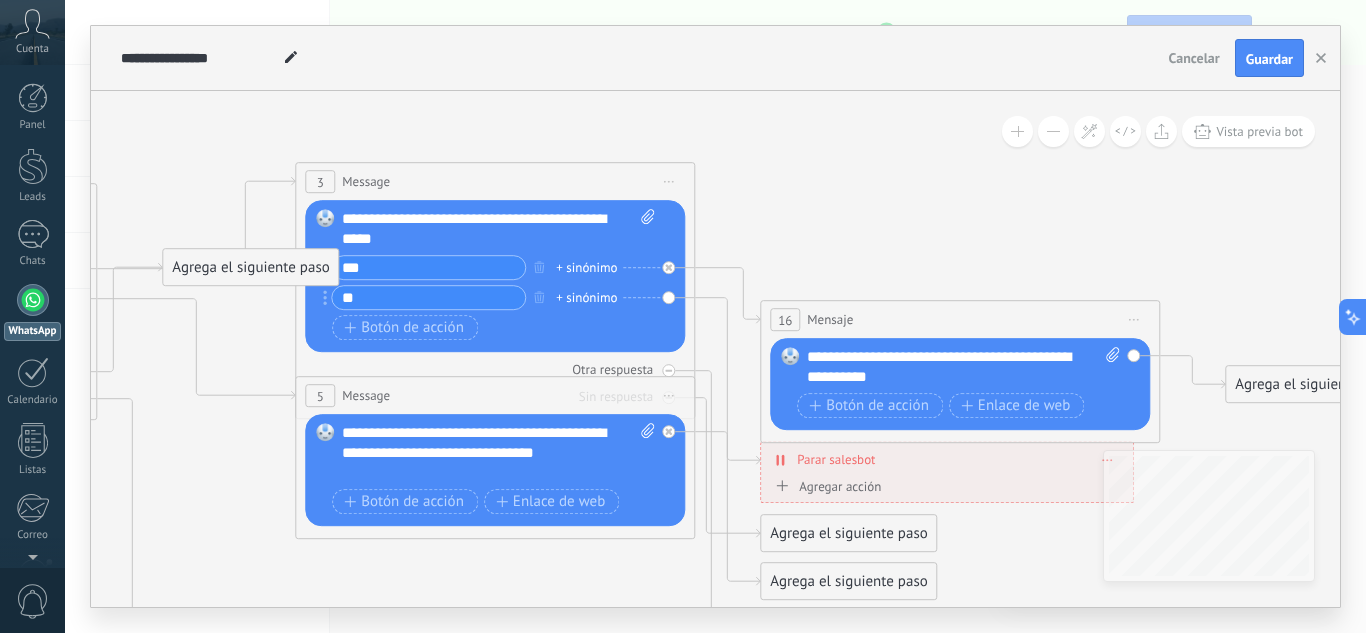 click 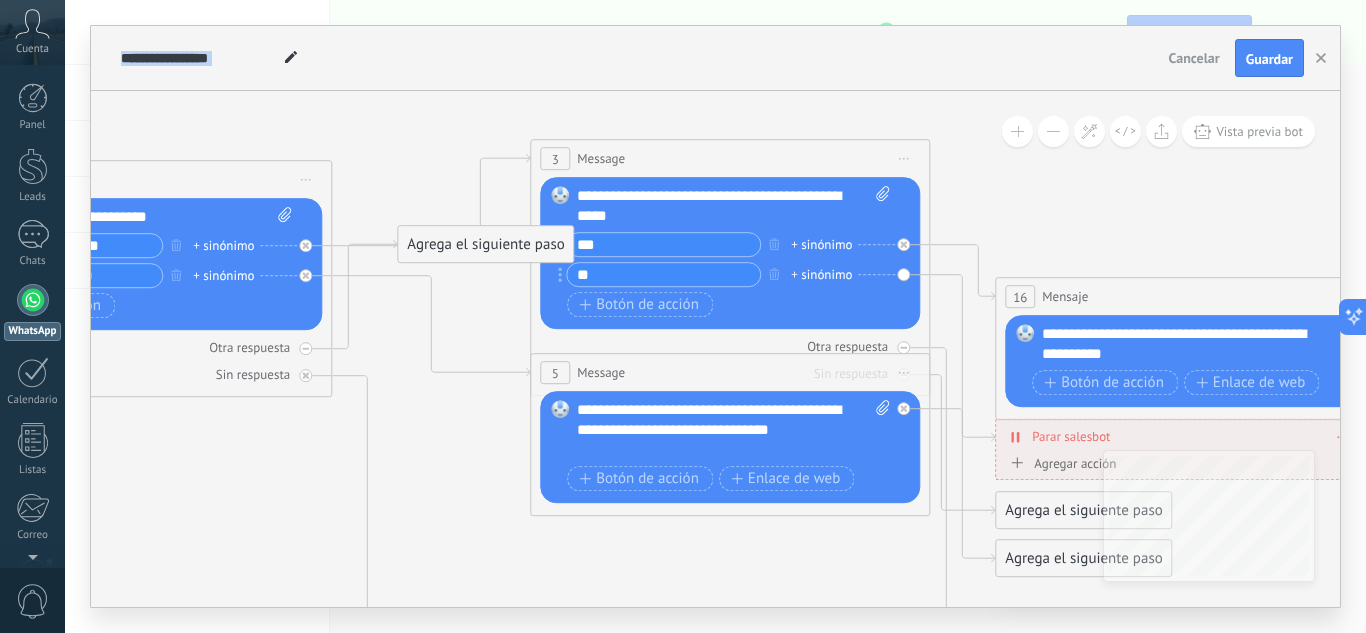 drag, startPoint x: 844, startPoint y: 249, endPoint x: 1106, endPoint y: 226, distance: 263.0076 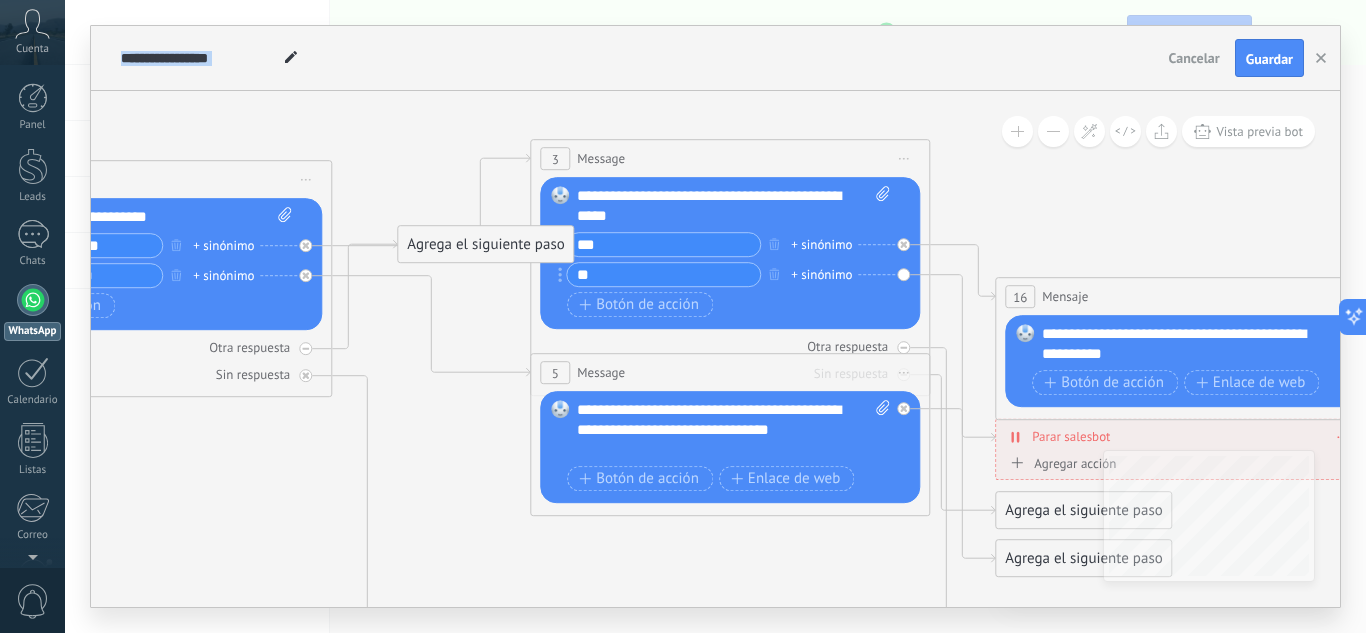 click 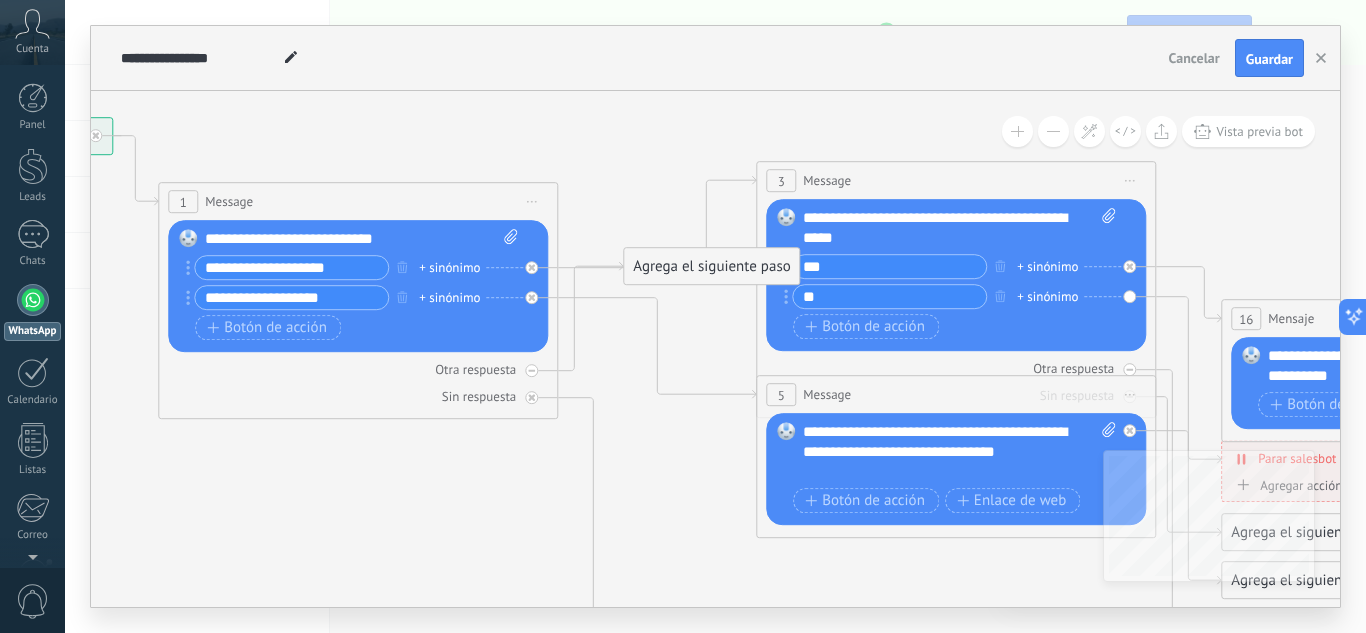 drag, startPoint x: 415, startPoint y: 394, endPoint x: 685, endPoint y: 423, distance: 271.55295 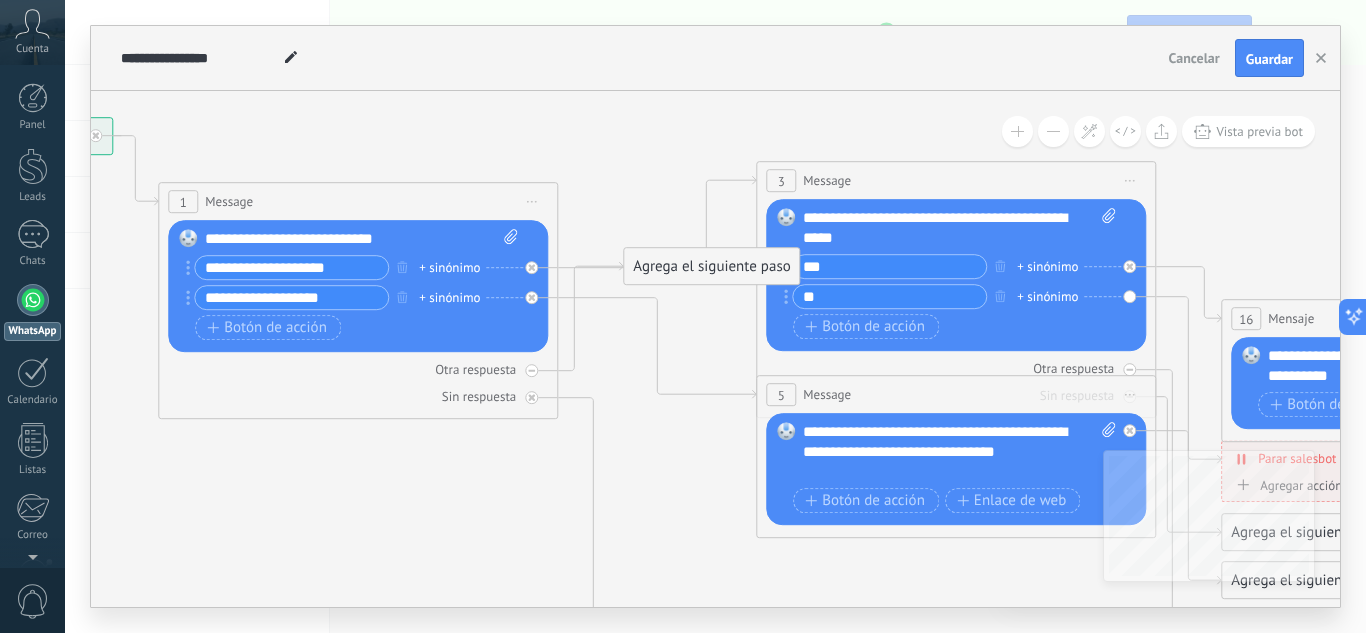click 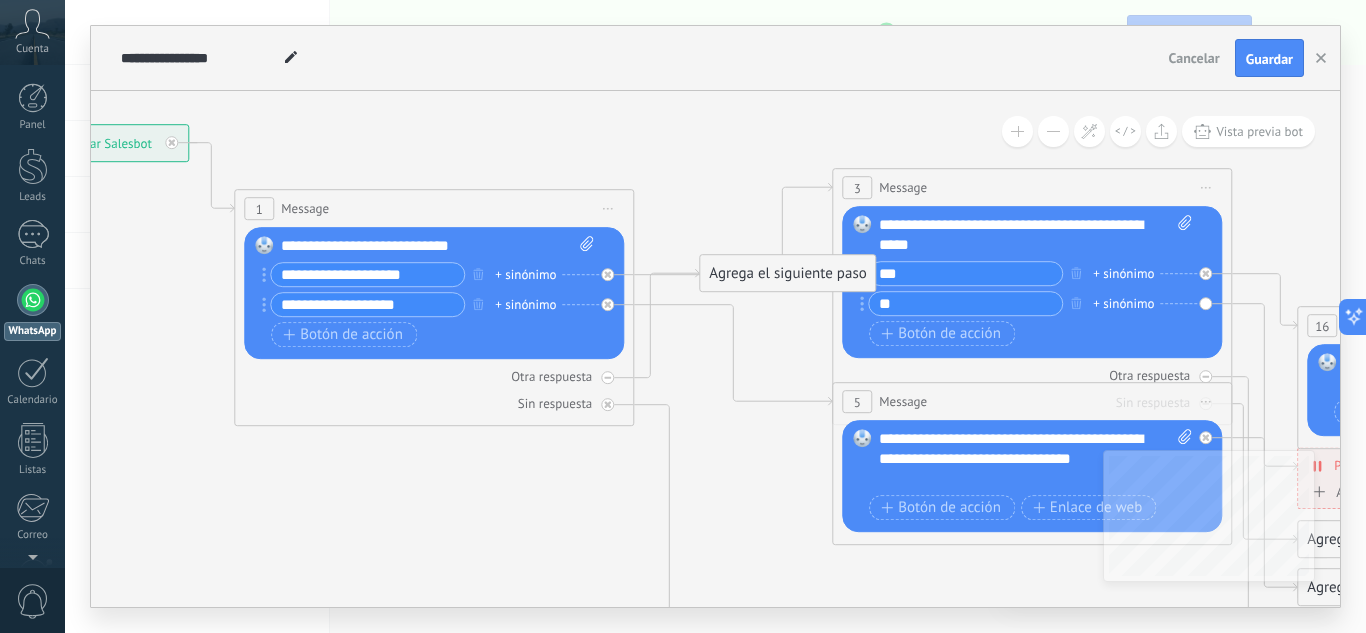 click 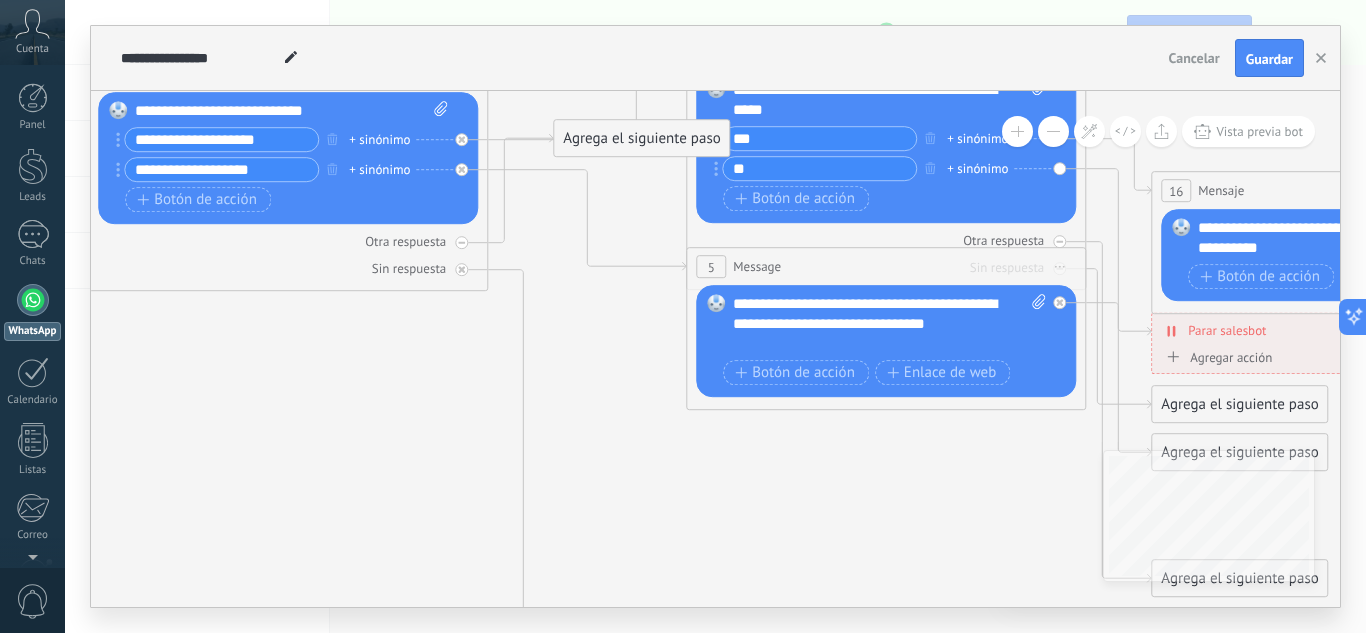 drag, startPoint x: 746, startPoint y: 471, endPoint x: 582, endPoint y: 227, distance: 293.9932 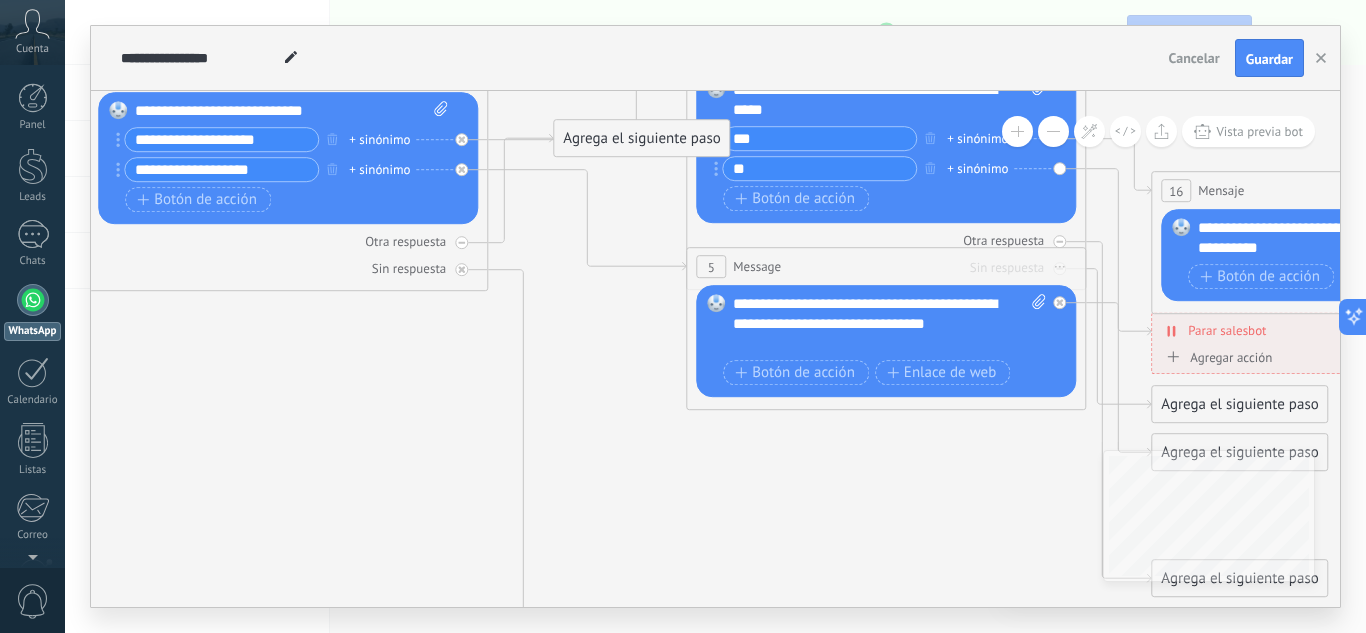 click 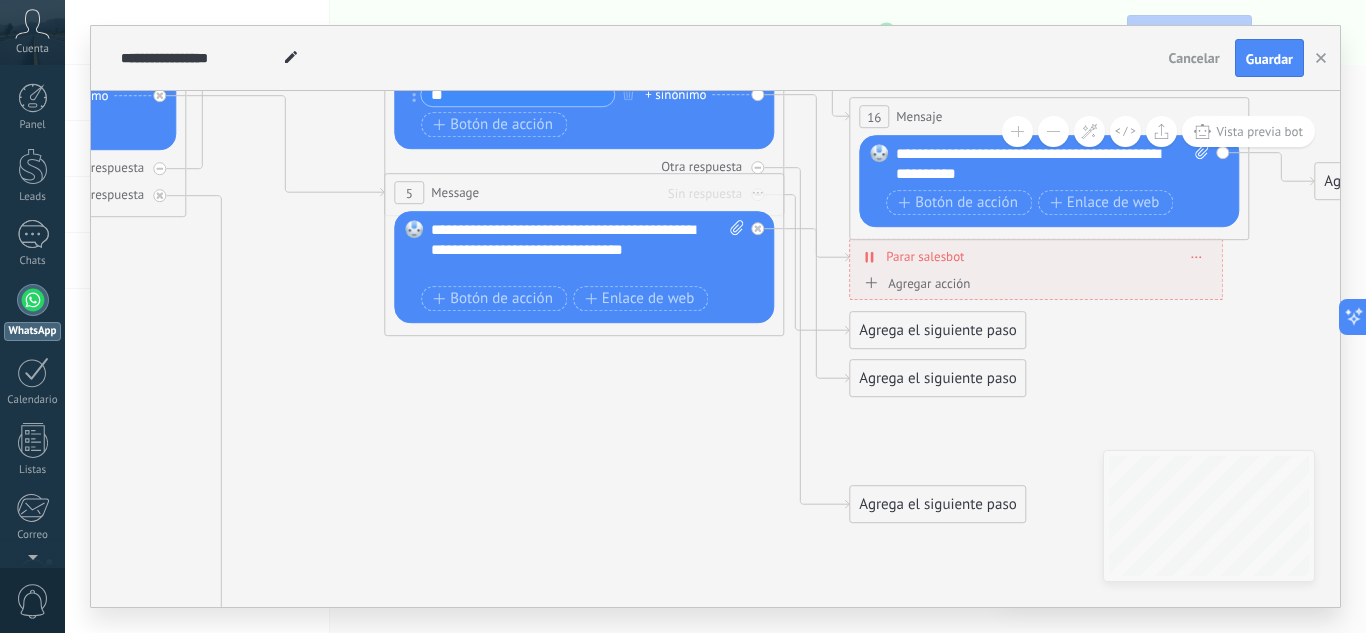 drag, startPoint x: 765, startPoint y: 396, endPoint x: 443, endPoint y: 442, distance: 325.26913 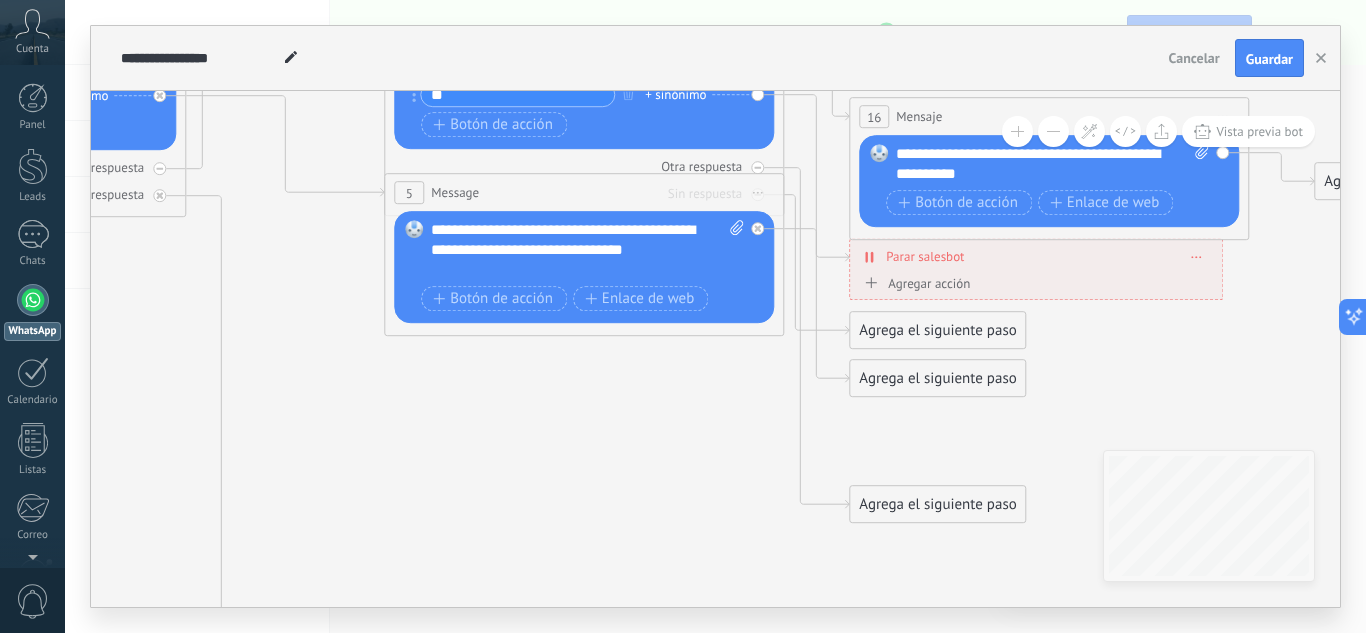 click 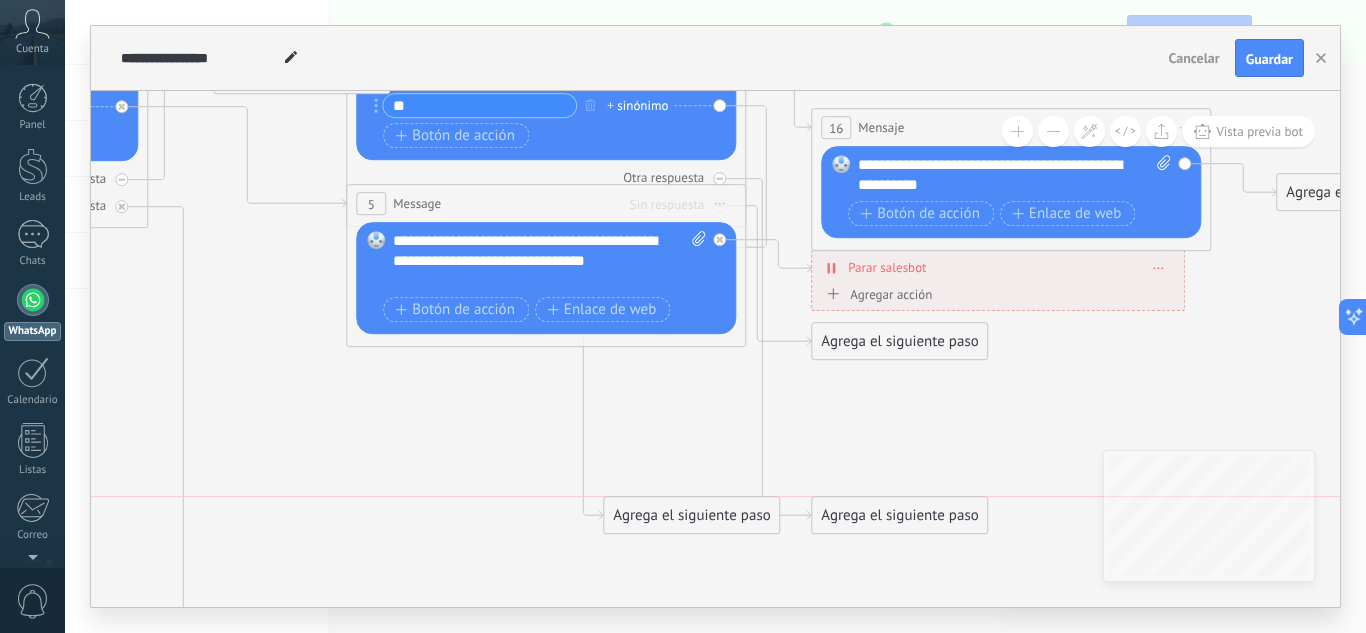 drag, startPoint x: 871, startPoint y: 390, endPoint x: 663, endPoint y: 520, distance: 245.28351 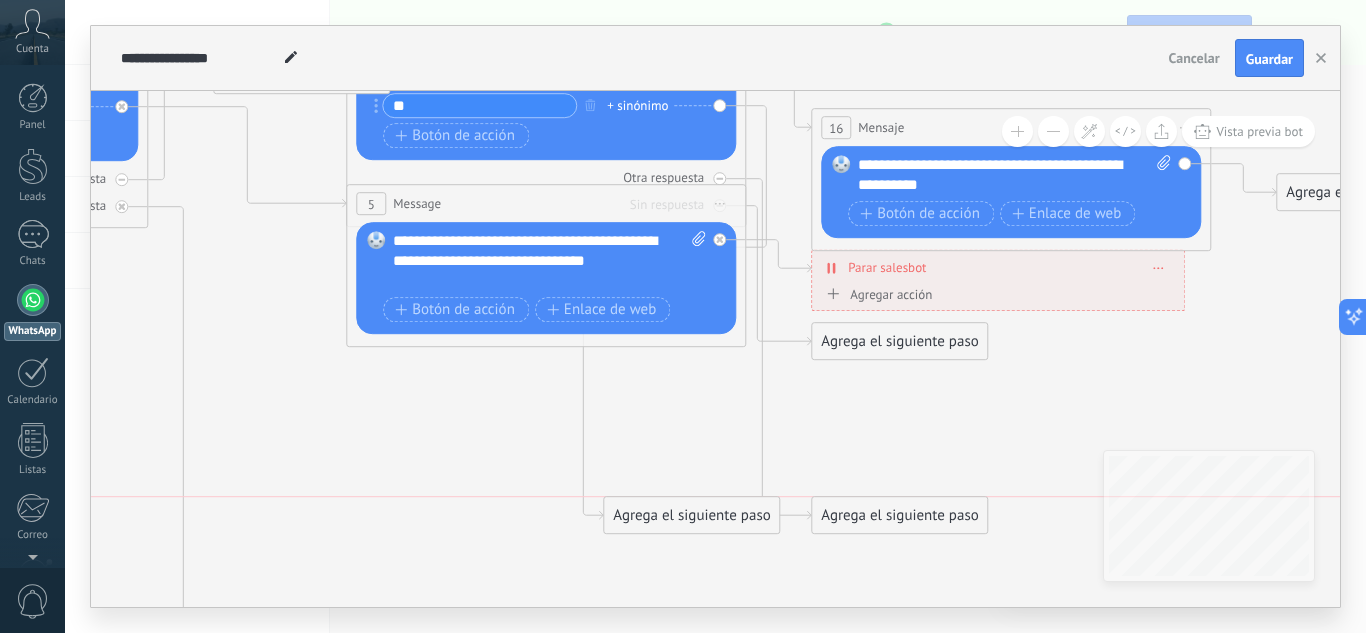 click on "Agrega el siguiente paso" at bounding box center (691, 515) 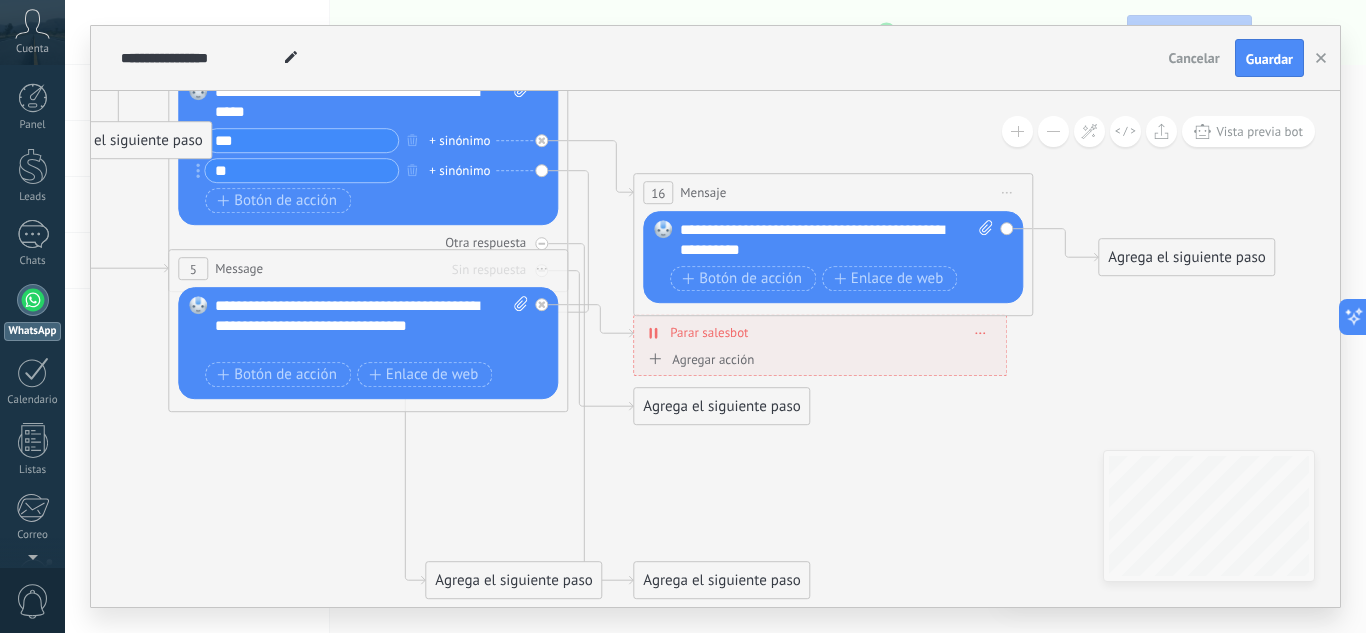 drag, startPoint x: 877, startPoint y: 400, endPoint x: 582, endPoint y: 509, distance: 314.49326 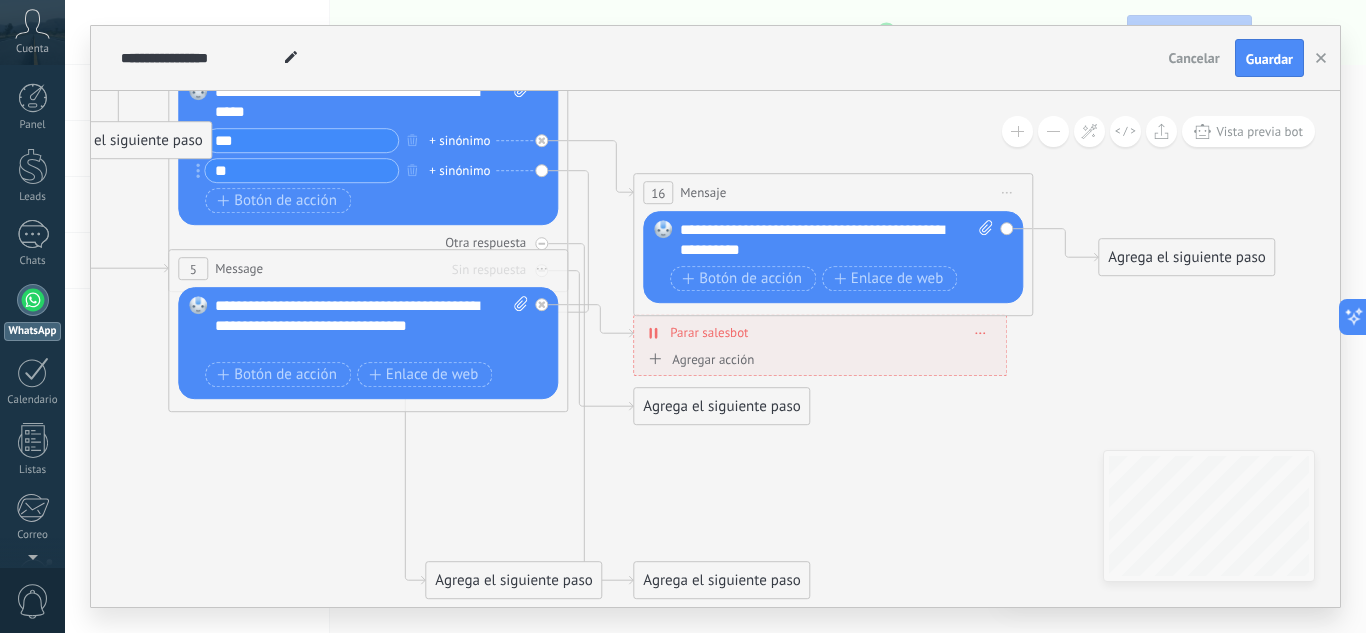 click 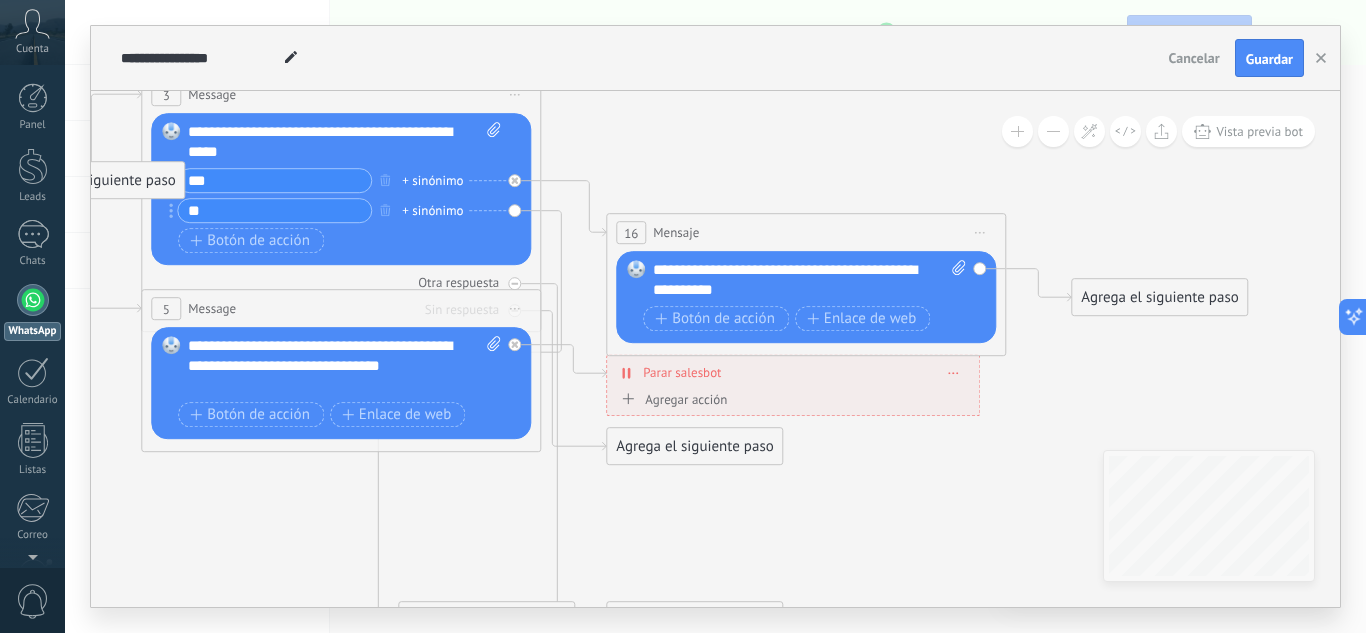 drag, startPoint x: 584, startPoint y: 526, endPoint x: 712, endPoint y: 513, distance: 128.65846 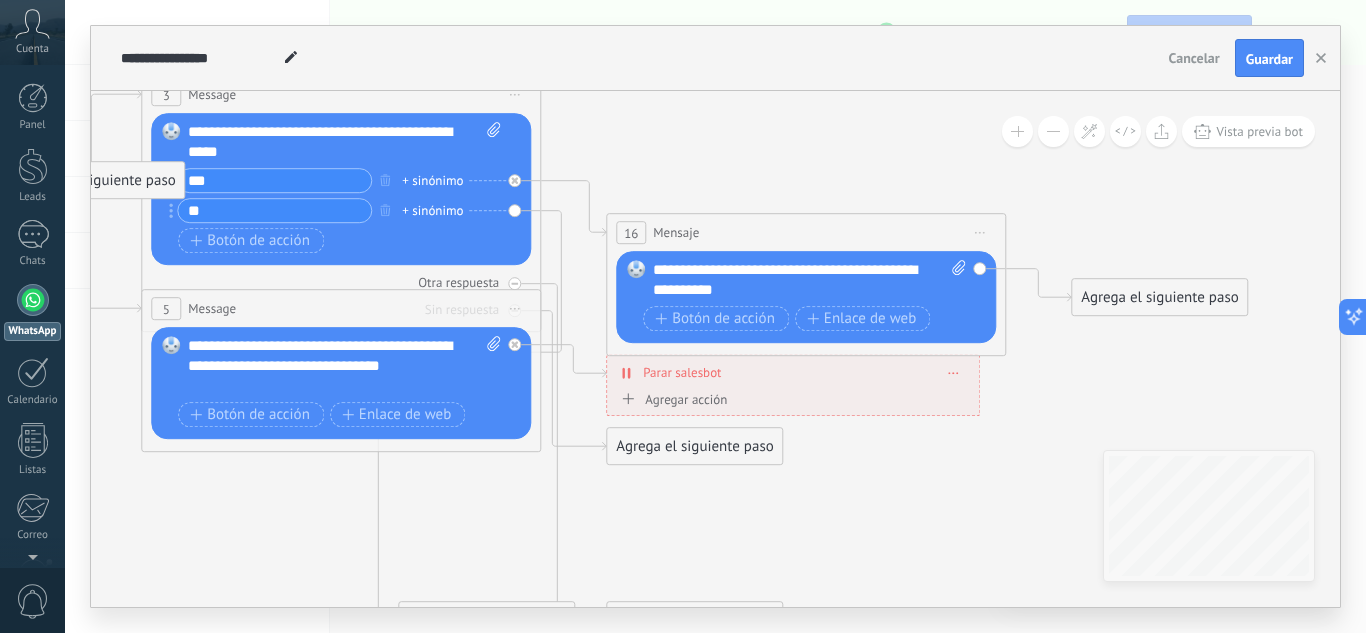click 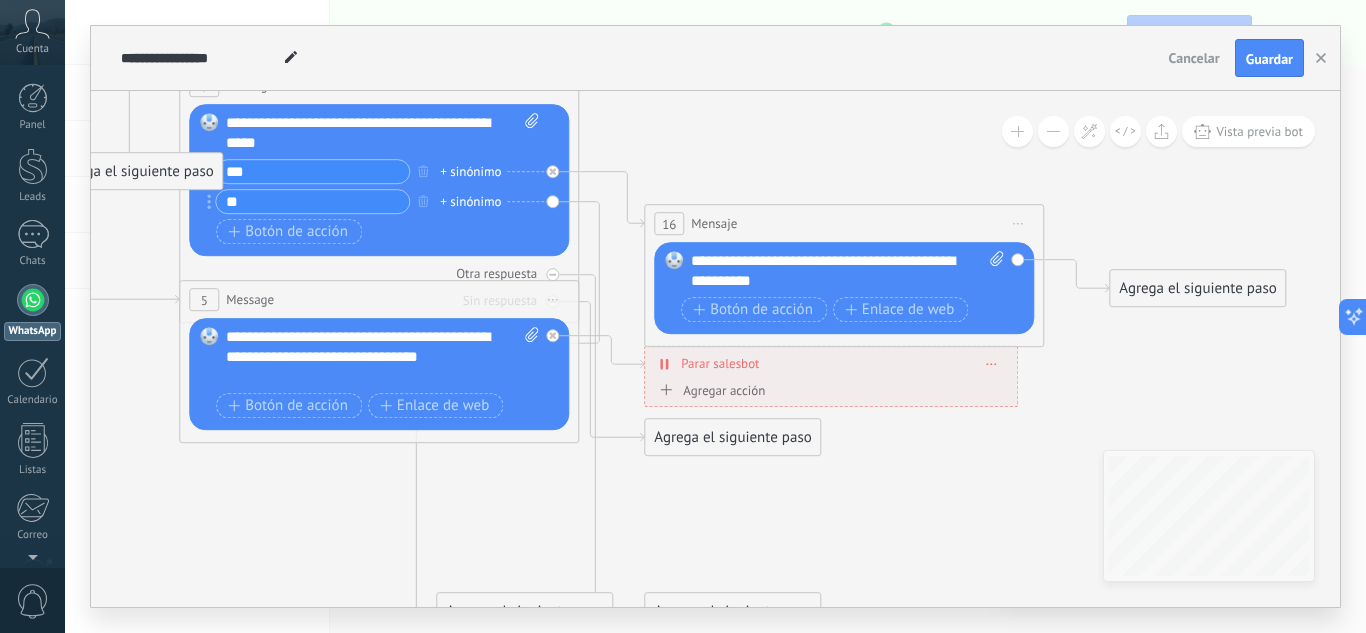 click on "Agregar acción" at bounding box center (709, 390) 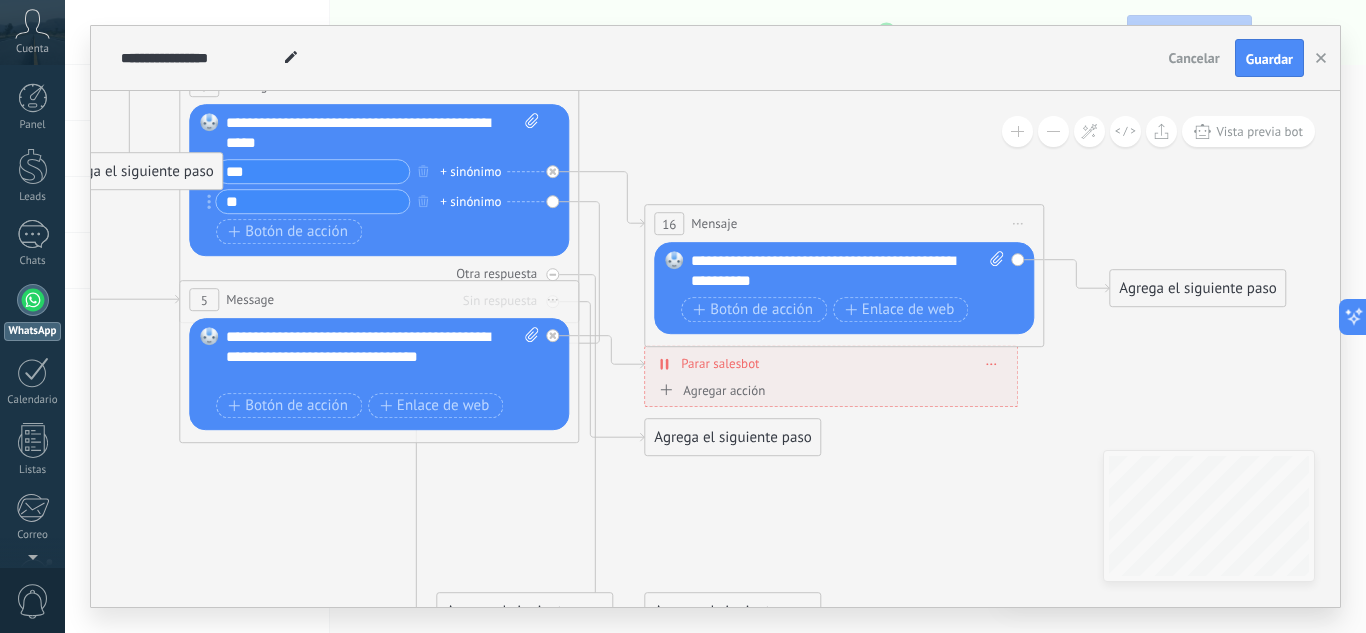 click on "Conversación marcada como cerrada" at bounding box center (769, 391) 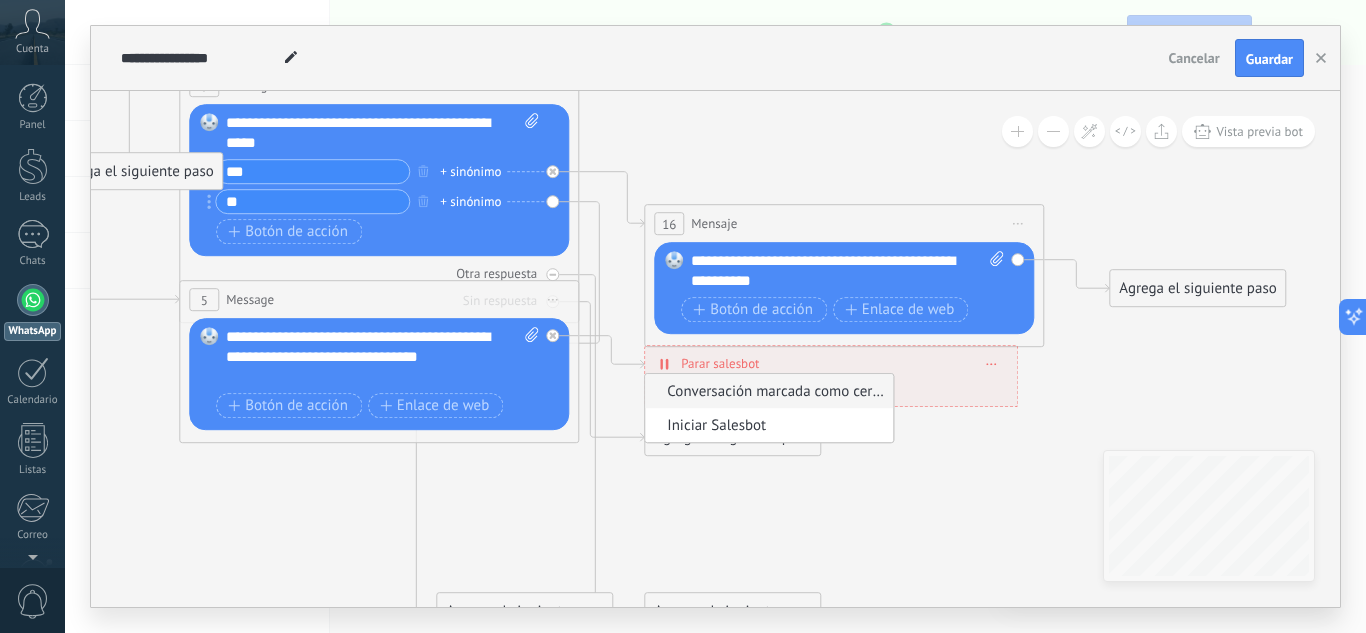 click 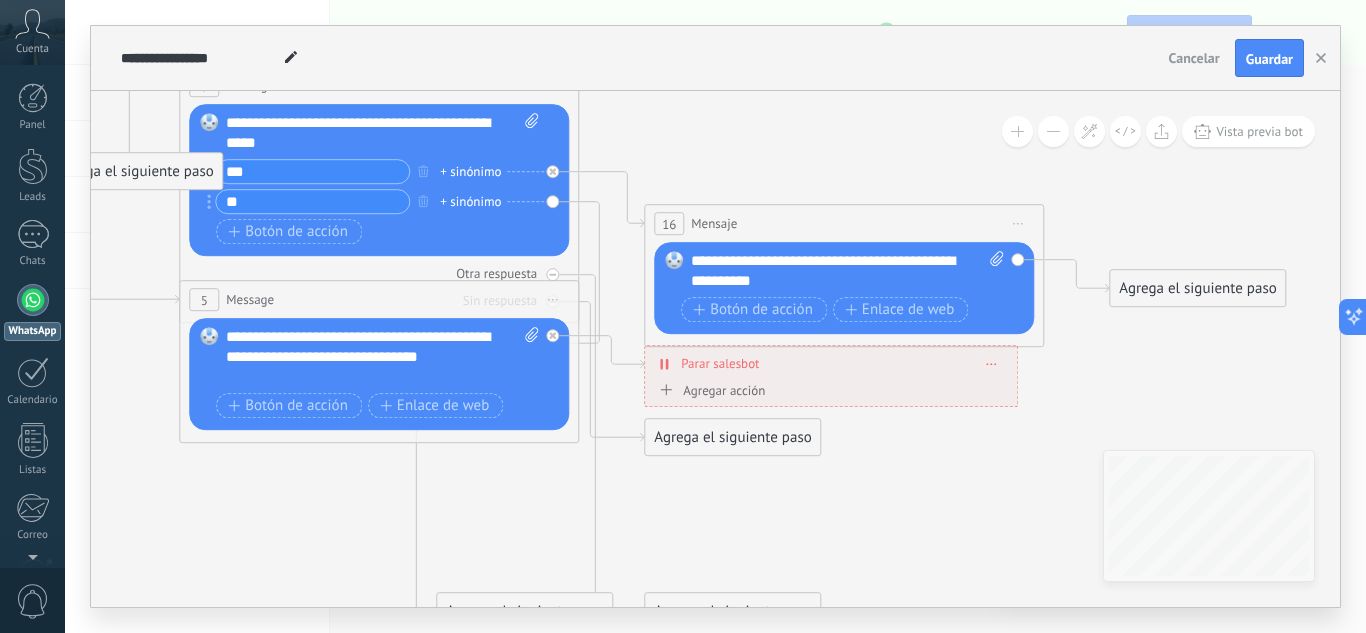click on "Agrega el siguiente paso" at bounding box center (732, 437) 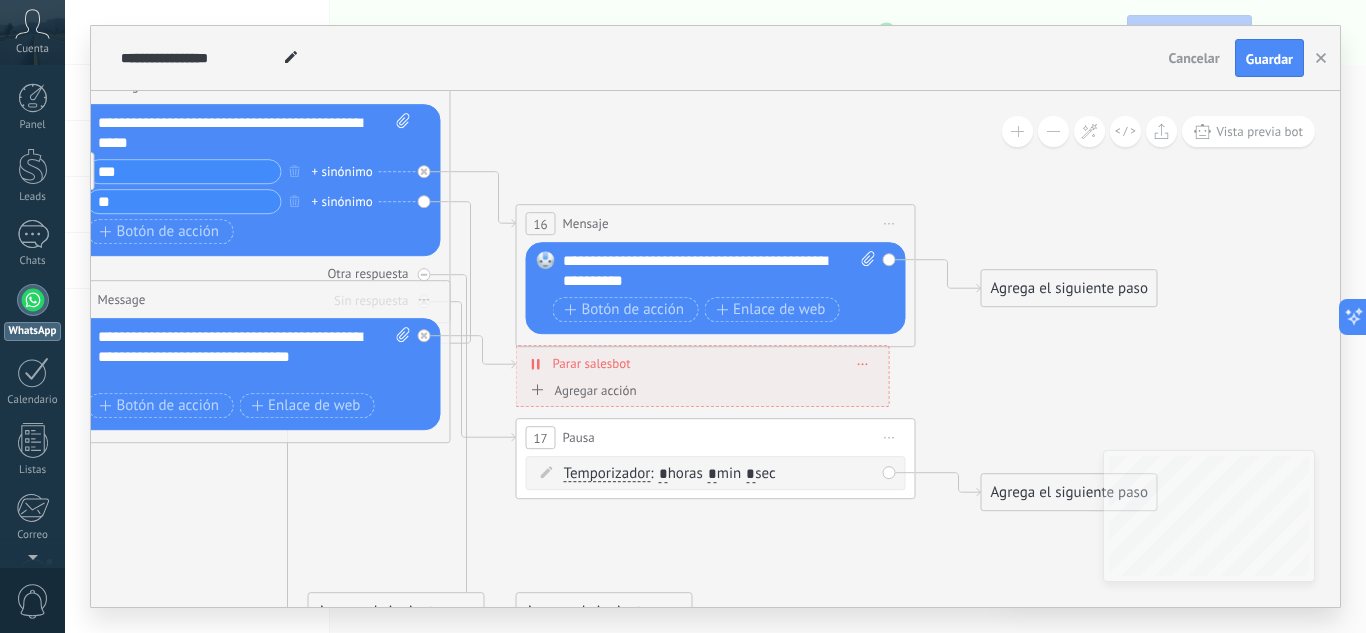 click on "Parar salesbot" at bounding box center [592, 363] 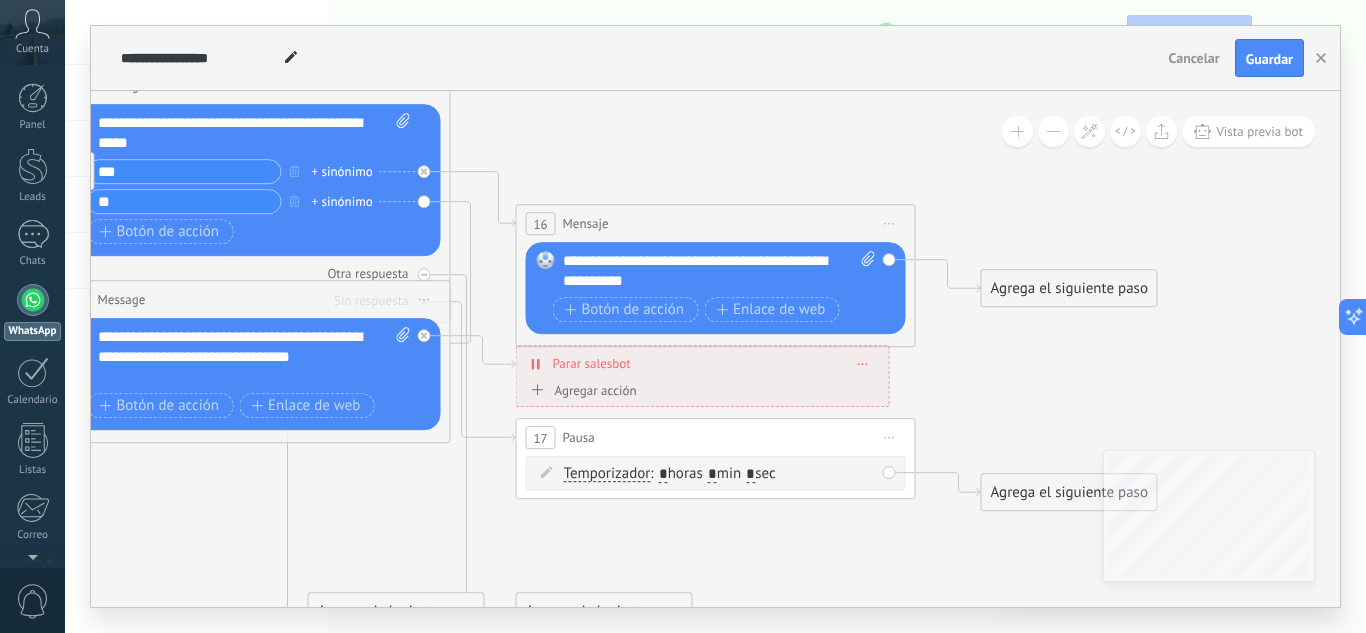 click 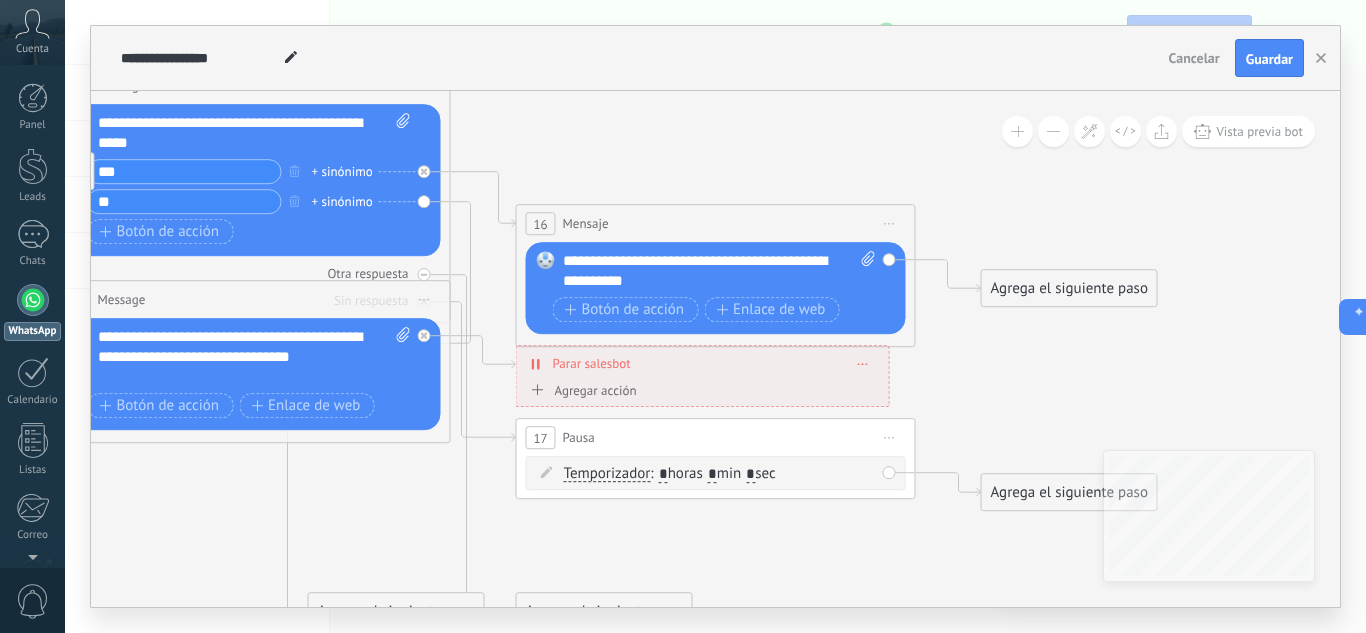 click at bounding box center [863, 363] 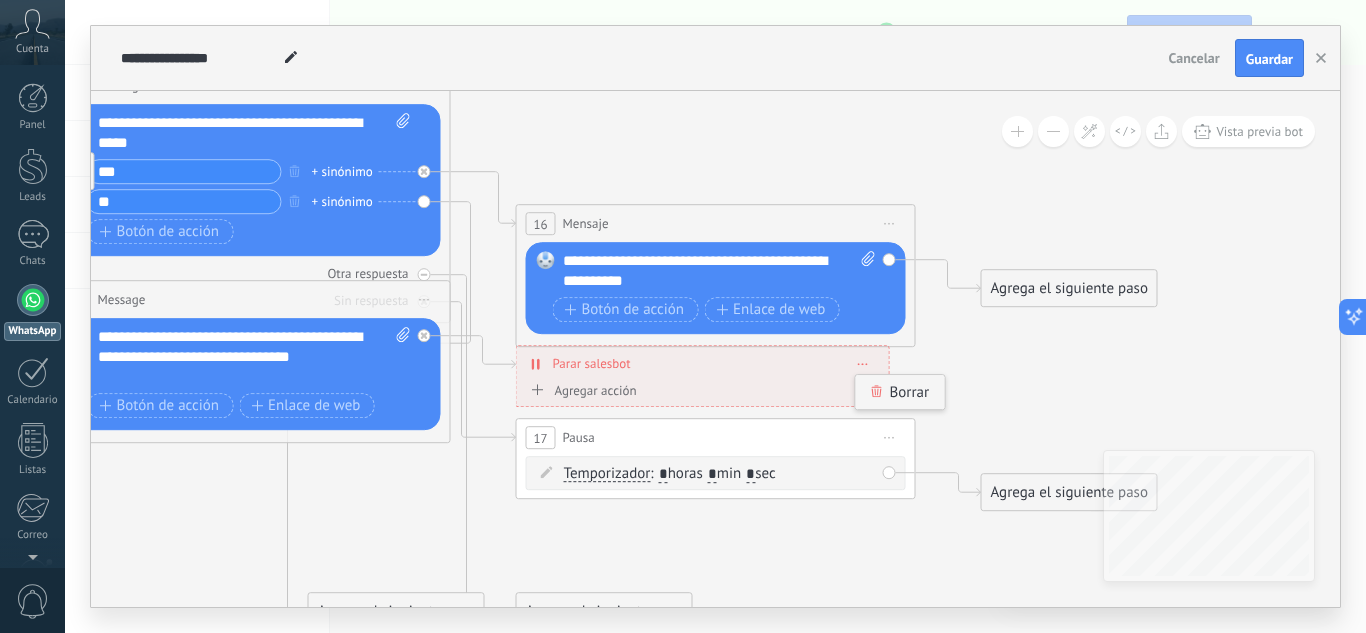 click on "Borrar" at bounding box center [900, 392] 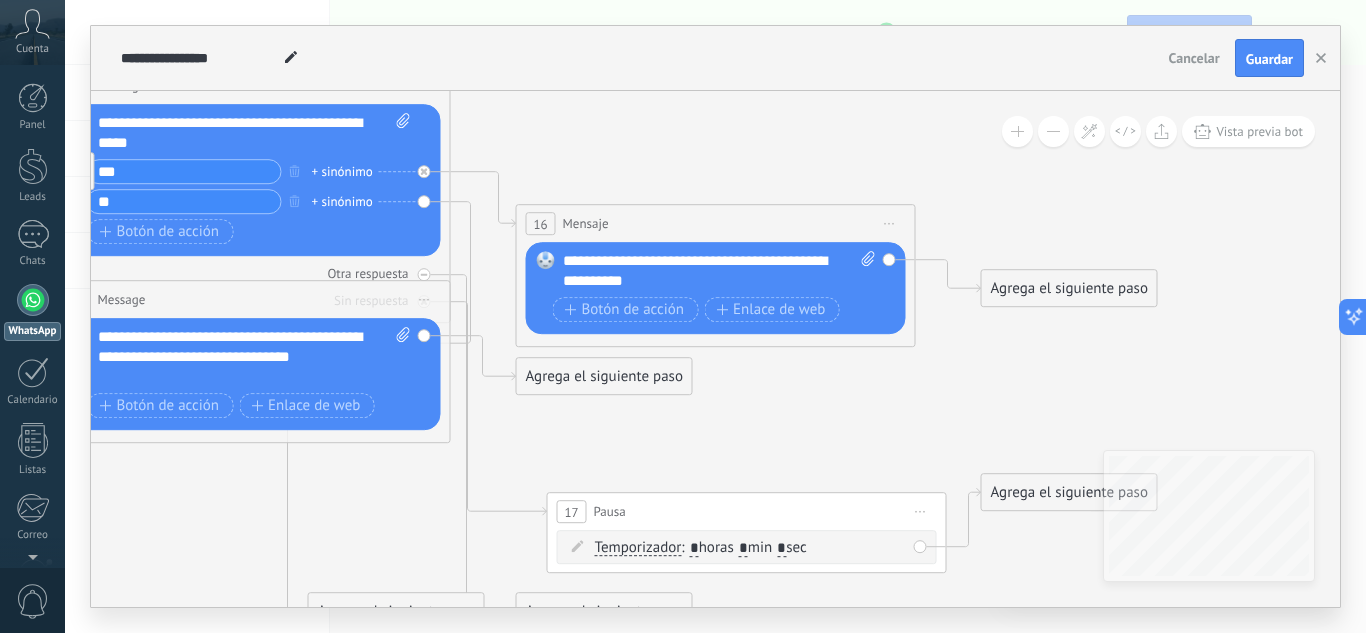drag, startPoint x: 691, startPoint y: 439, endPoint x: 722, endPoint y: 513, distance: 80.23092 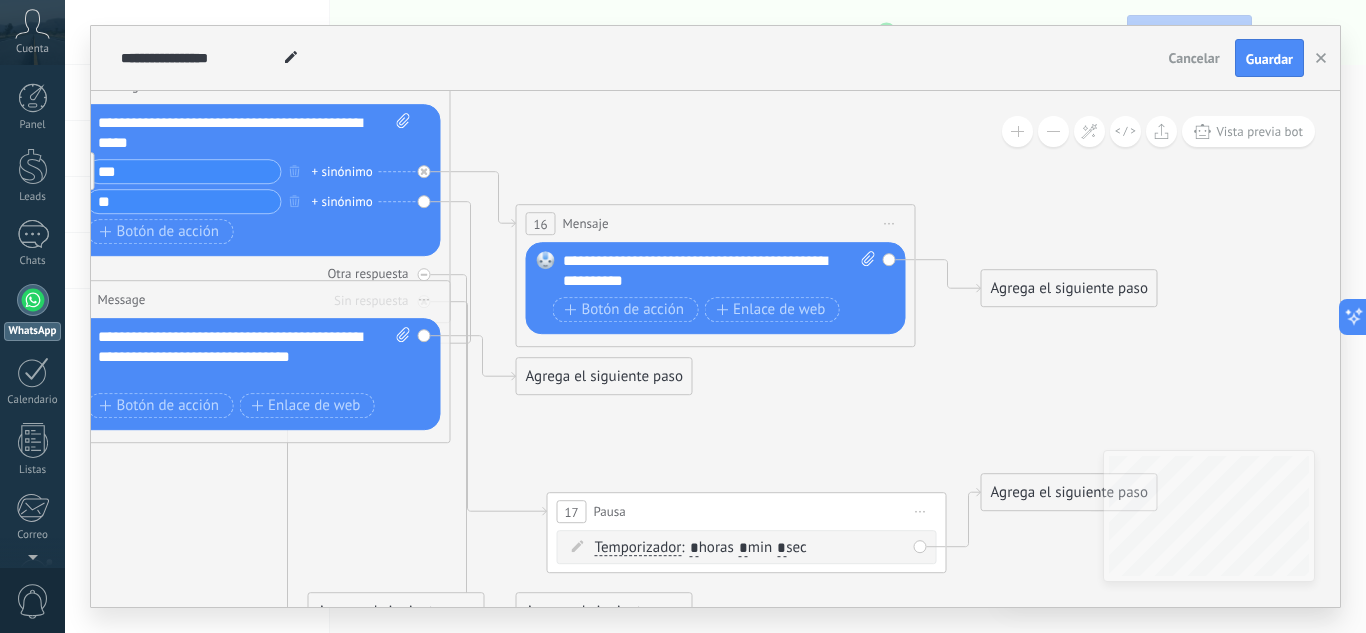 click on "17
Pausa
*****
Iniciar vista previa aquí
Cambiar nombre
Duplicar
[GEOGRAPHIC_DATA]" at bounding box center (747, 511) 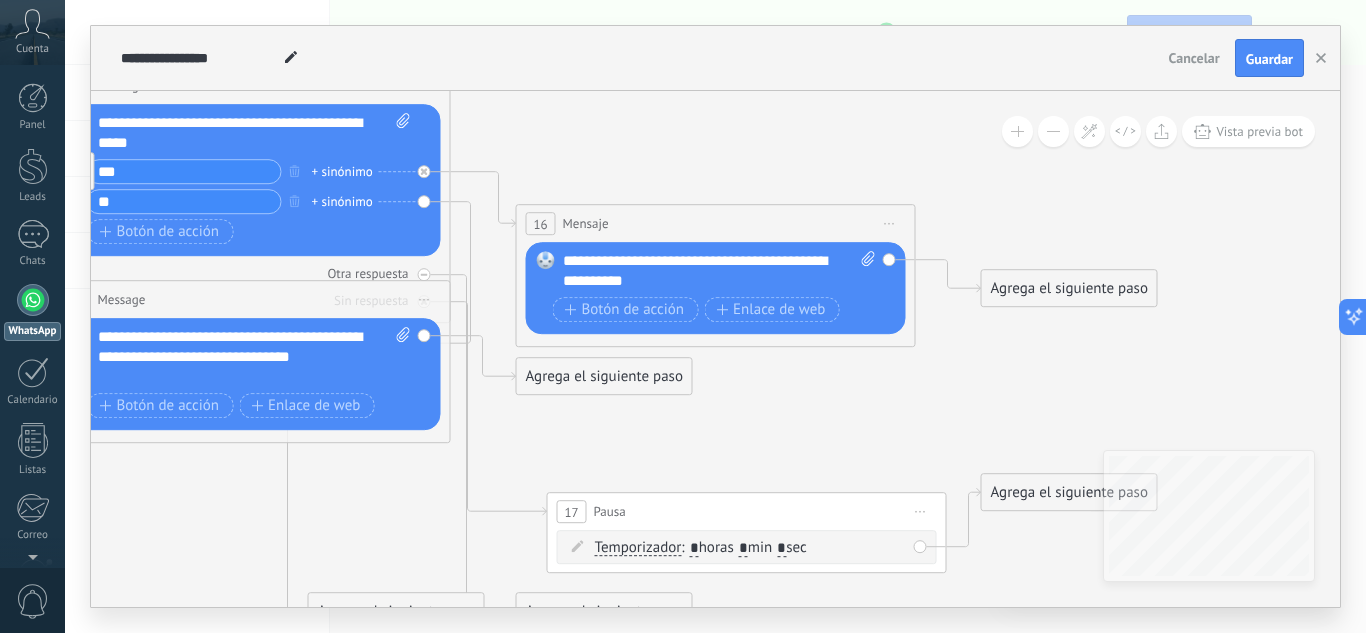 click on "Iniciar vista previa aquí
Cambiar nombre
Duplicar
[GEOGRAPHIC_DATA]" at bounding box center [921, 511] 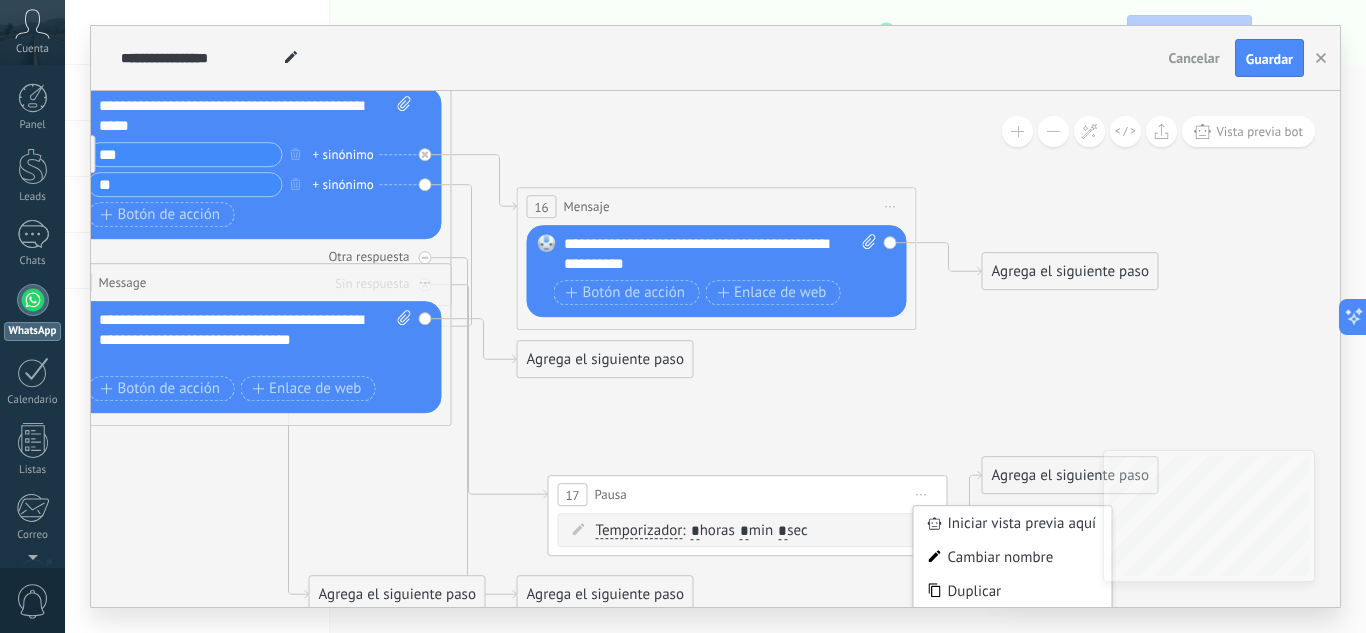 drag, startPoint x: 961, startPoint y: 434, endPoint x: 962, endPoint y: 417, distance: 17.029387 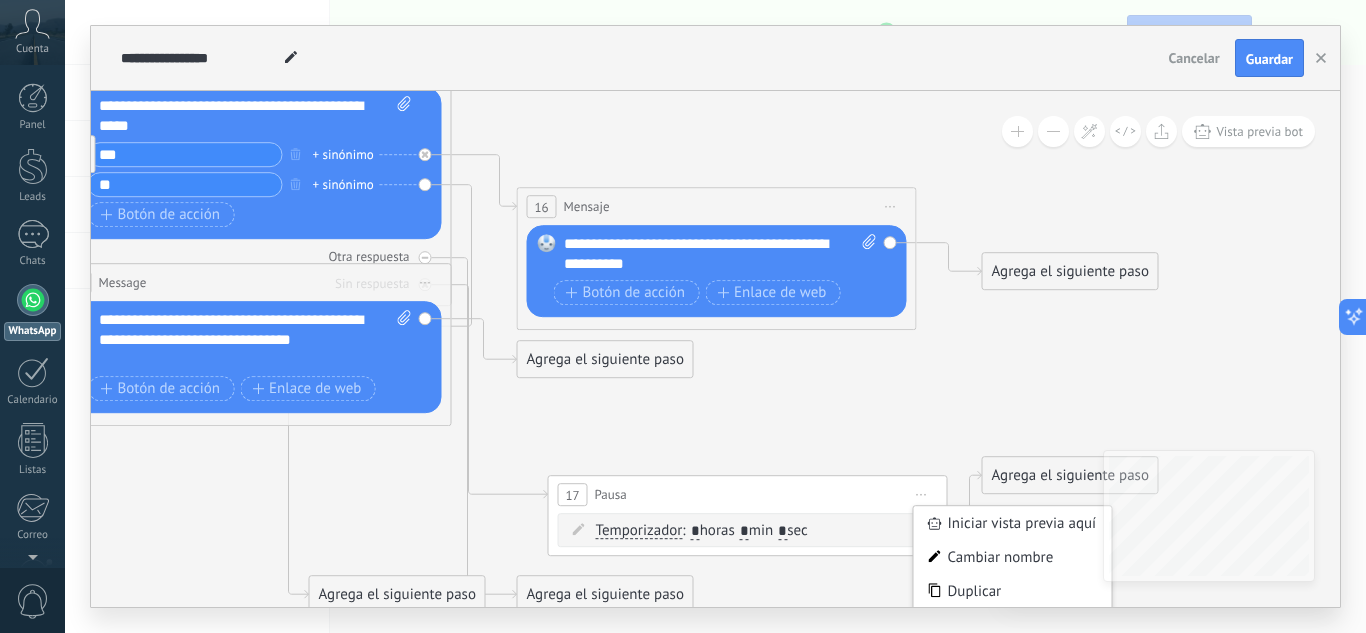 click 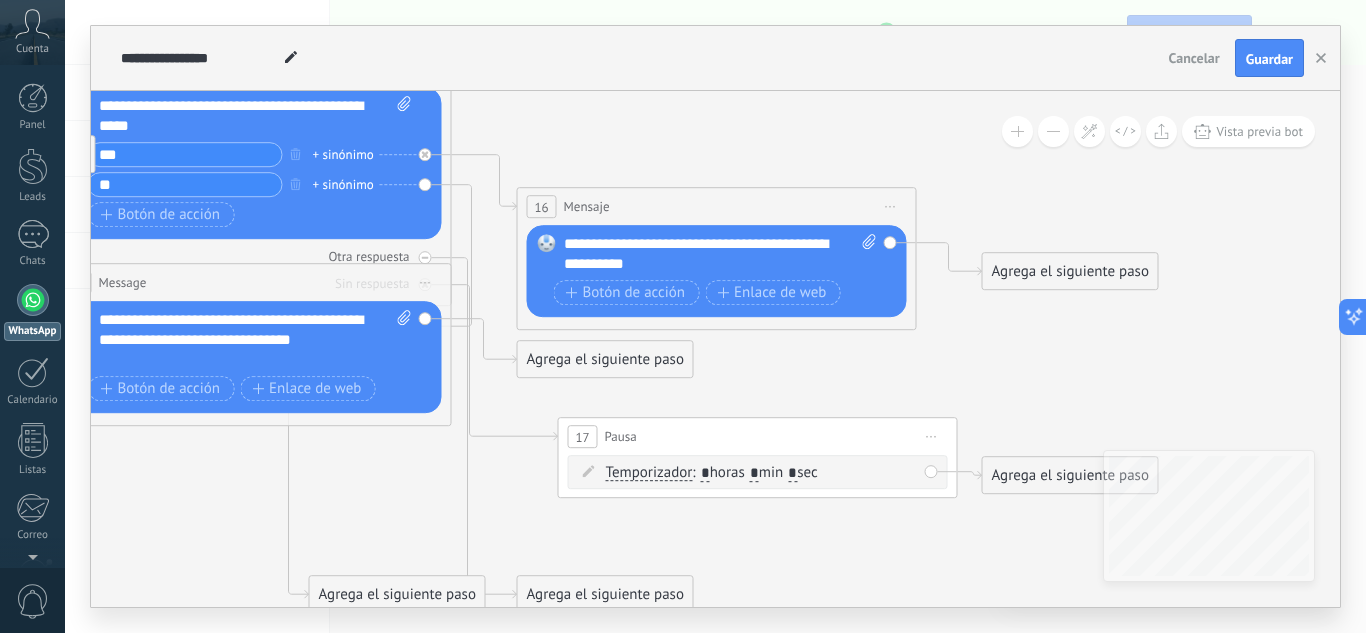 drag, startPoint x: 842, startPoint y: 492, endPoint x: 853, endPoint y: 429, distance: 63.953106 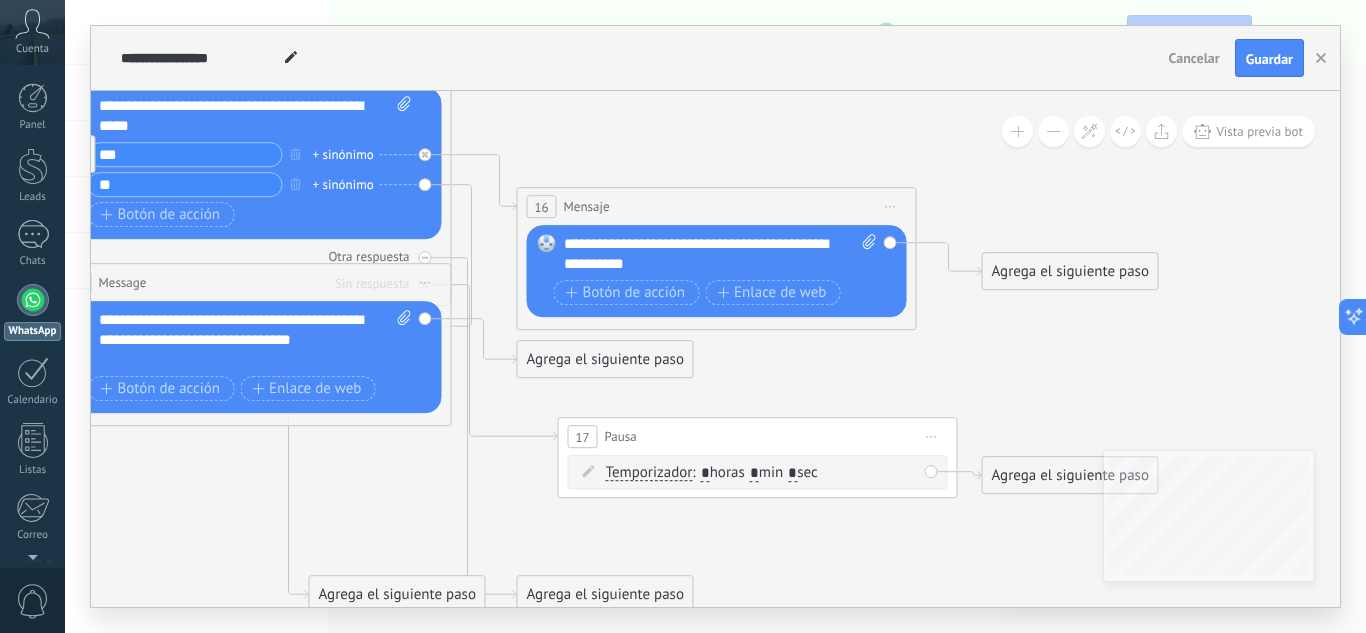 click on "17
Pausa
*****
Iniciar vista previa aquí
Cambiar nombre
Duplicar
[GEOGRAPHIC_DATA]" at bounding box center [758, 436] 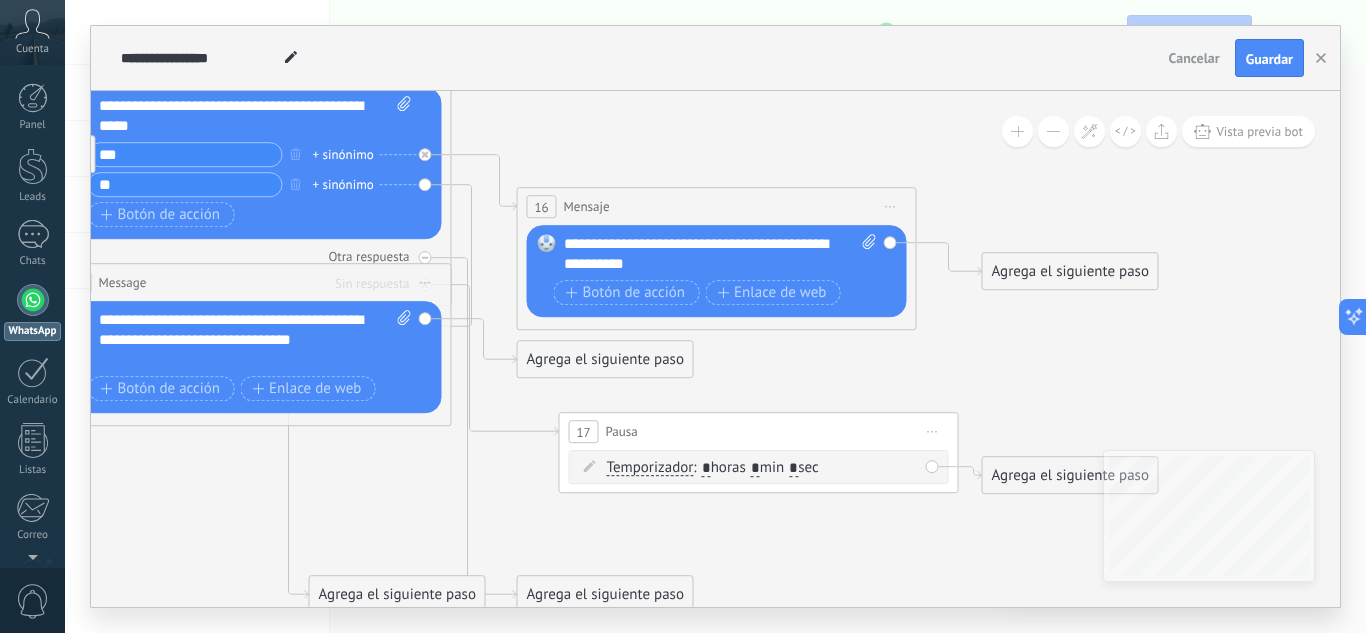 click on "Iniciar vista previa aquí
Cambiar nombre
Duplicar
[GEOGRAPHIC_DATA]" at bounding box center (933, 431) 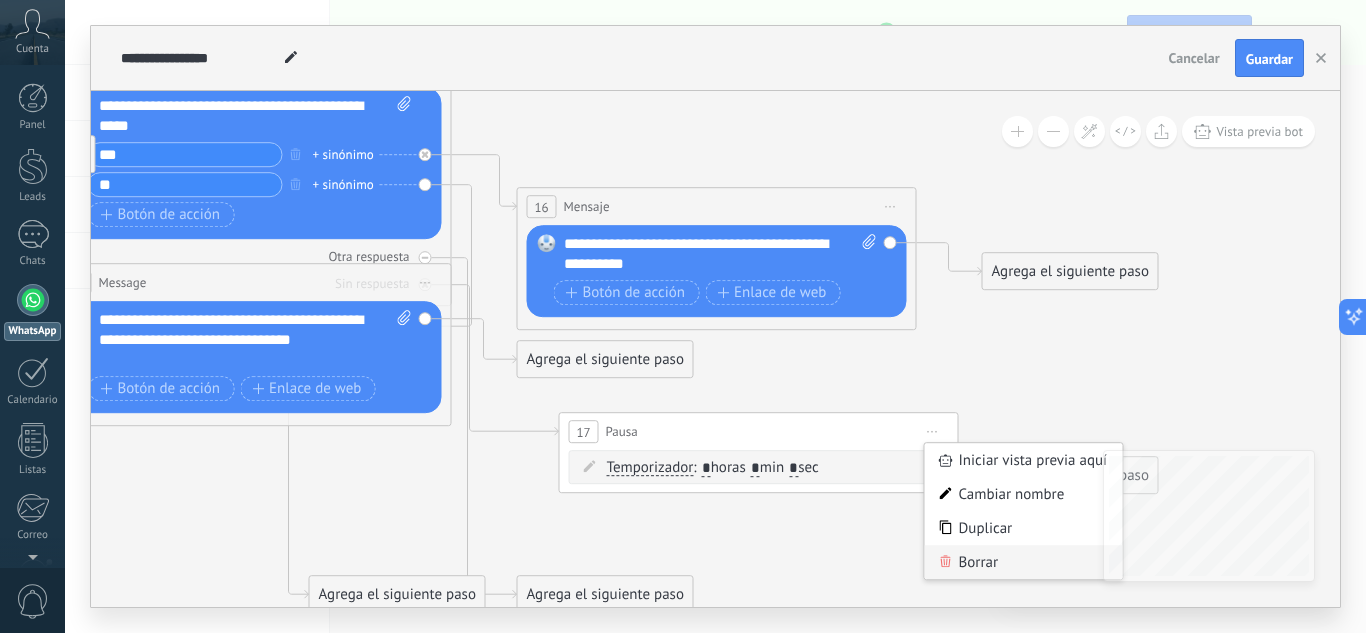 click on "Borrar" at bounding box center (1024, 562) 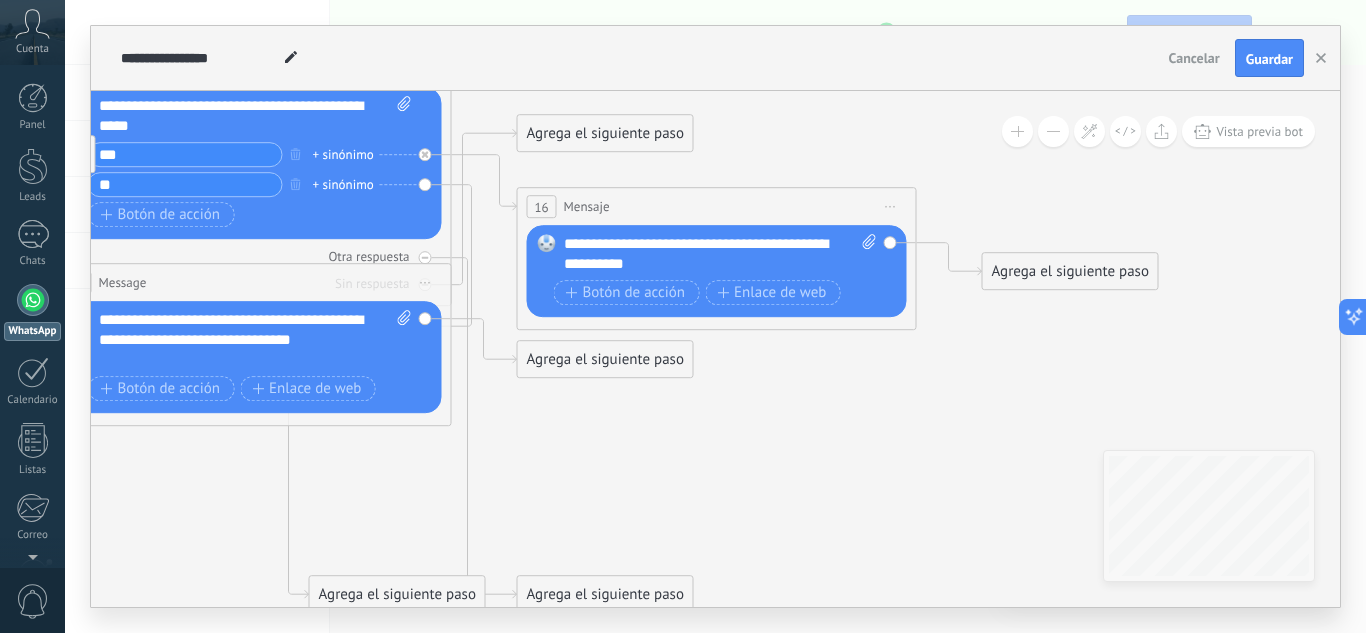 click on "Agrega el siguiente paso" at bounding box center [605, 359] 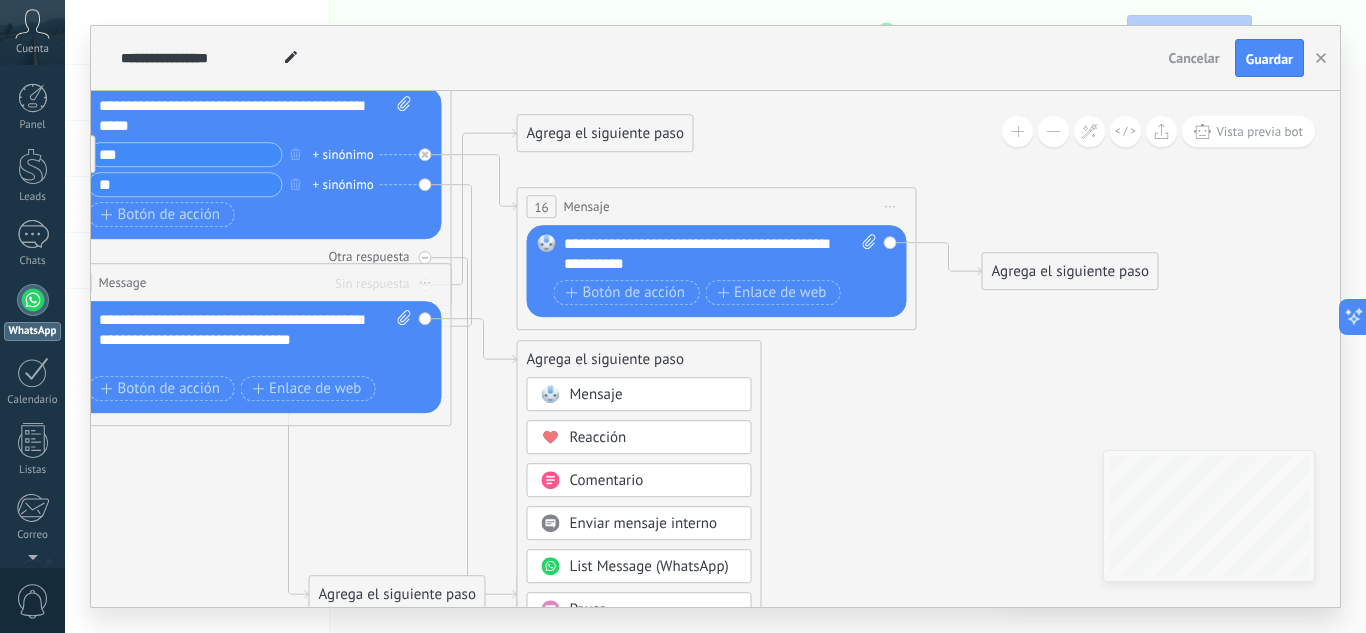 click on "Mensaje" at bounding box center [654, 395] 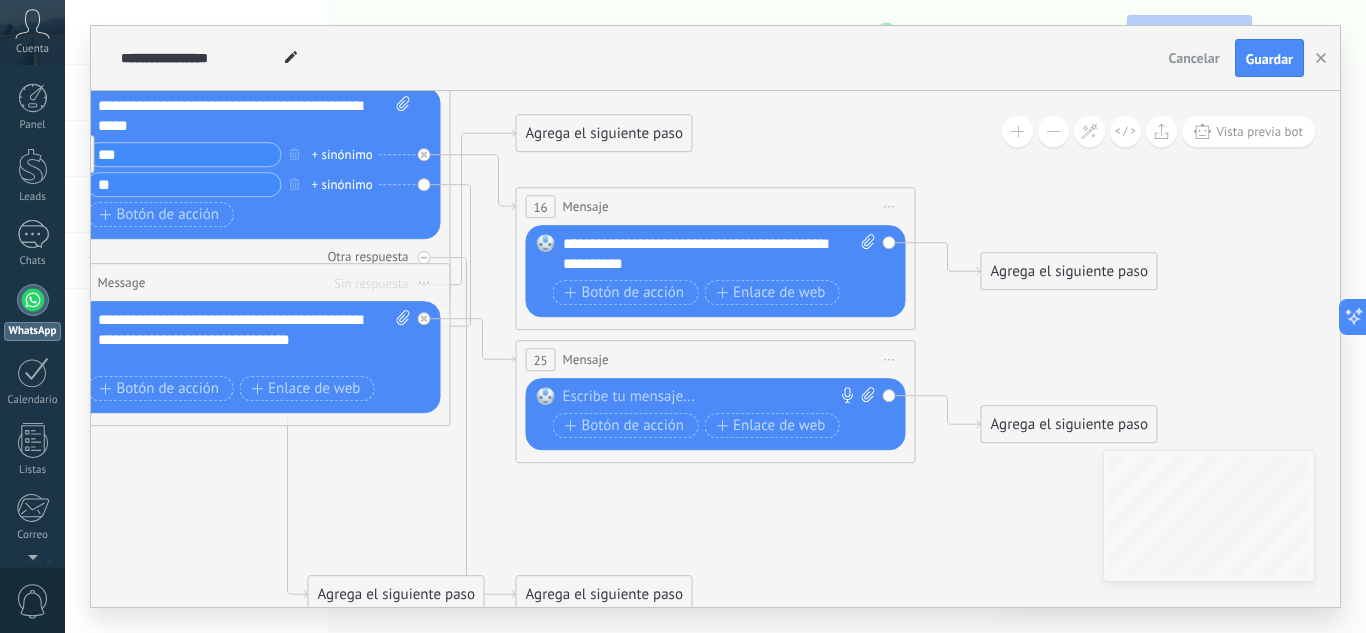click at bounding box center (711, 397) 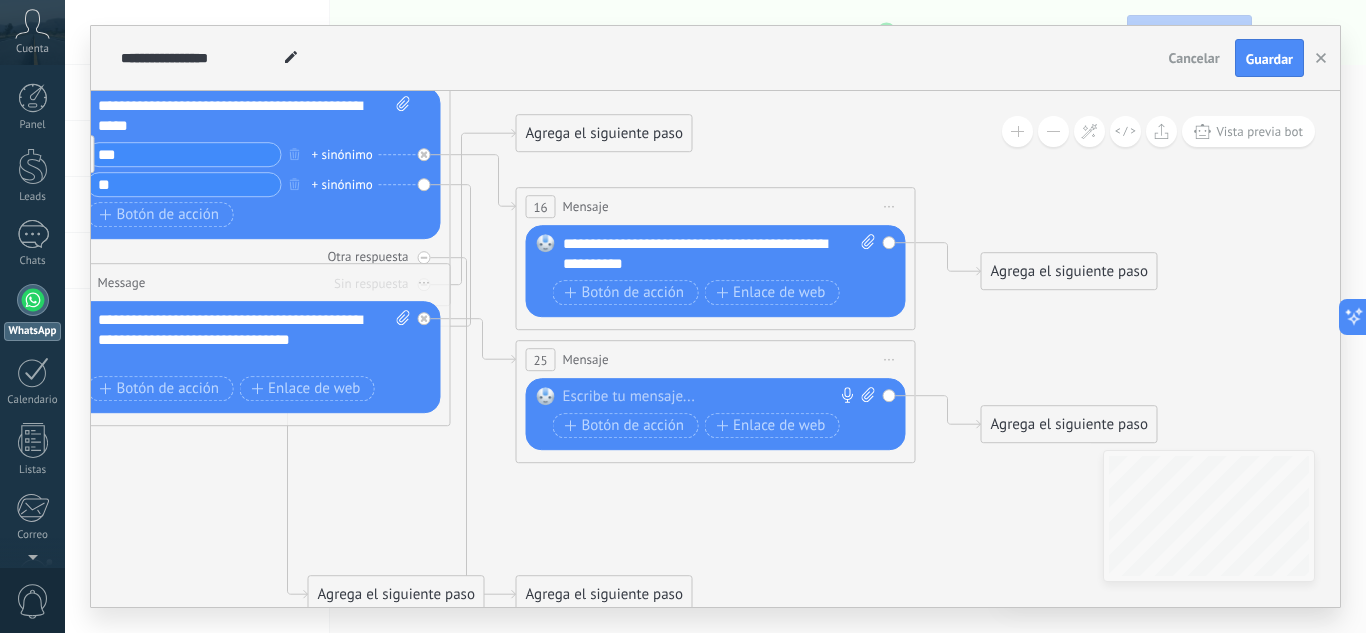 type 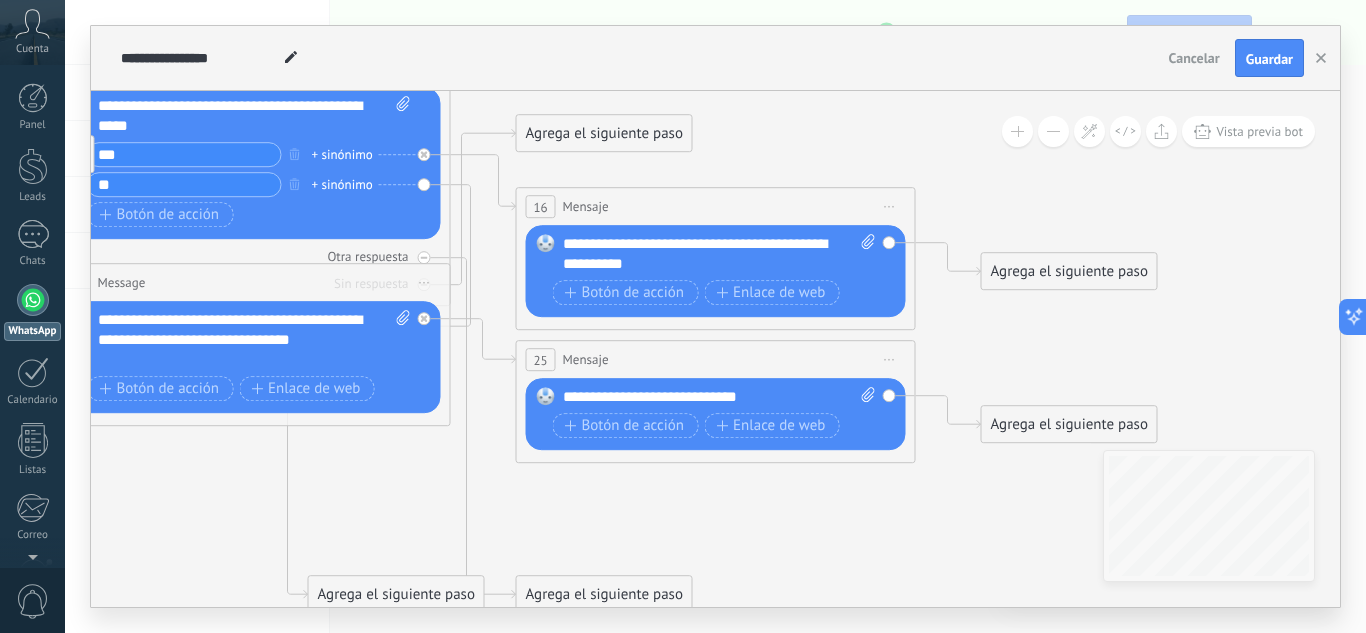 click on "**********" at bounding box center (719, 397) 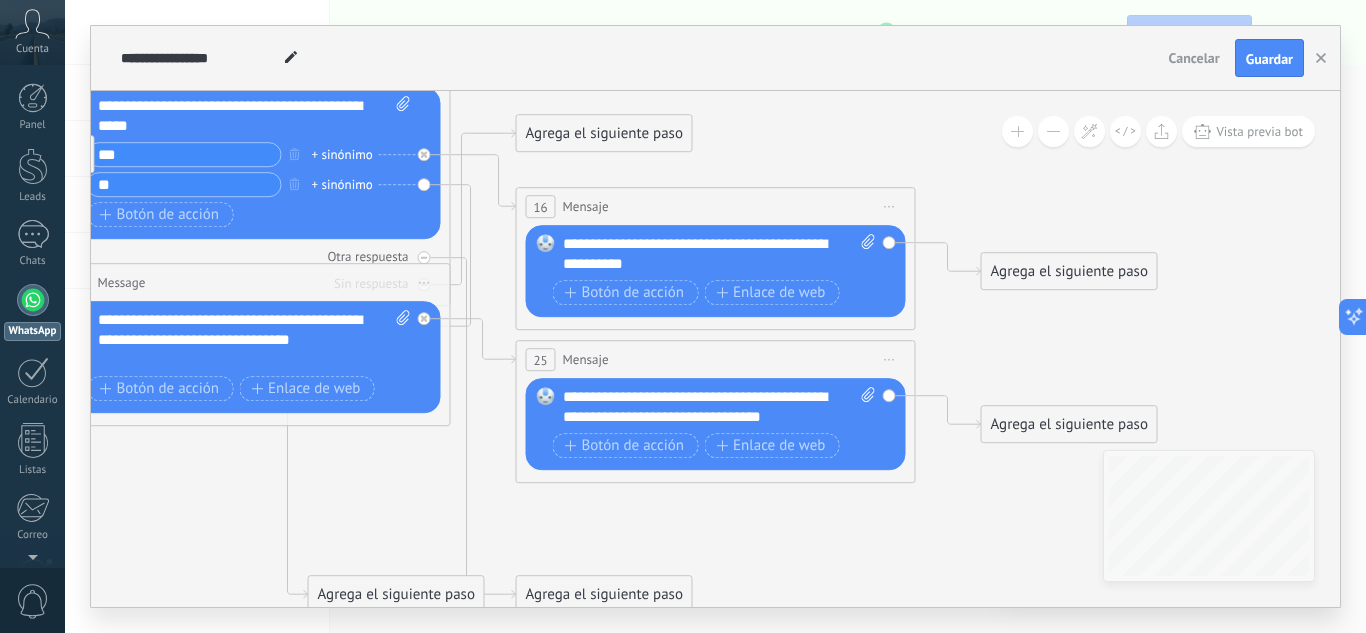 click 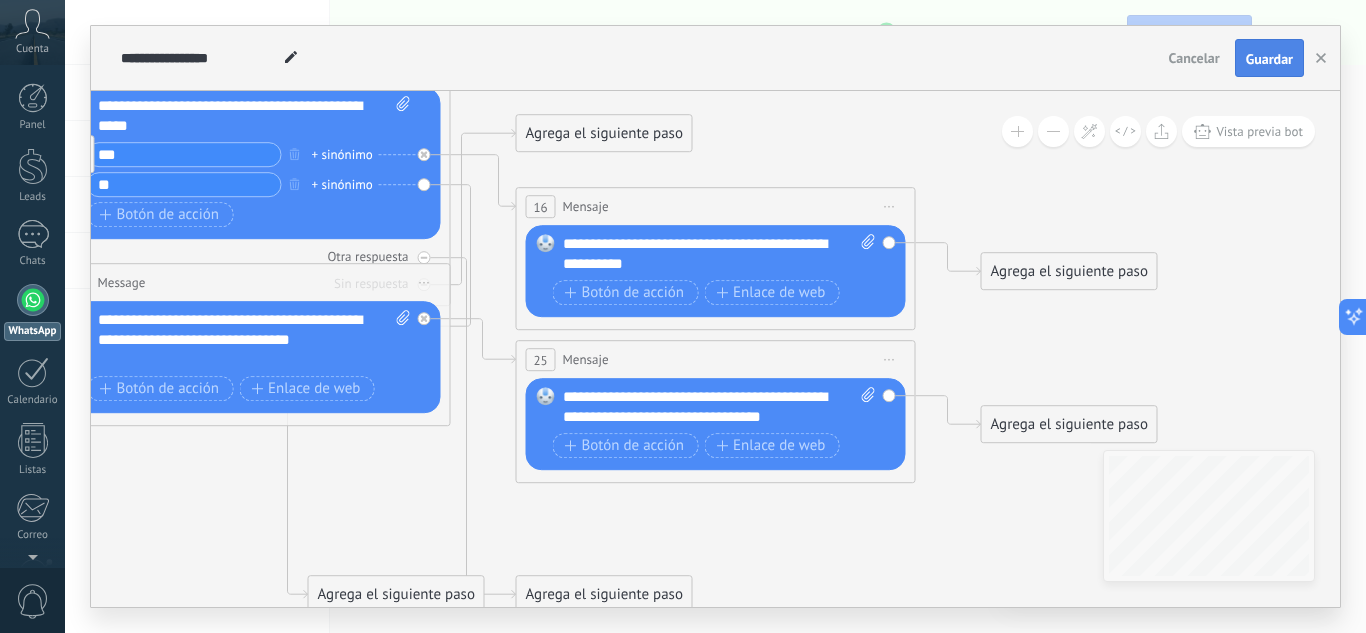 click on "Guardar" at bounding box center [1269, 59] 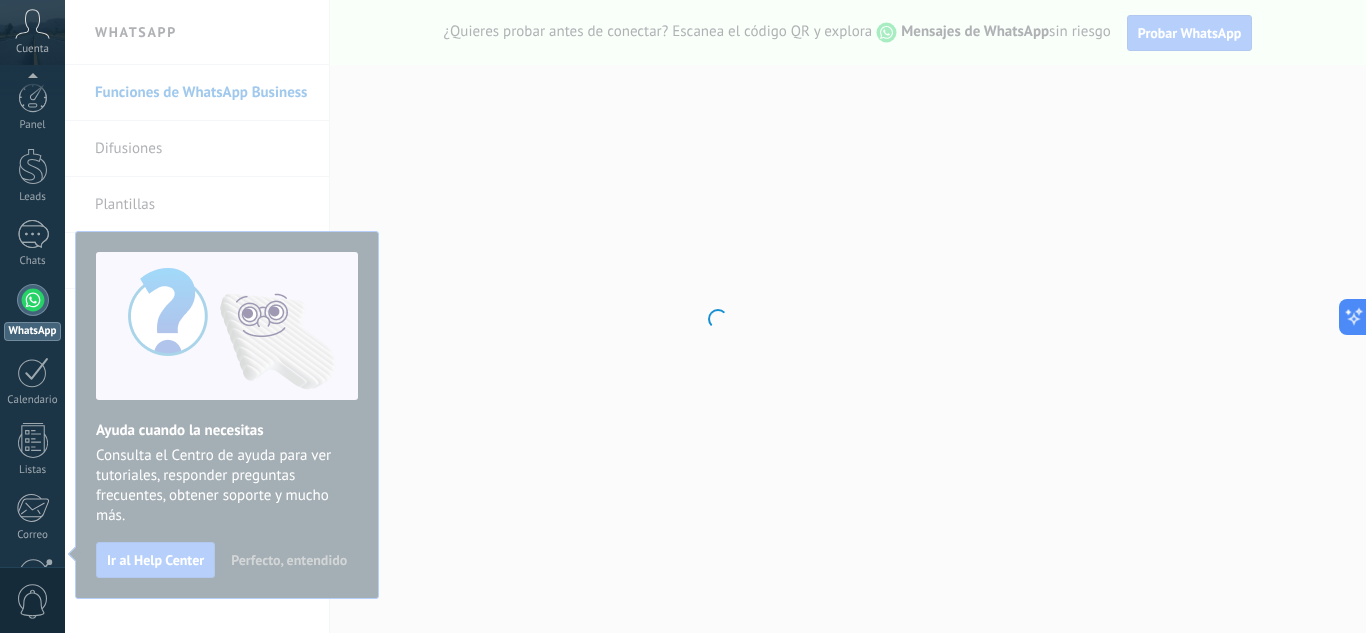 scroll, scrollTop: 199, scrollLeft: 0, axis: vertical 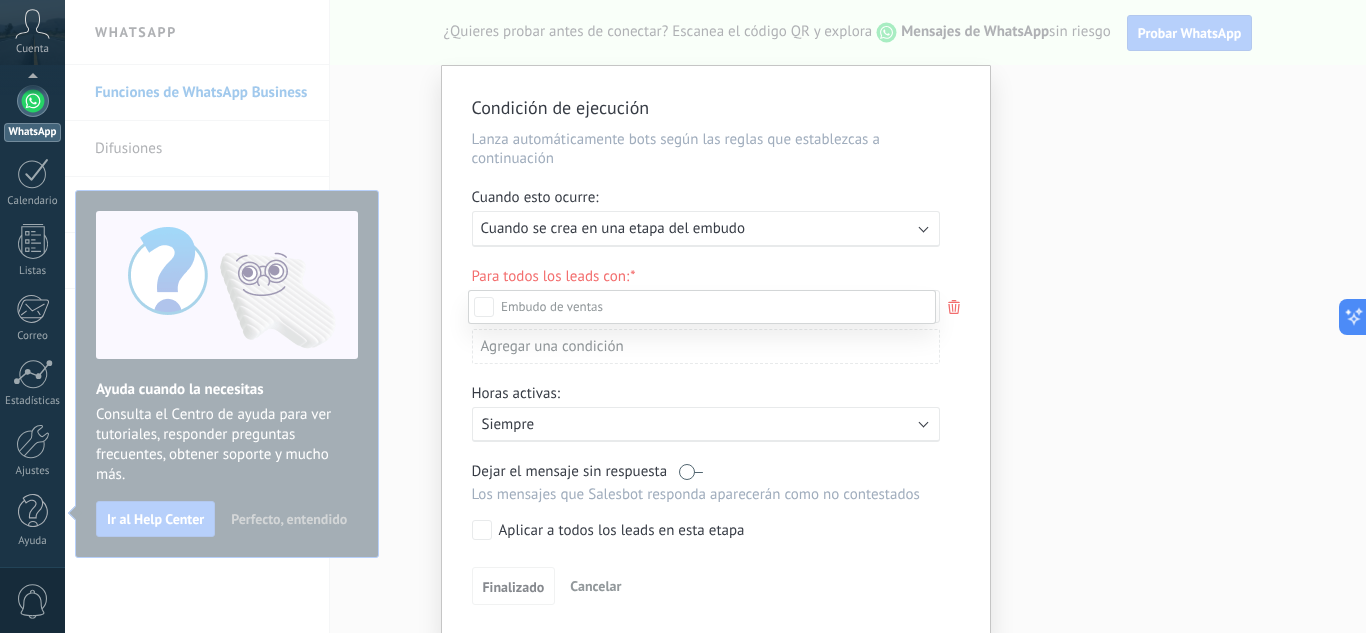 click on "Contacto inicial" at bounding box center [0, 0] 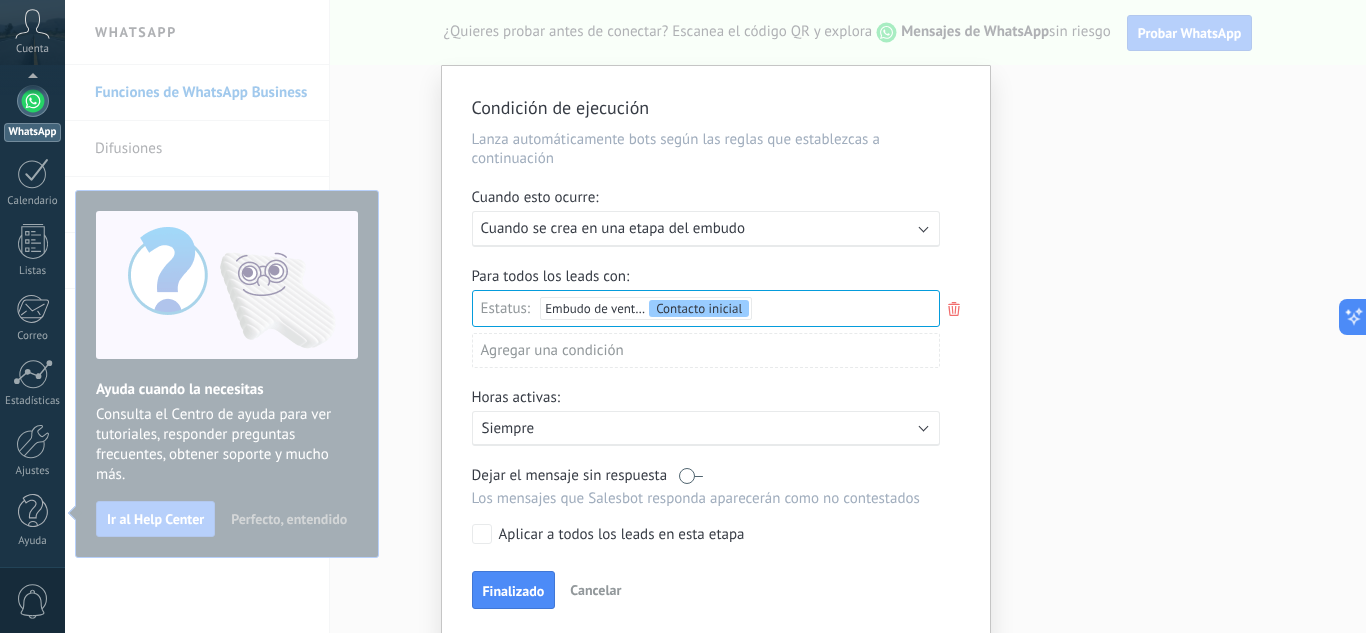 click on "Siempre" at bounding box center [657, 428] 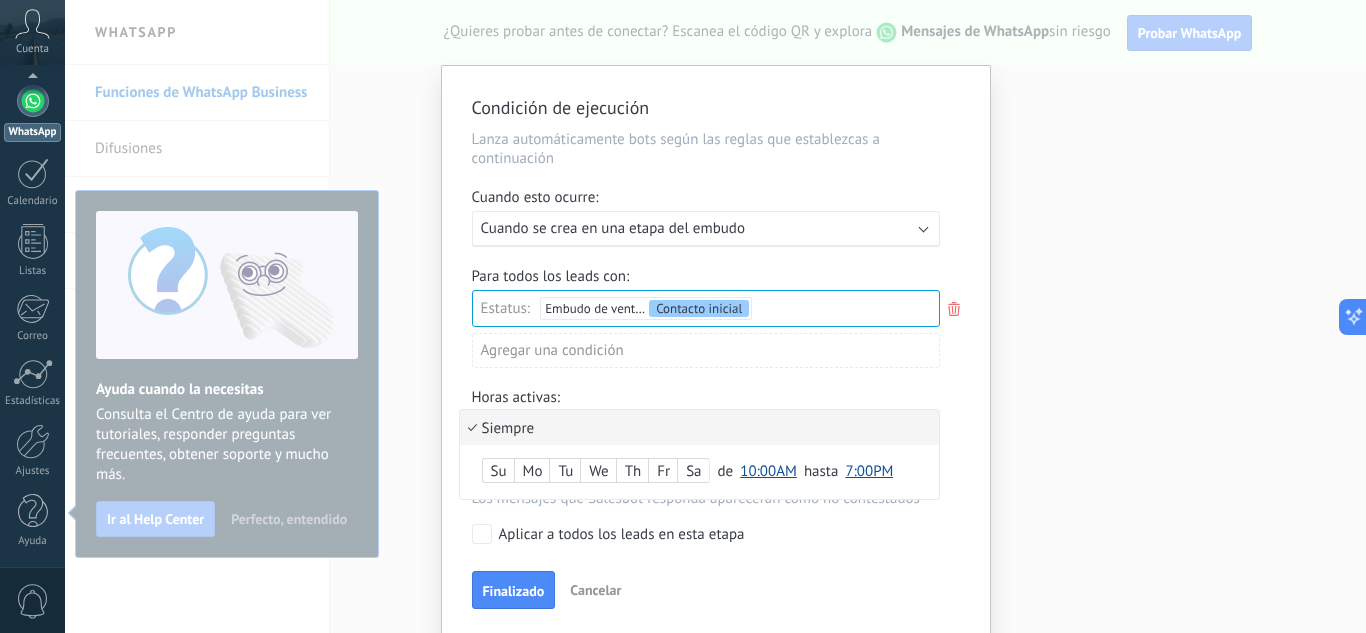 click on "Siempre" at bounding box center [699, 427] 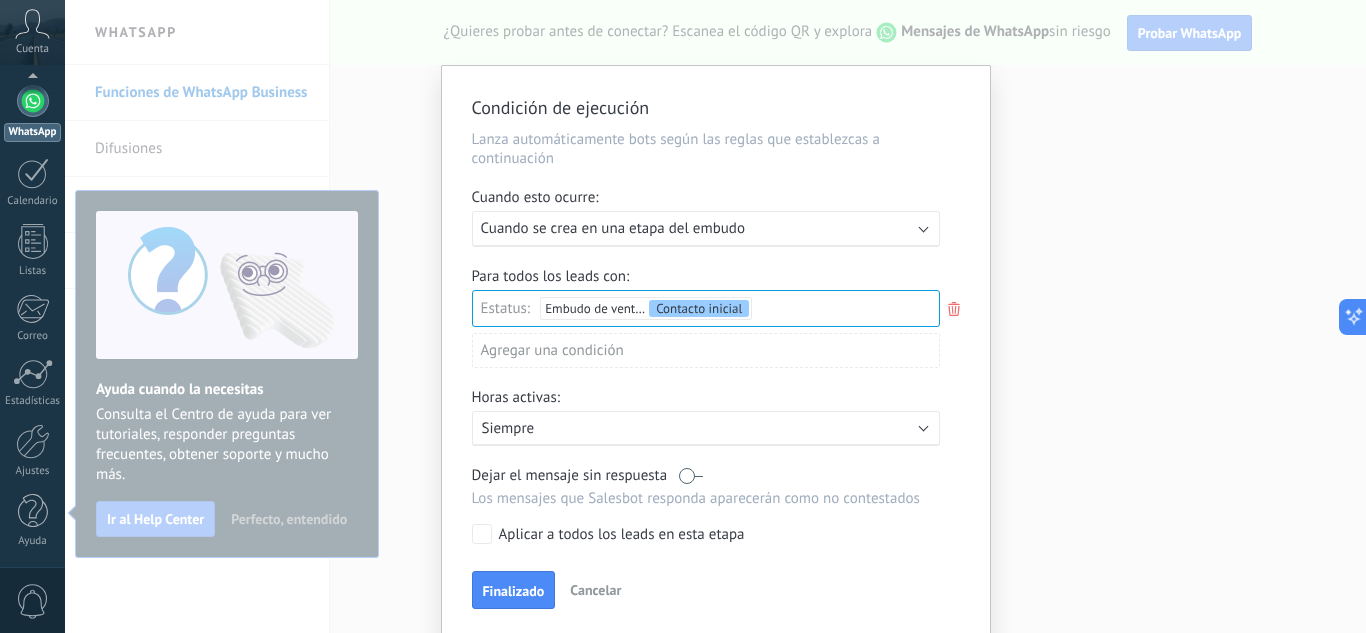 click on "Agregar una condición" at bounding box center (706, 350) 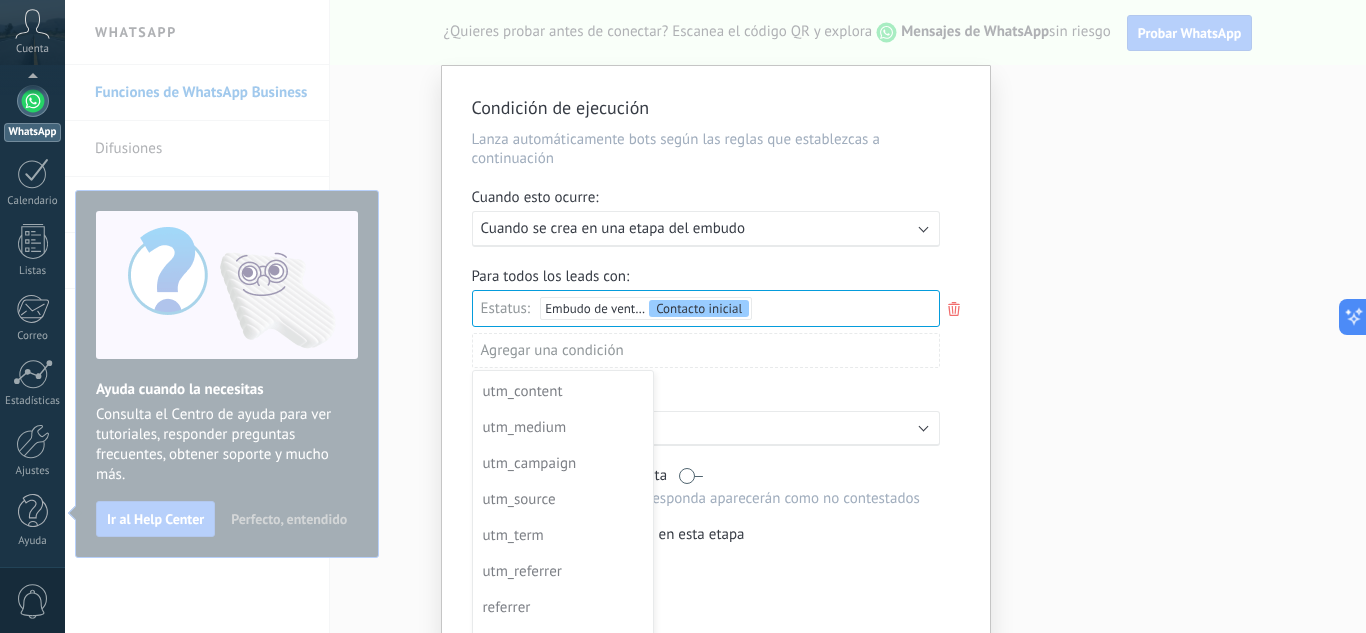 scroll, scrollTop: 180, scrollLeft: 0, axis: vertical 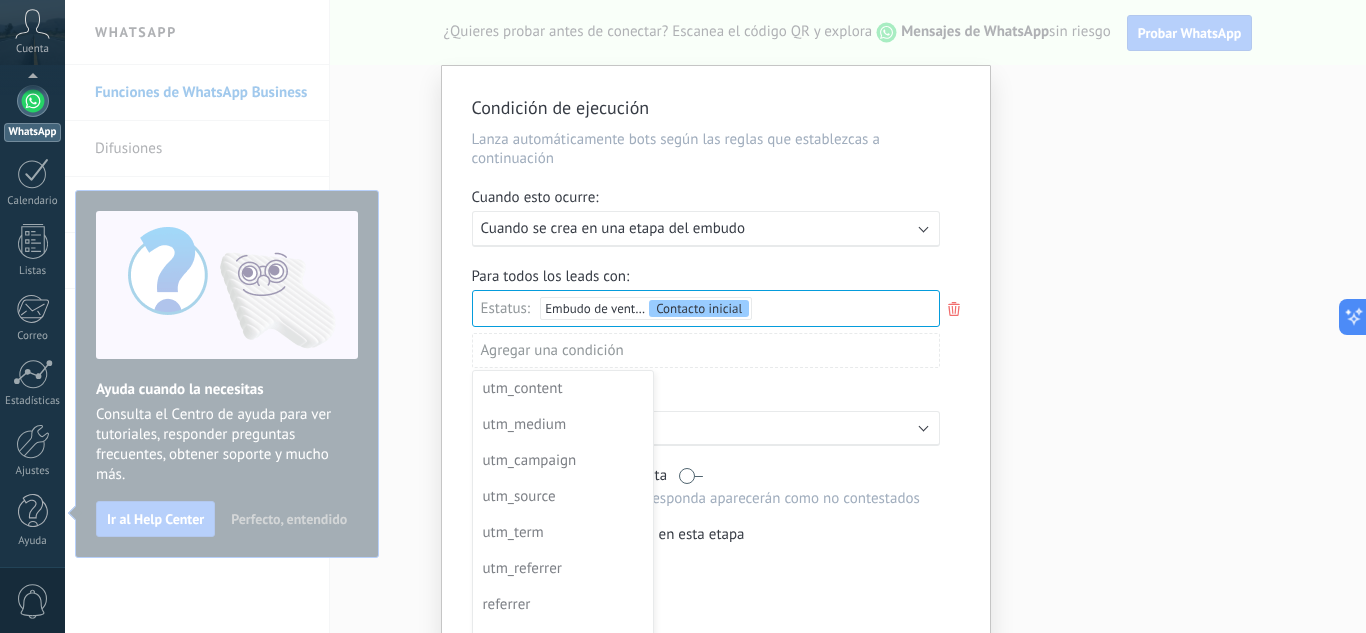 click at bounding box center [716, 352] 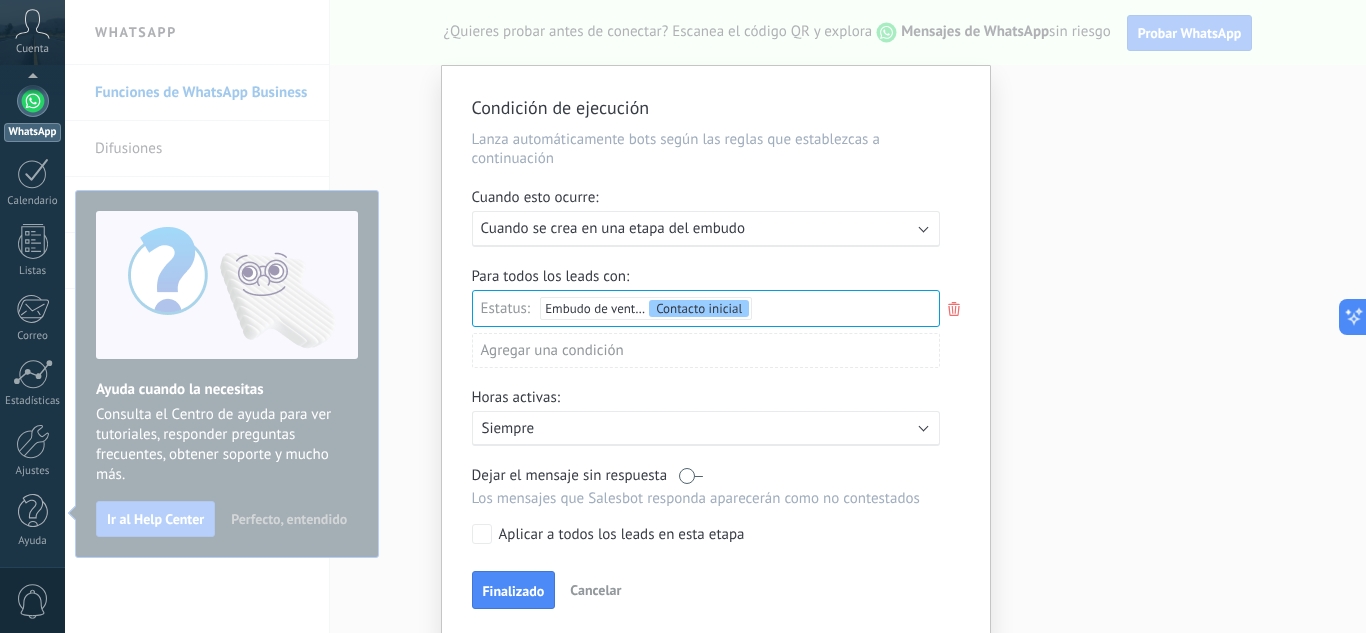 scroll, scrollTop: 71, scrollLeft: 0, axis: vertical 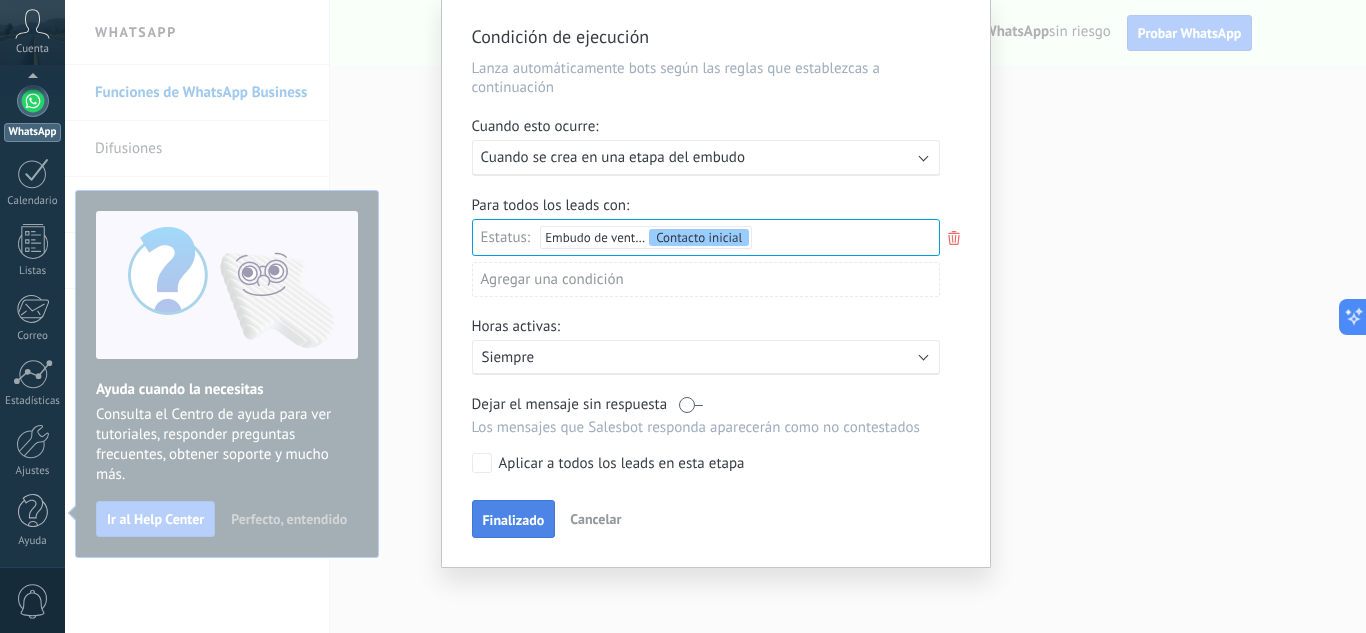 click on "Finalizado" at bounding box center [514, 519] 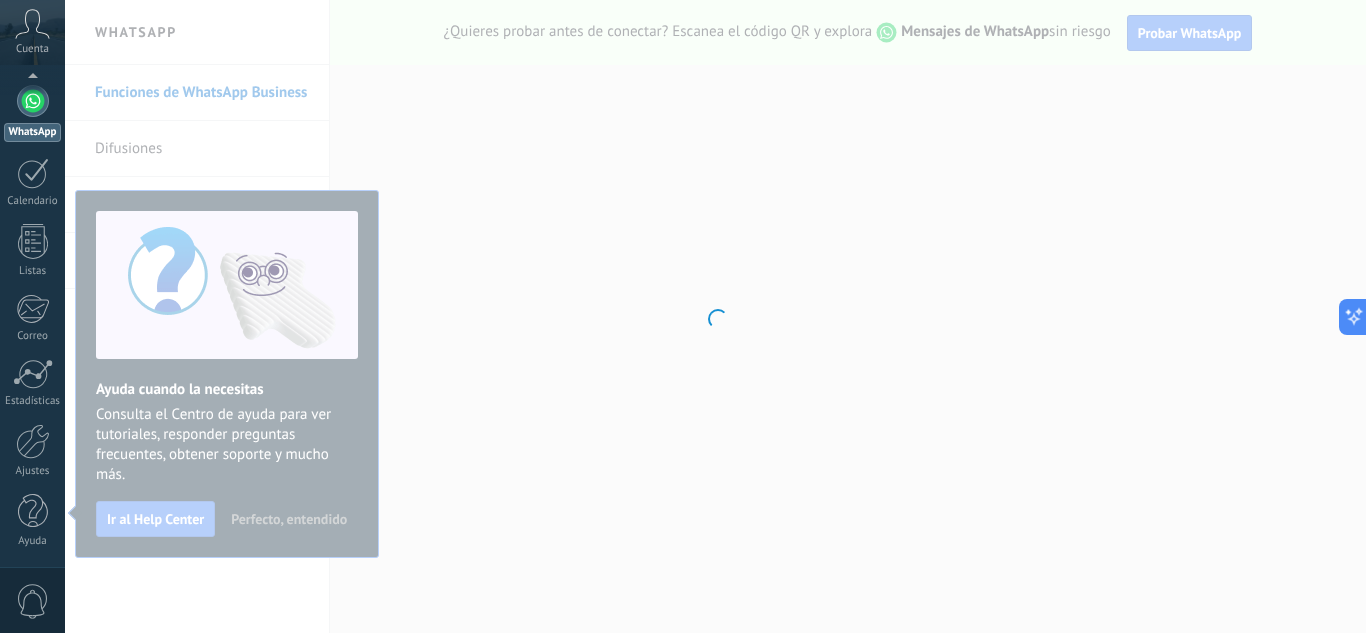 scroll, scrollTop: 0, scrollLeft: 0, axis: both 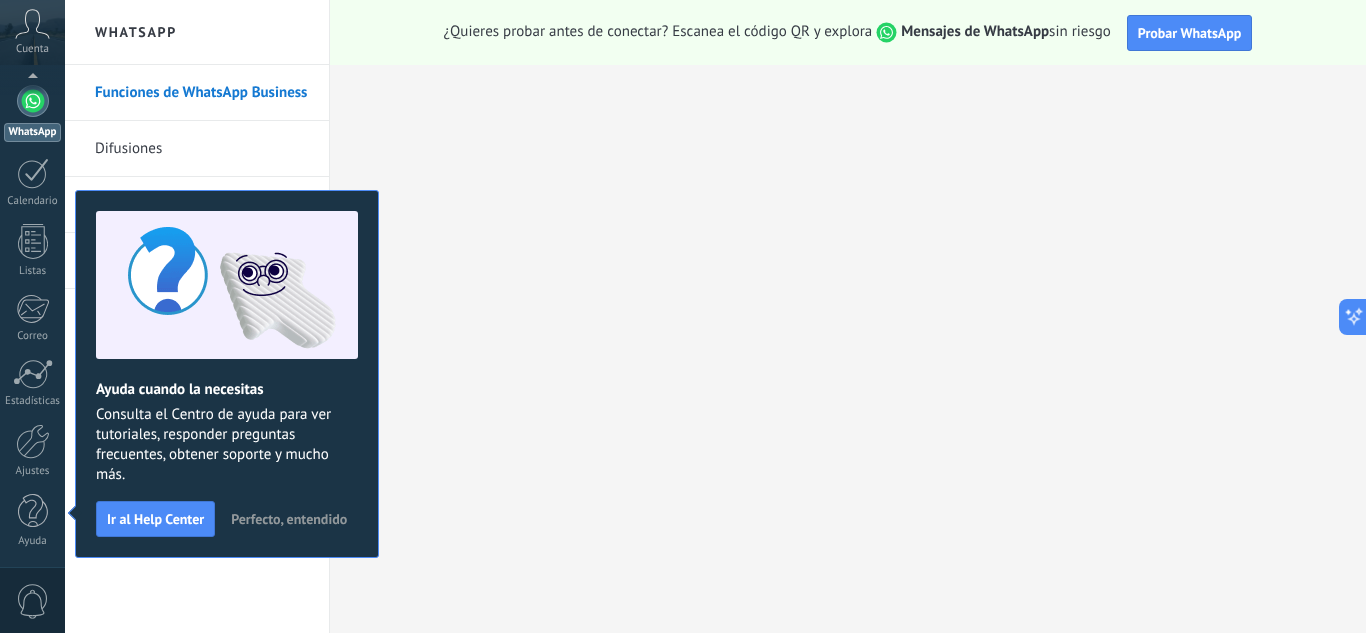 click on "Perfecto, entendido" at bounding box center (289, 519) 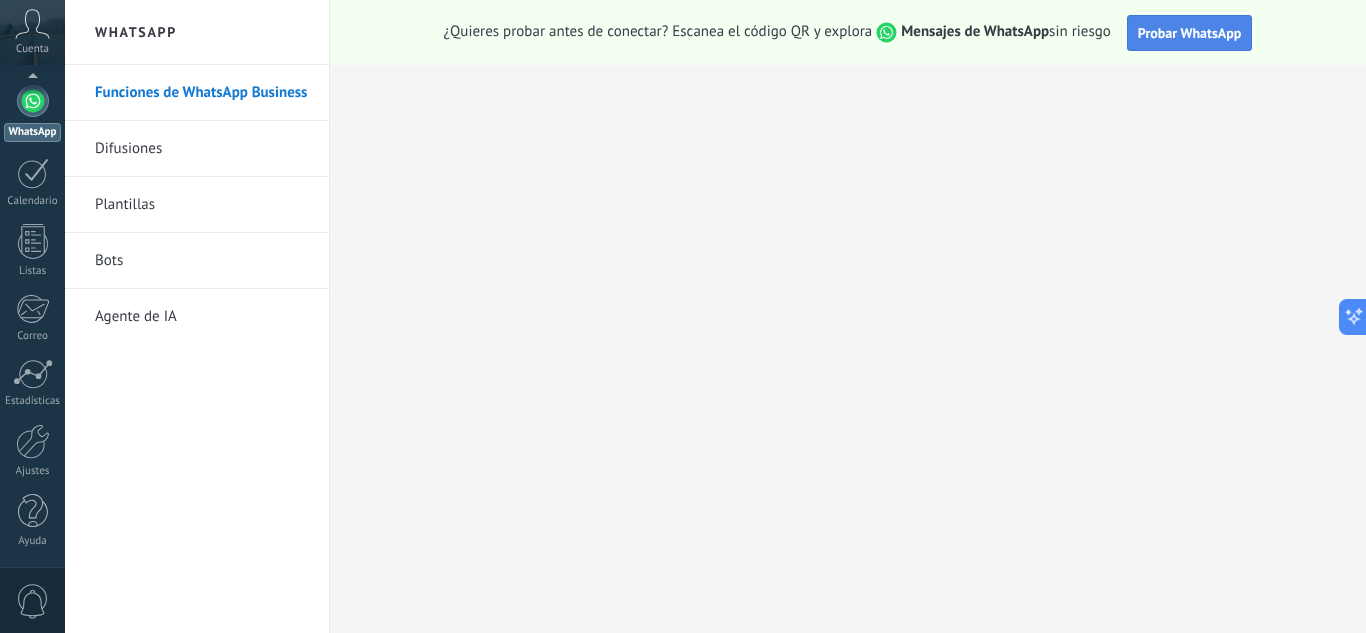 click on "Probar WhatsApp" at bounding box center (1190, 33) 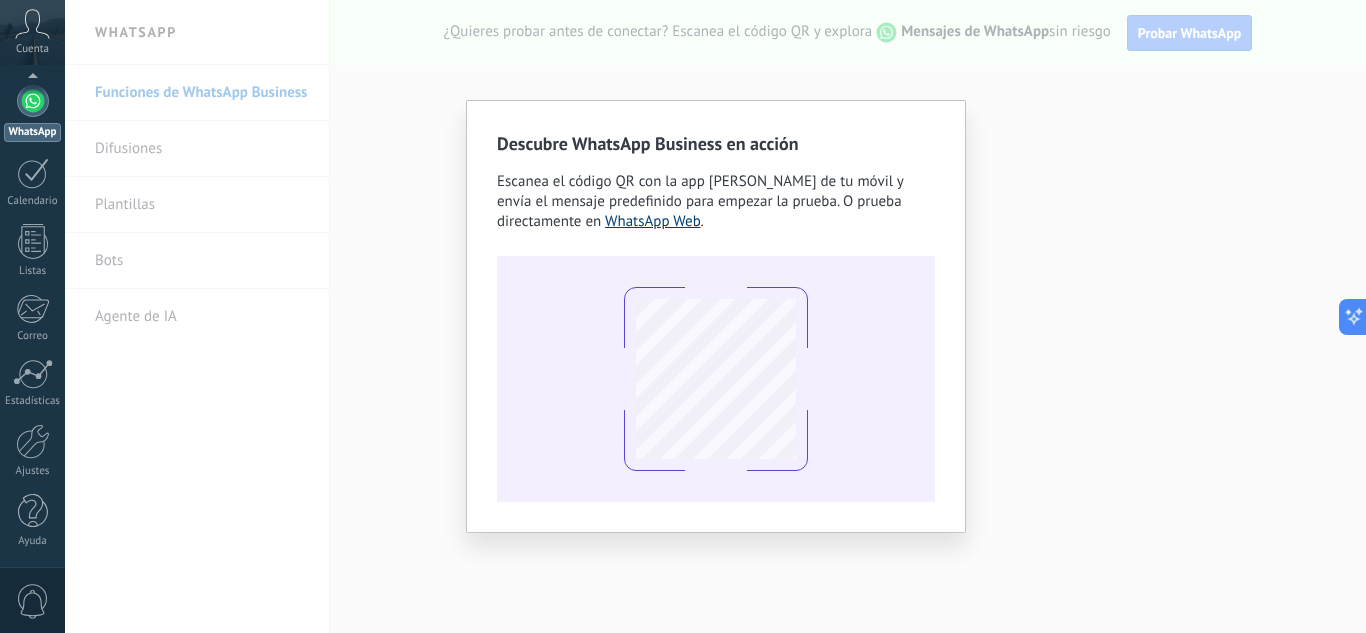 click on "WhatsApp Web" at bounding box center [653, 221] 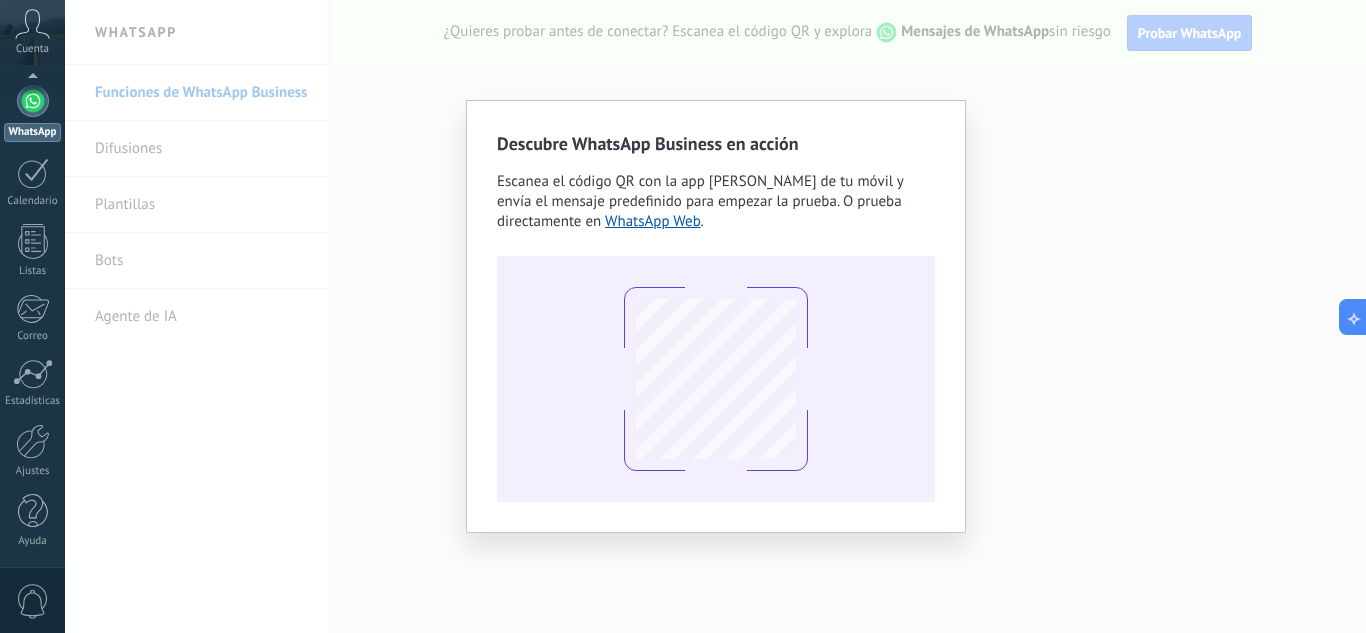 click on "Descubre WhatsApp Business en acción Escanea el código QR con la app [PERSON_NAME] de tu móvil y envía el mensaje predefinido para empezar la prueba. O prueba directamente en   WhatsApp Web ." at bounding box center [715, 316] 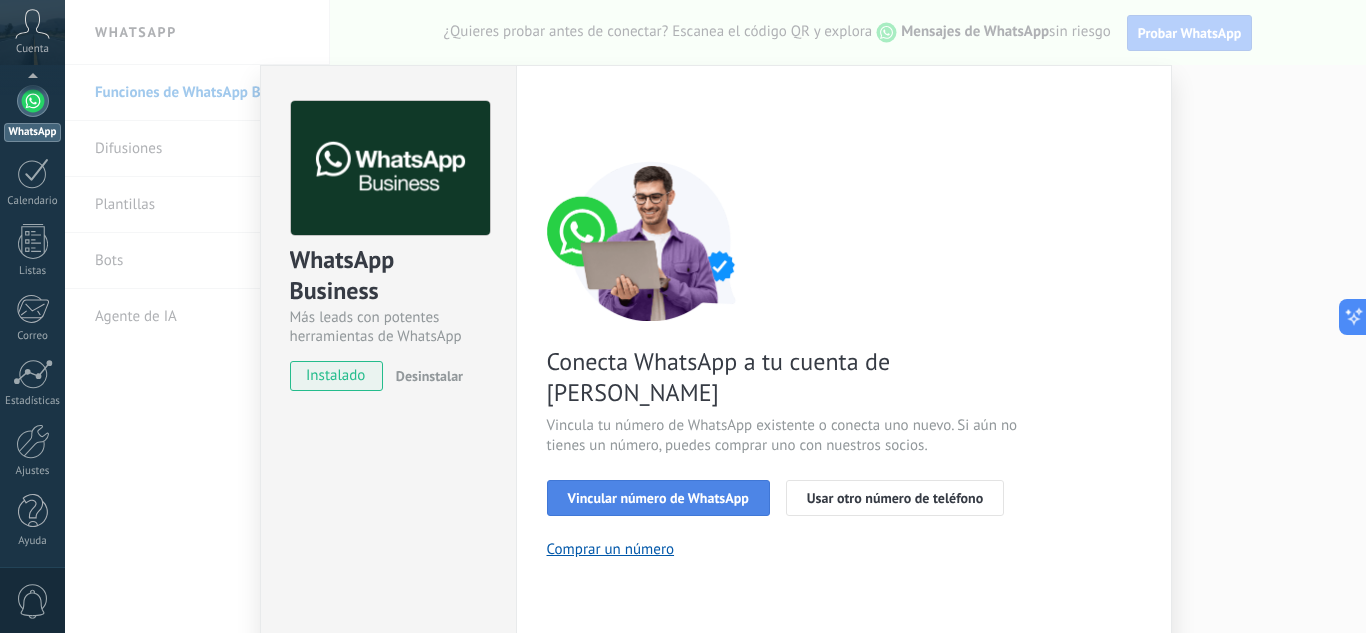 click on "Vincular número de WhatsApp" at bounding box center (658, 498) 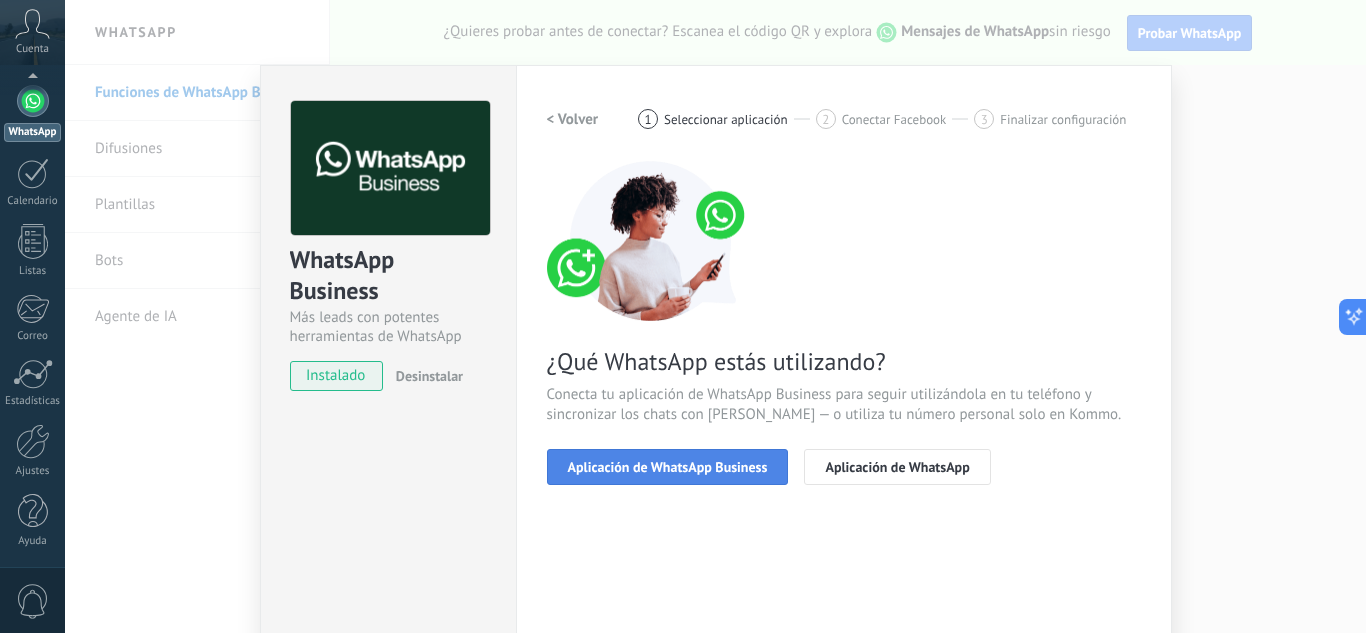 click on "Aplicación de WhatsApp Business" at bounding box center [668, 467] 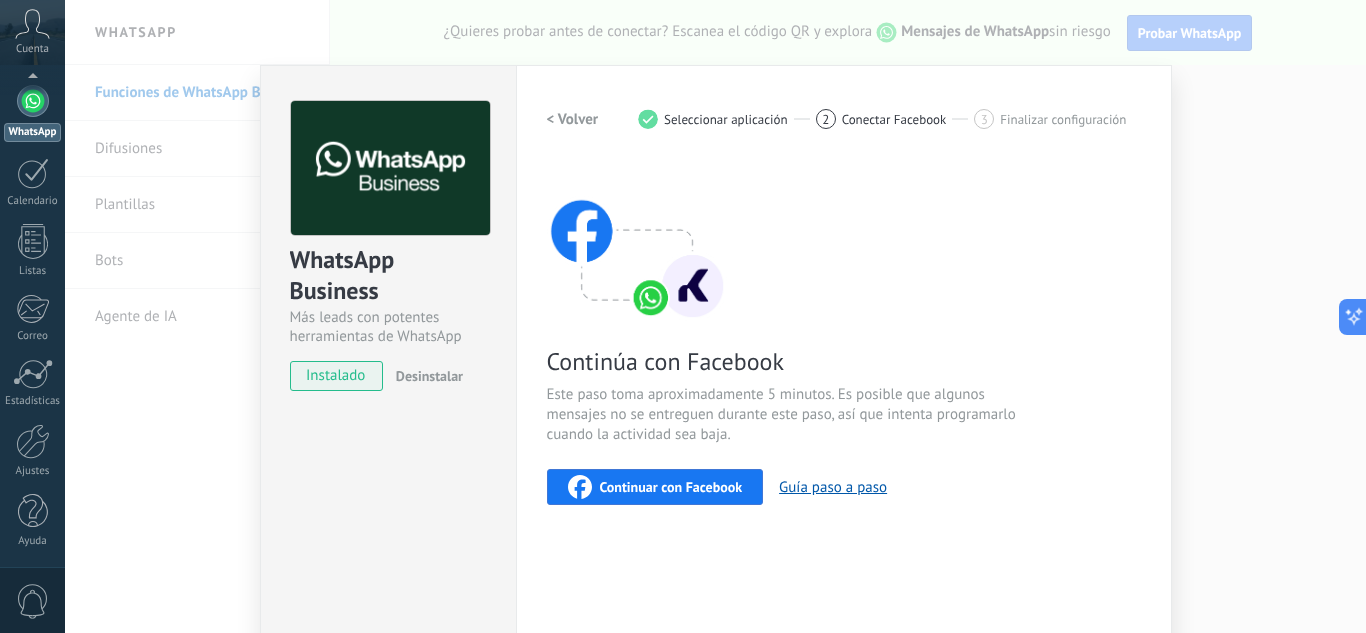 click on "Continuar con Facebook" at bounding box center (671, 487) 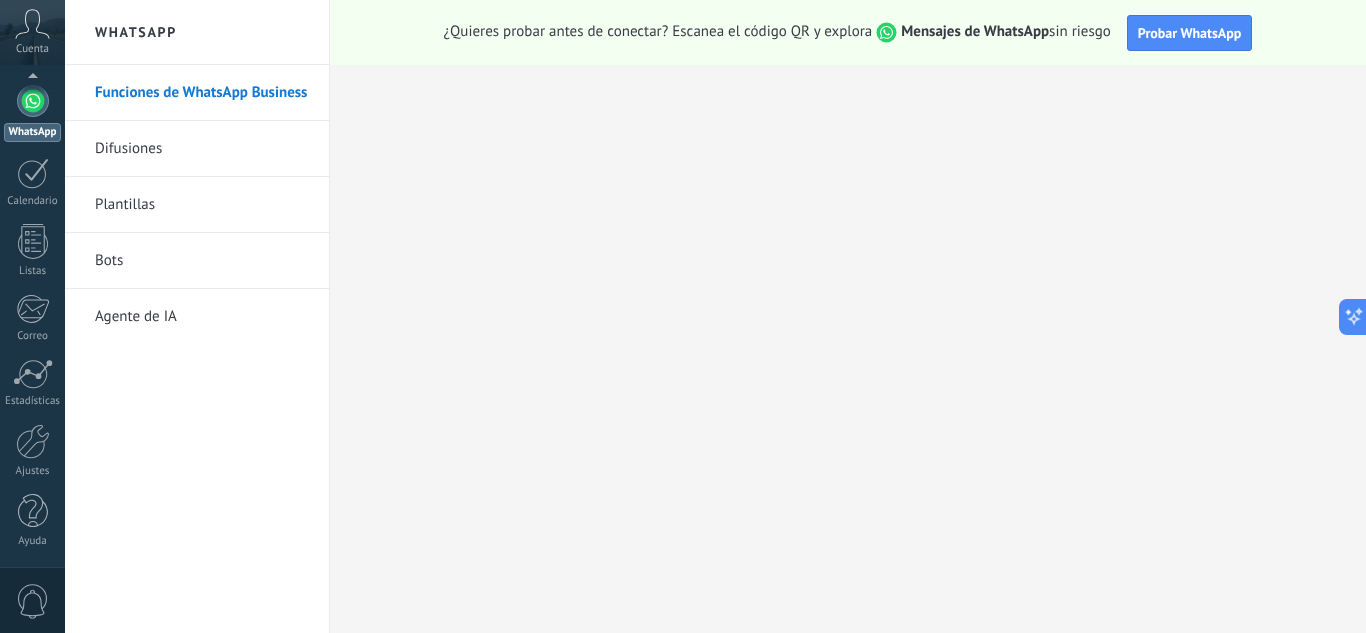 click at bounding box center [33, 101] 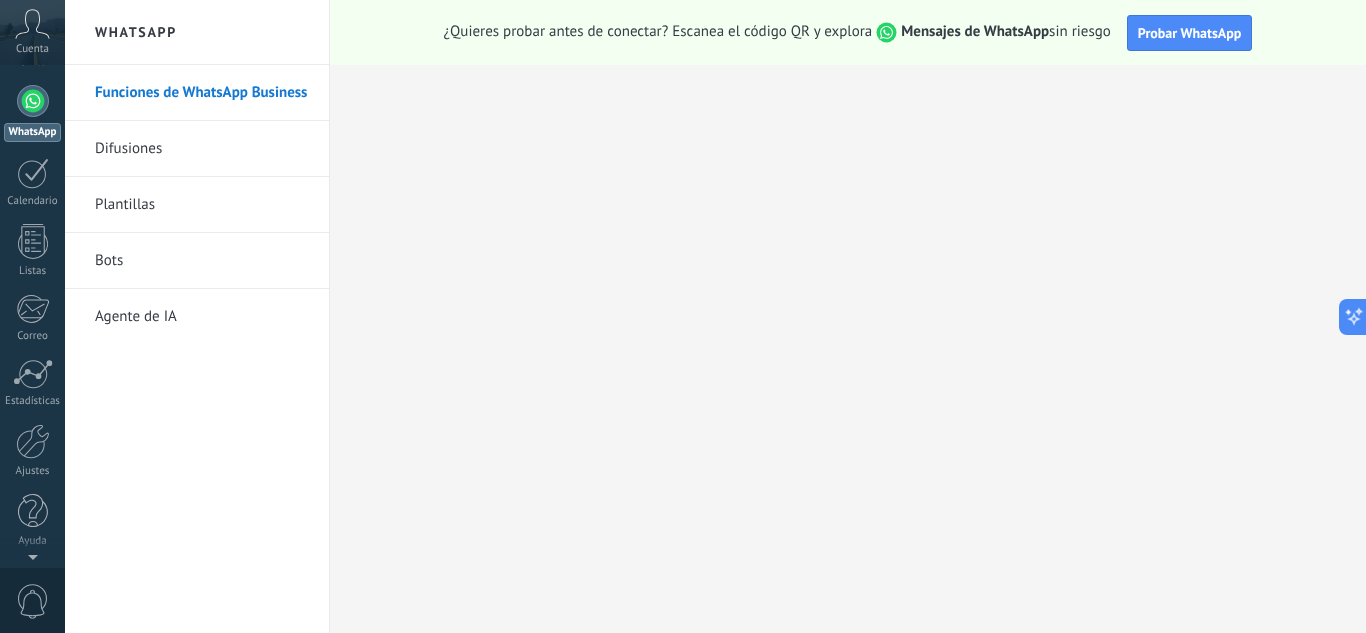 scroll, scrollTop: 0, scrollLeft: 0, axis: both 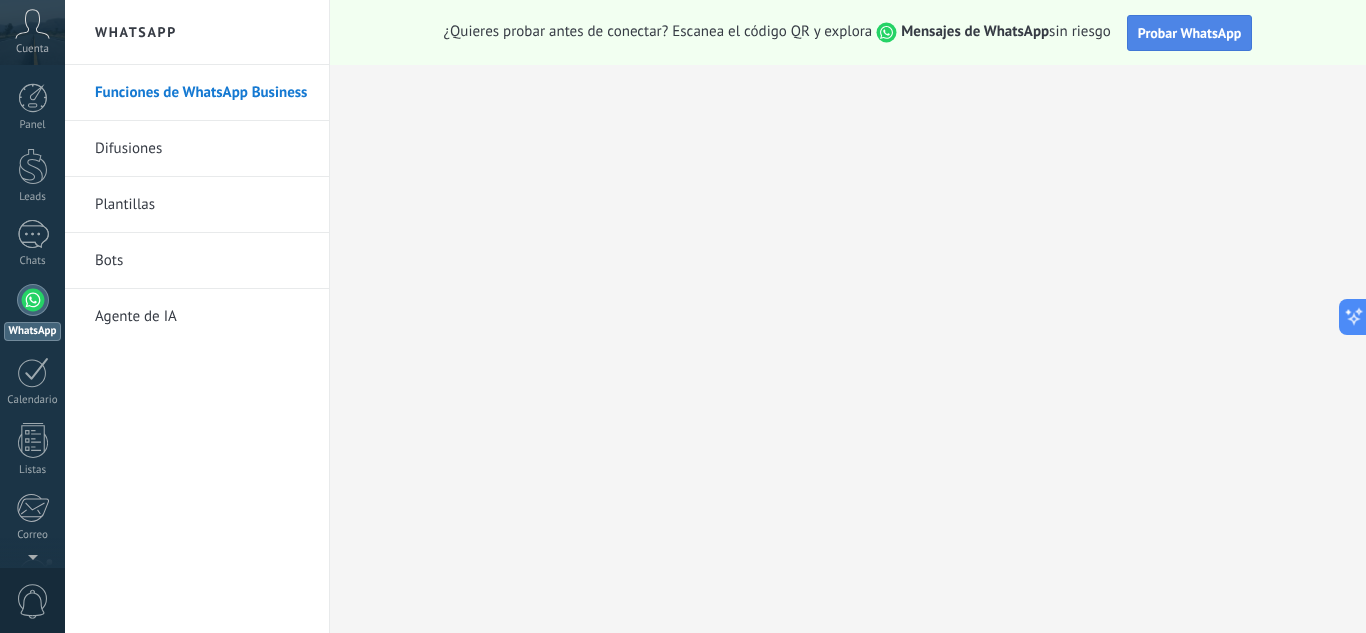 click on "Probar WhatsApp" at bounding box center [1190, 33] 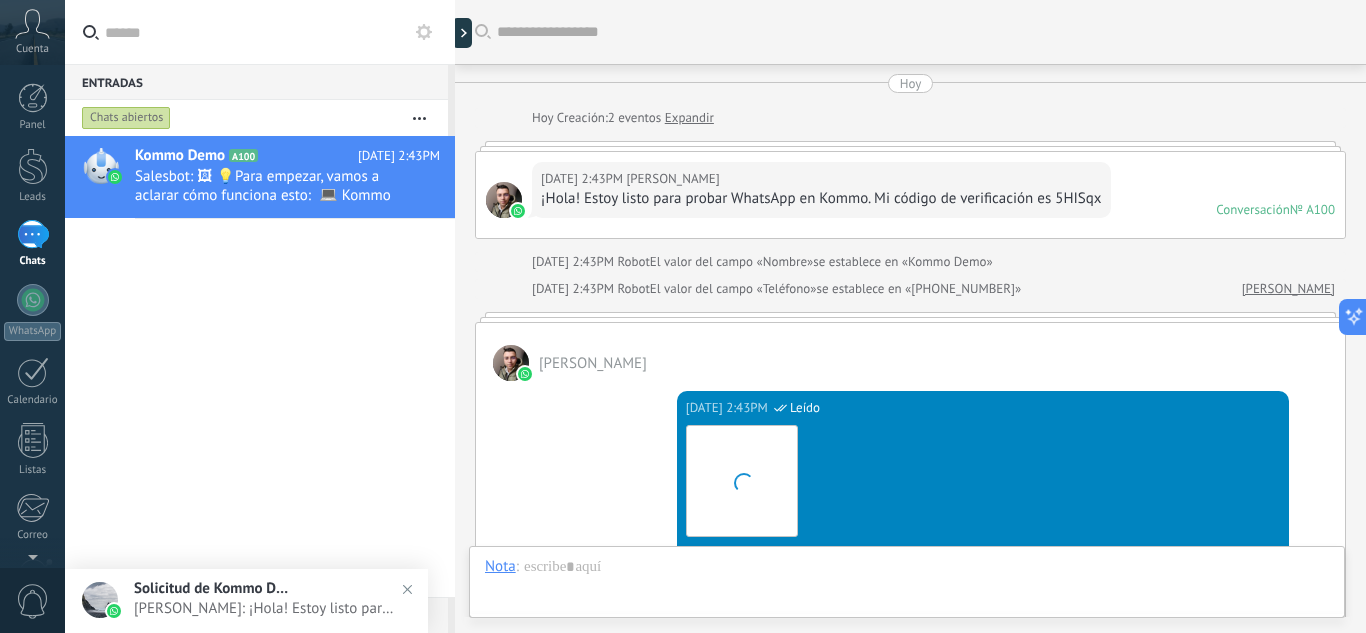 scroll, scrollTop: 712, scrollLeft: 0, axis: vertical 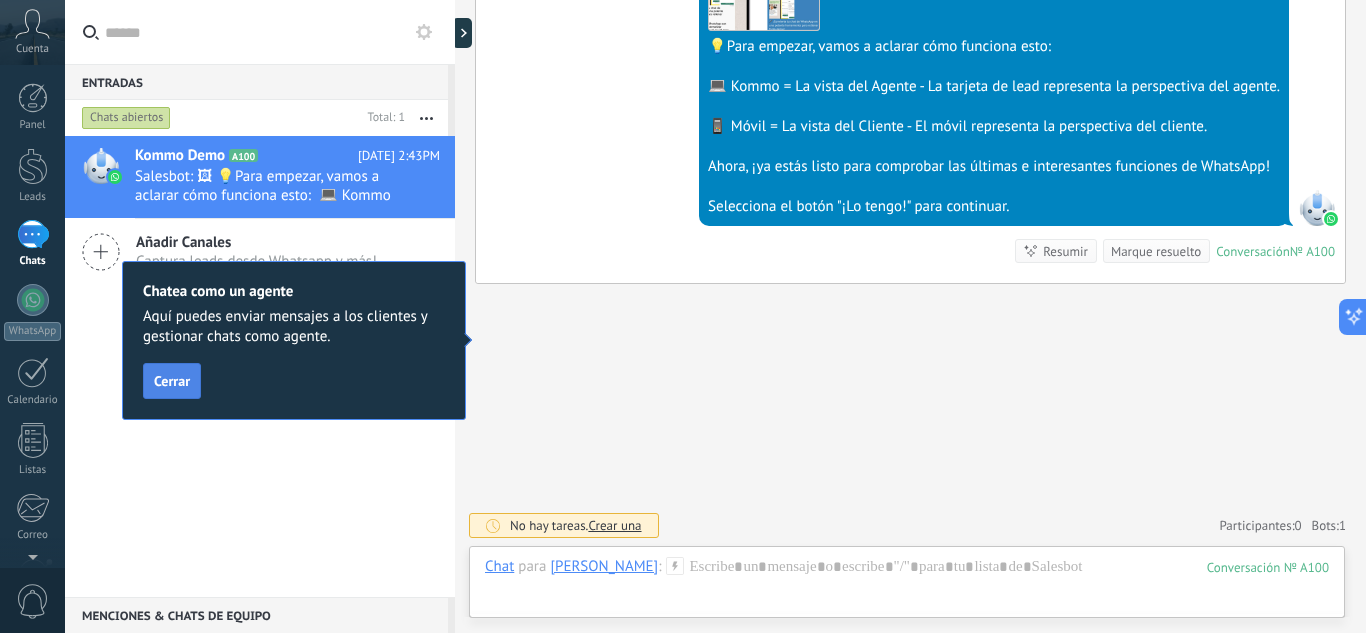 click on "Cerrar" at bounding box center [172, 381] 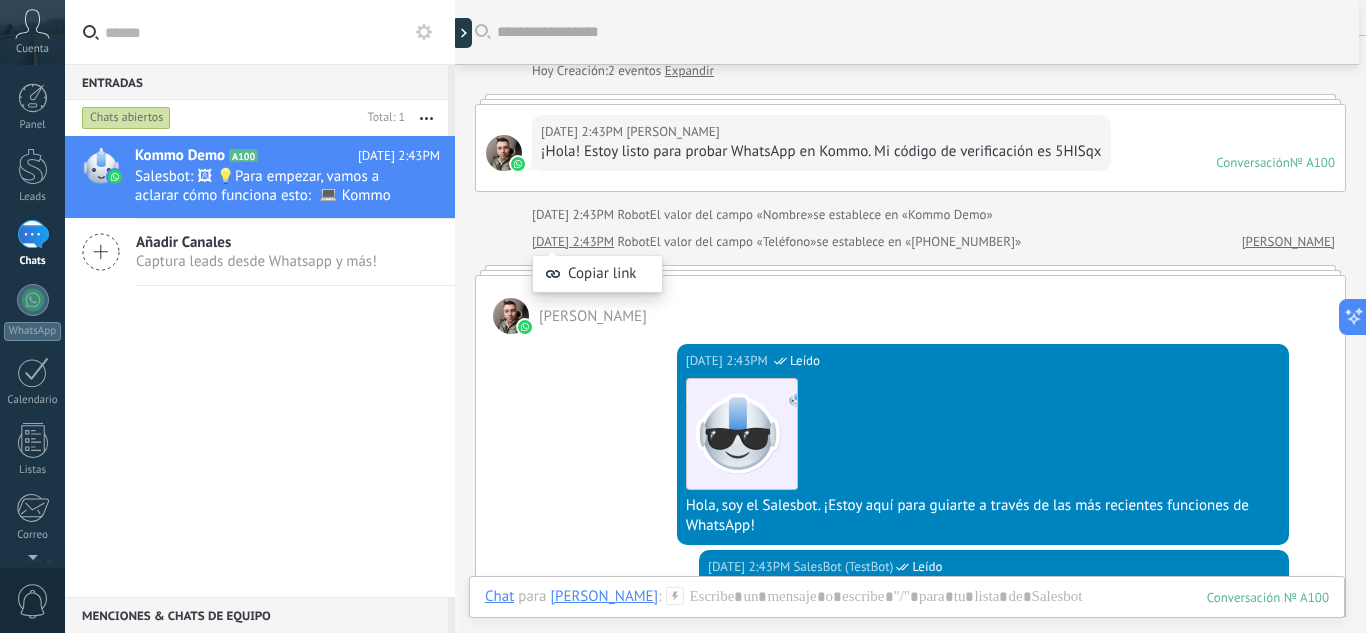 scroll, scrollTop: 49, scrollLeft: 0, axis: vertical 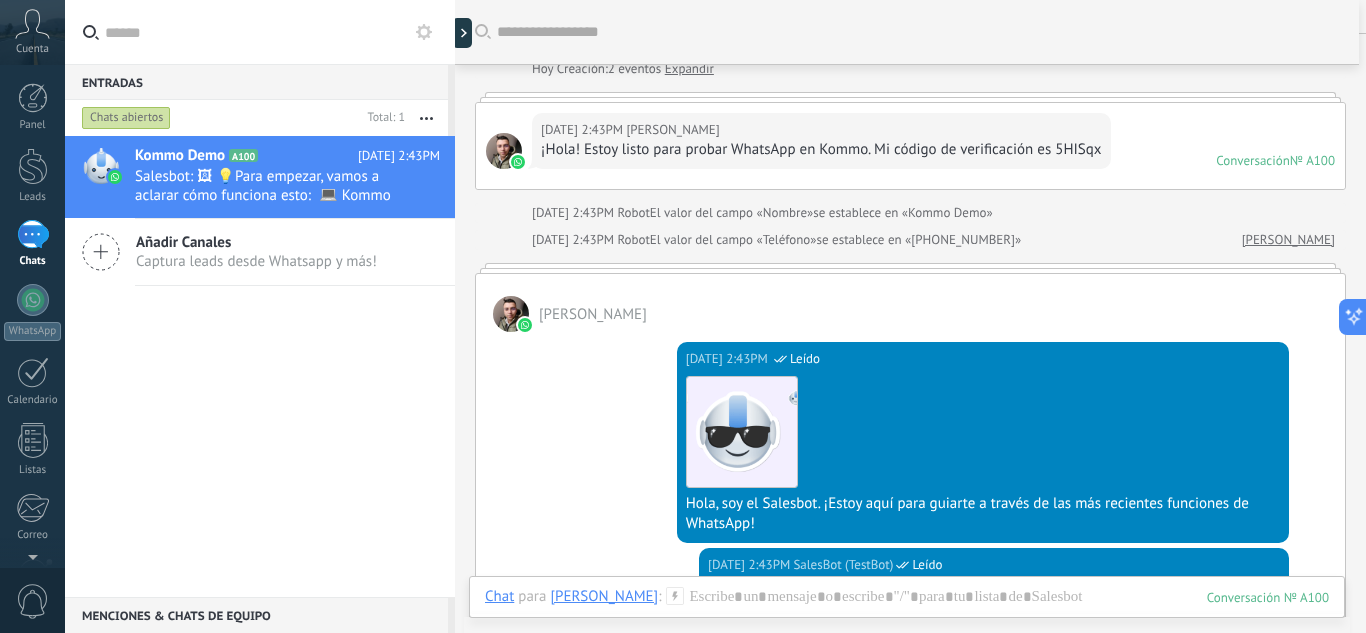 click on "[DATE] 2:43PM [PERSON_NAME]" at bounding box center (821, 130) 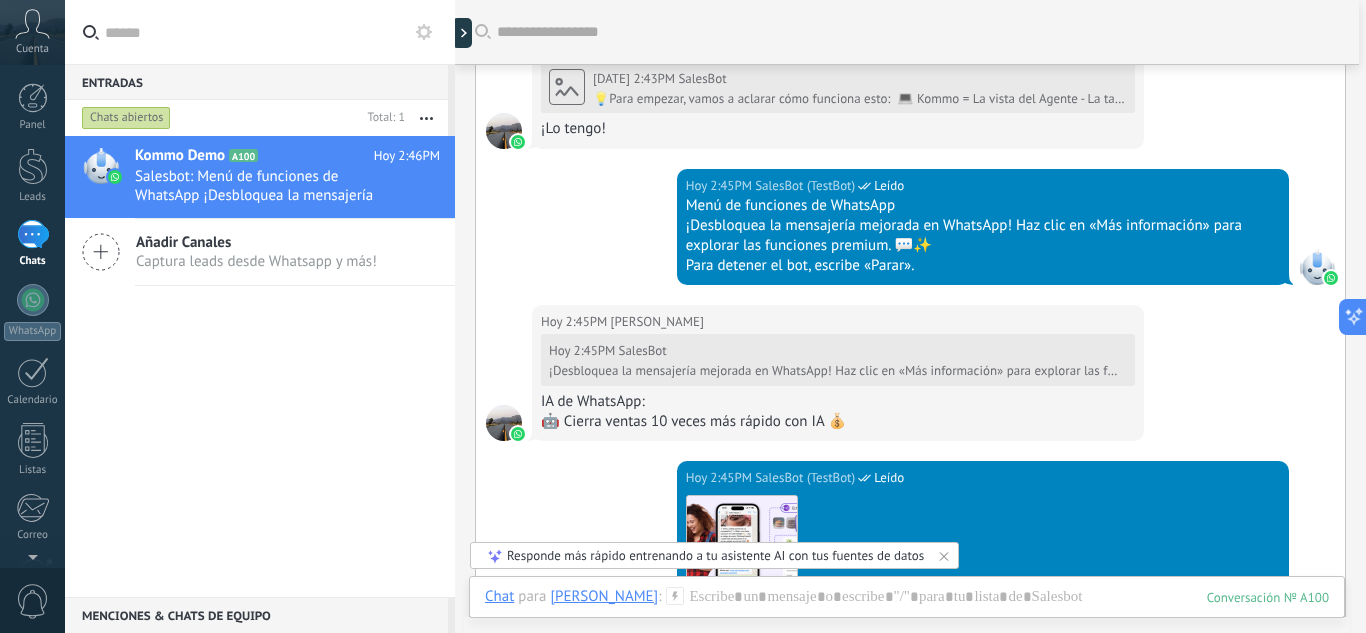 scroll, scrollTop: 870, scrollLeft: 0, axis: vertical 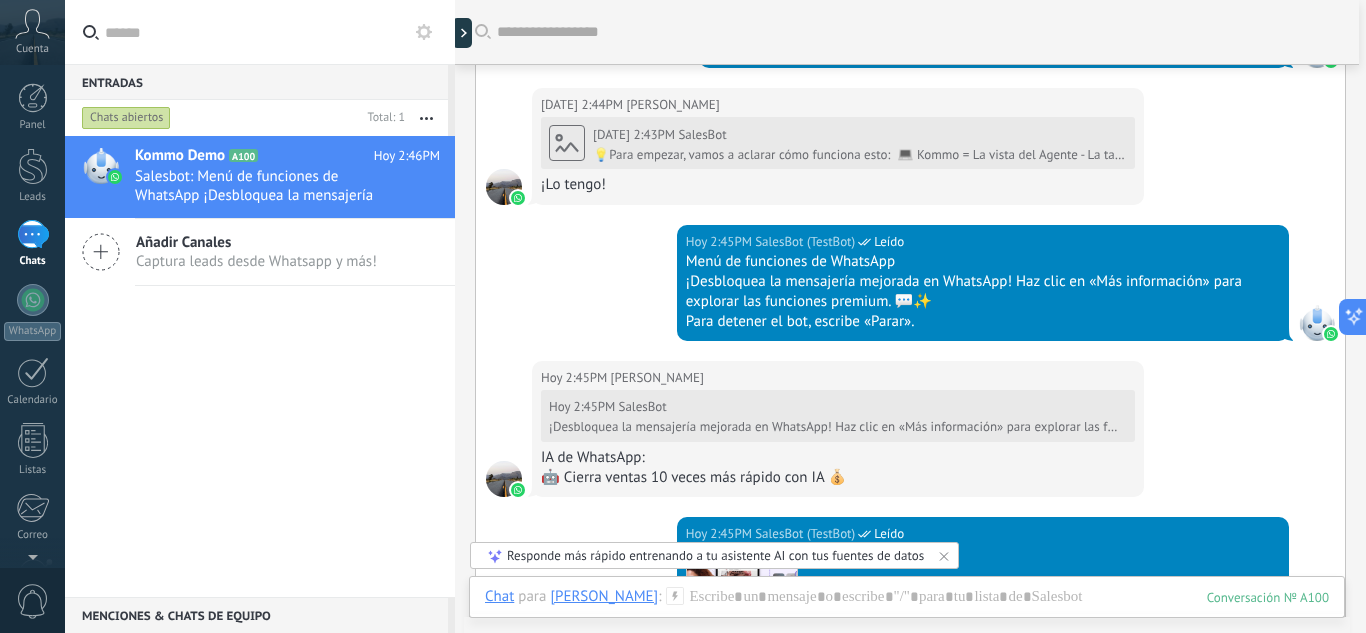 click 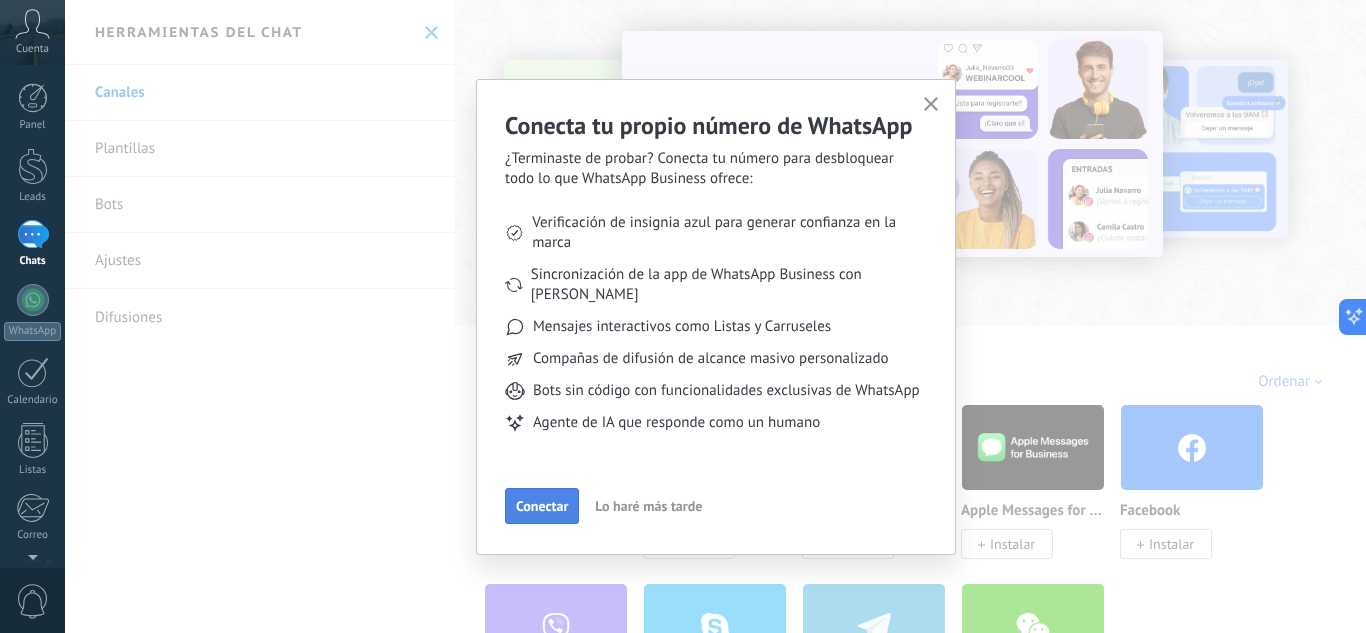 click on "Conectar" at bounding box center [542, 506] 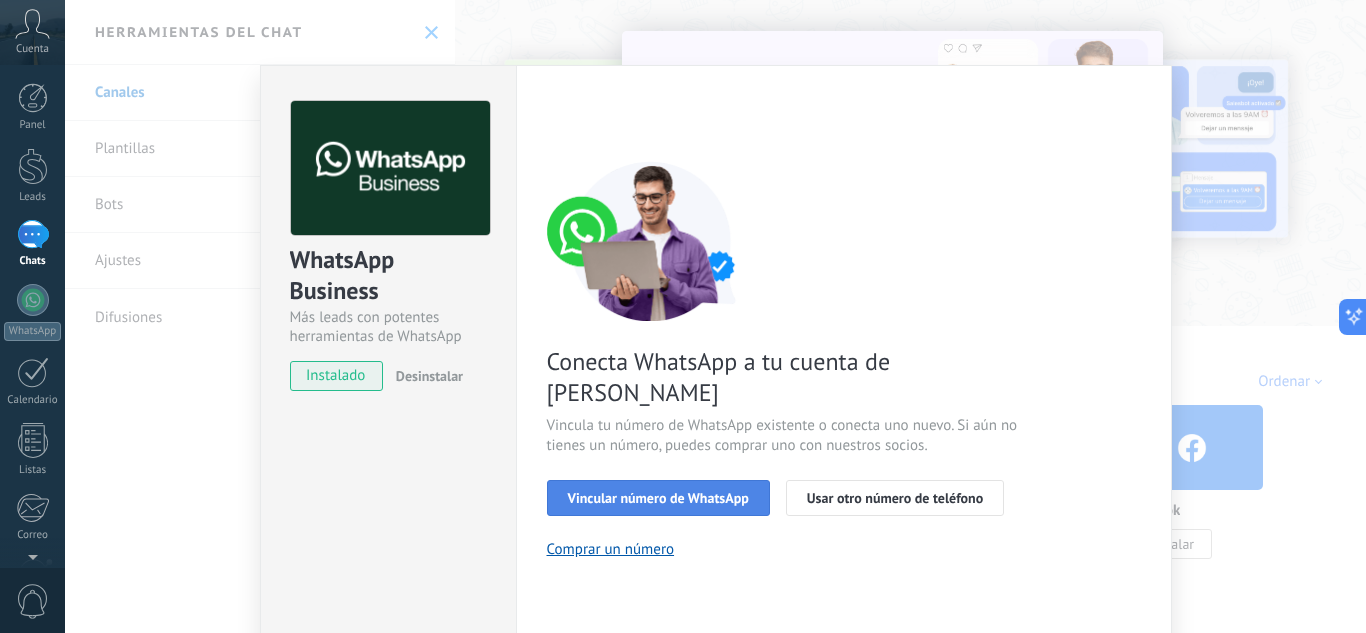 click on "Vincular número de WhatsApp" at bounding box center (658, 498) 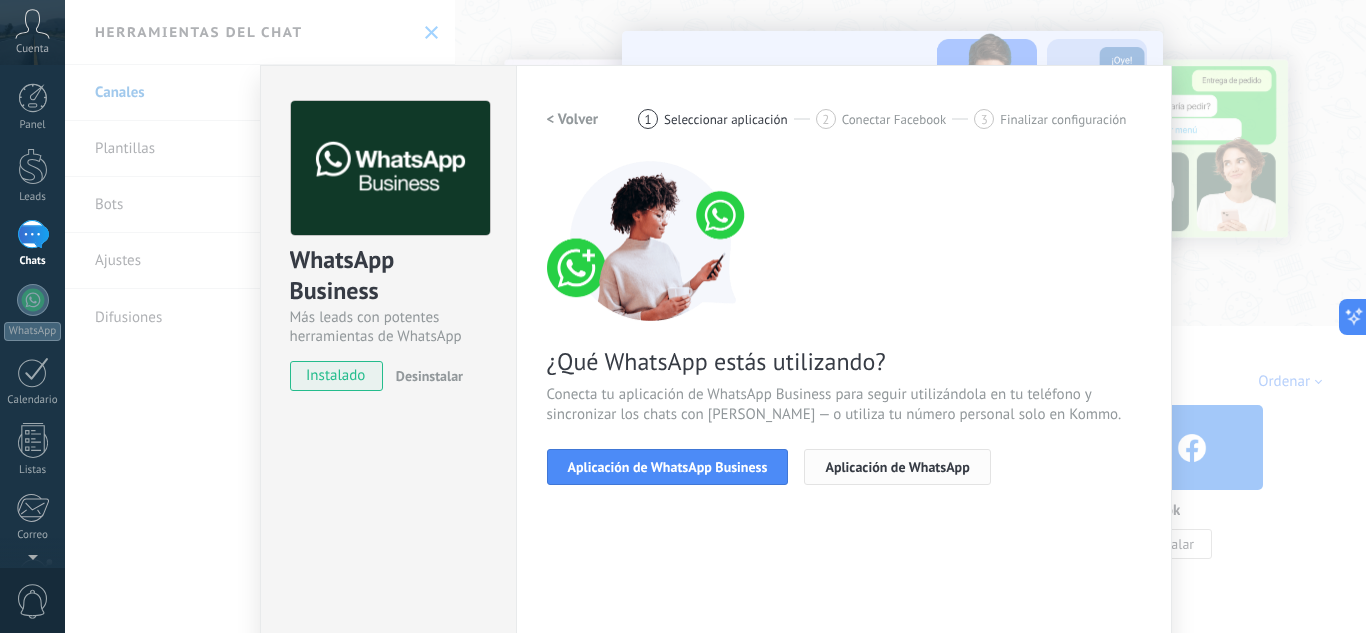 click on "Aplicación de WhatsApp" at bounding box center [897, 467] 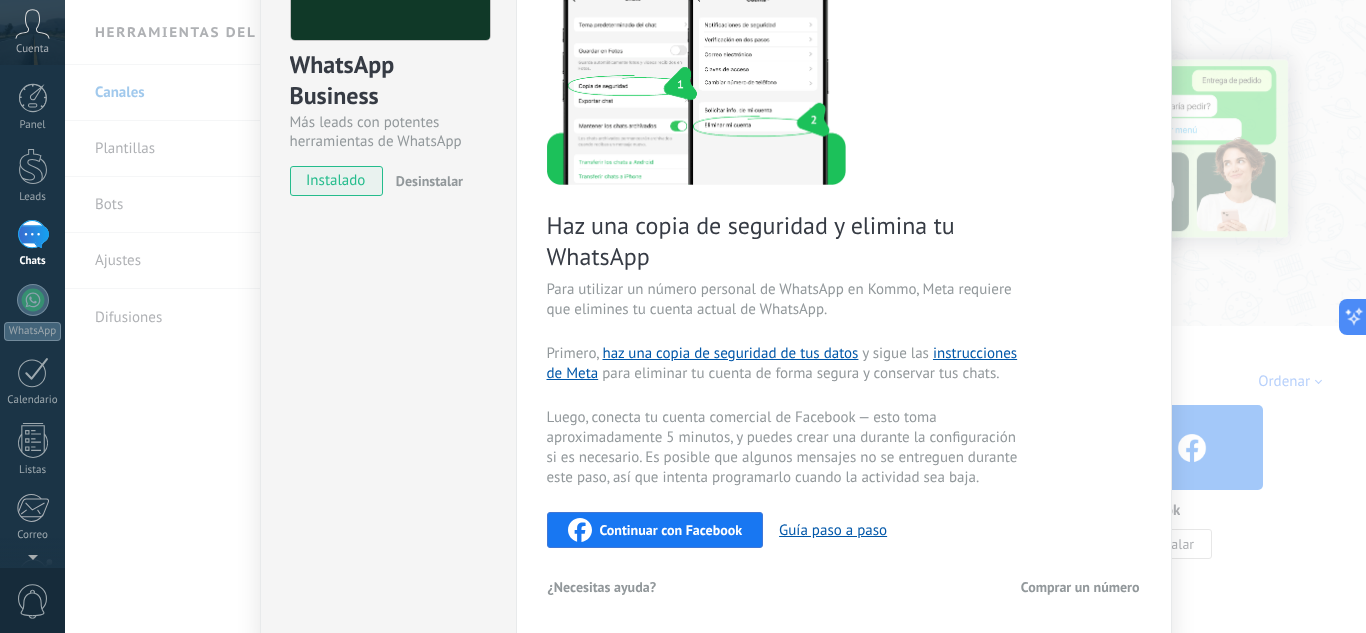 scroll, scrollTop: 274, scrollLeft: 0, axis: vertical 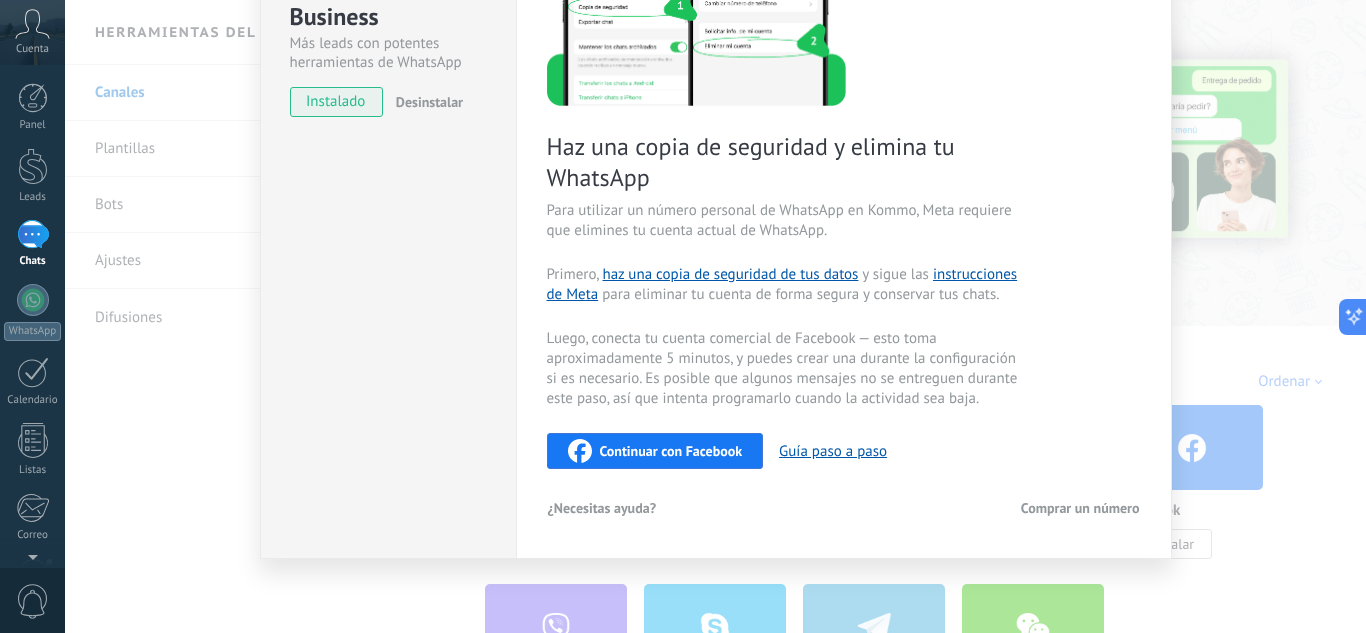click on "Continuar con Facebook" at bounding box center [671, 451] 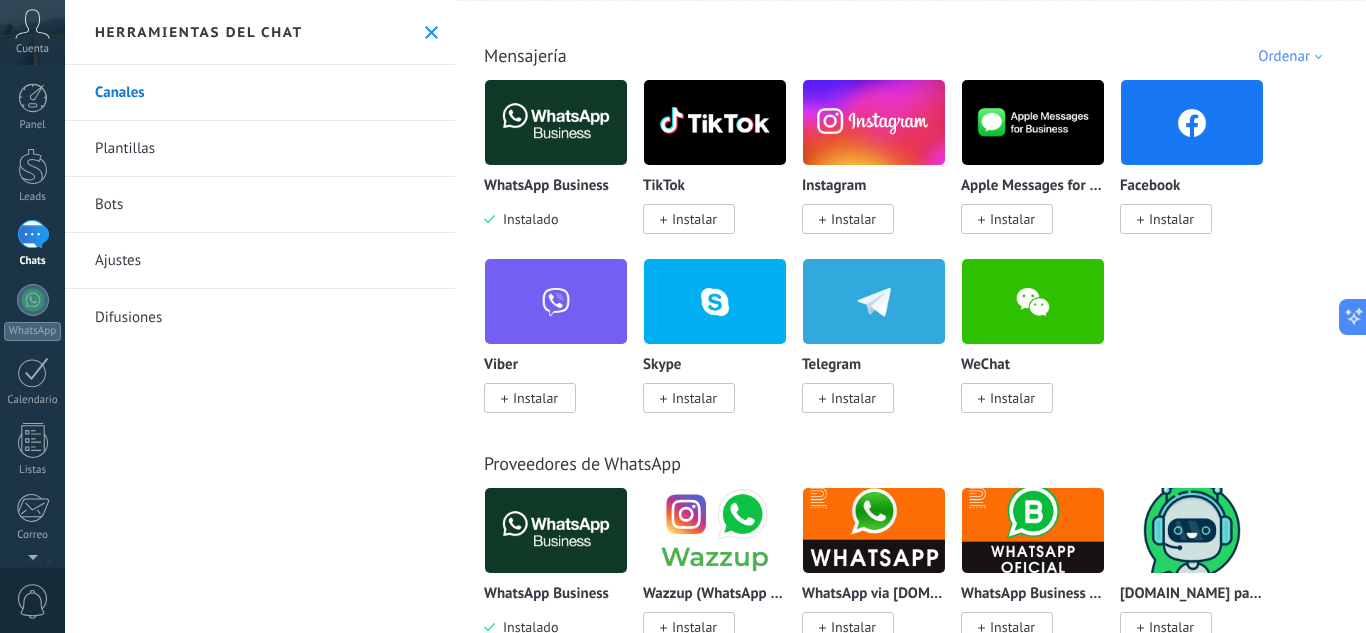 scroll, scrollTop: 0, scrollLeft: 0, axis: both 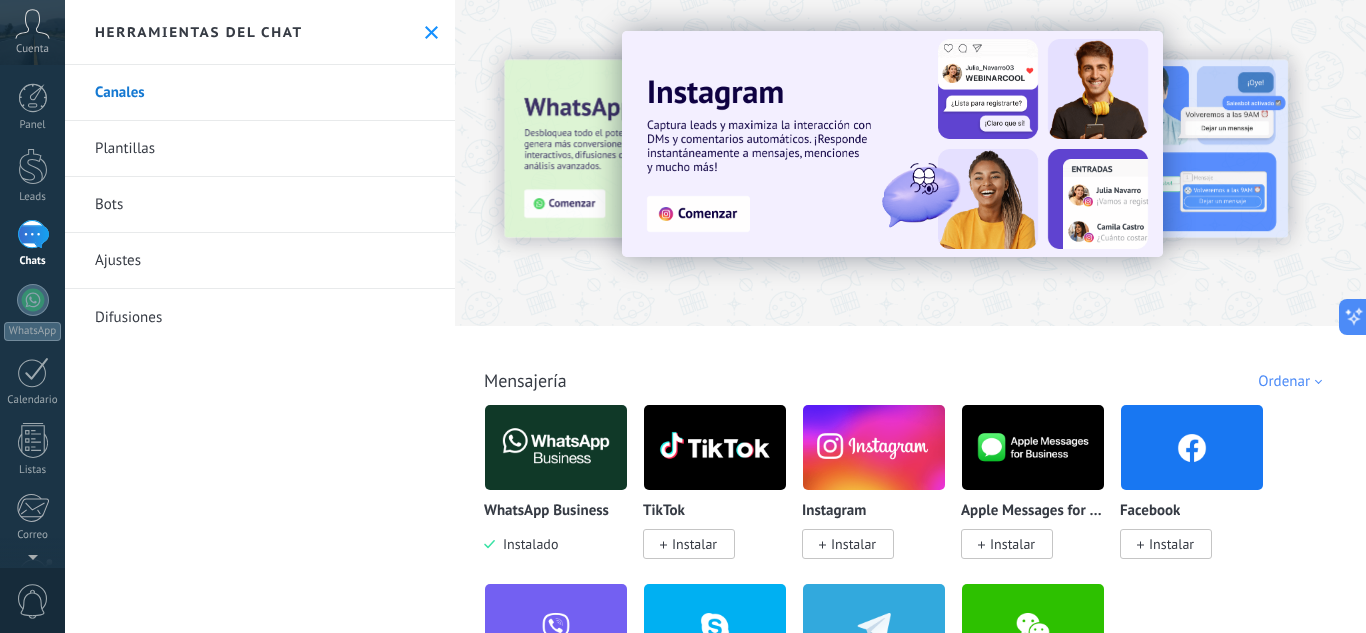 click at bounding box center (556, 447) 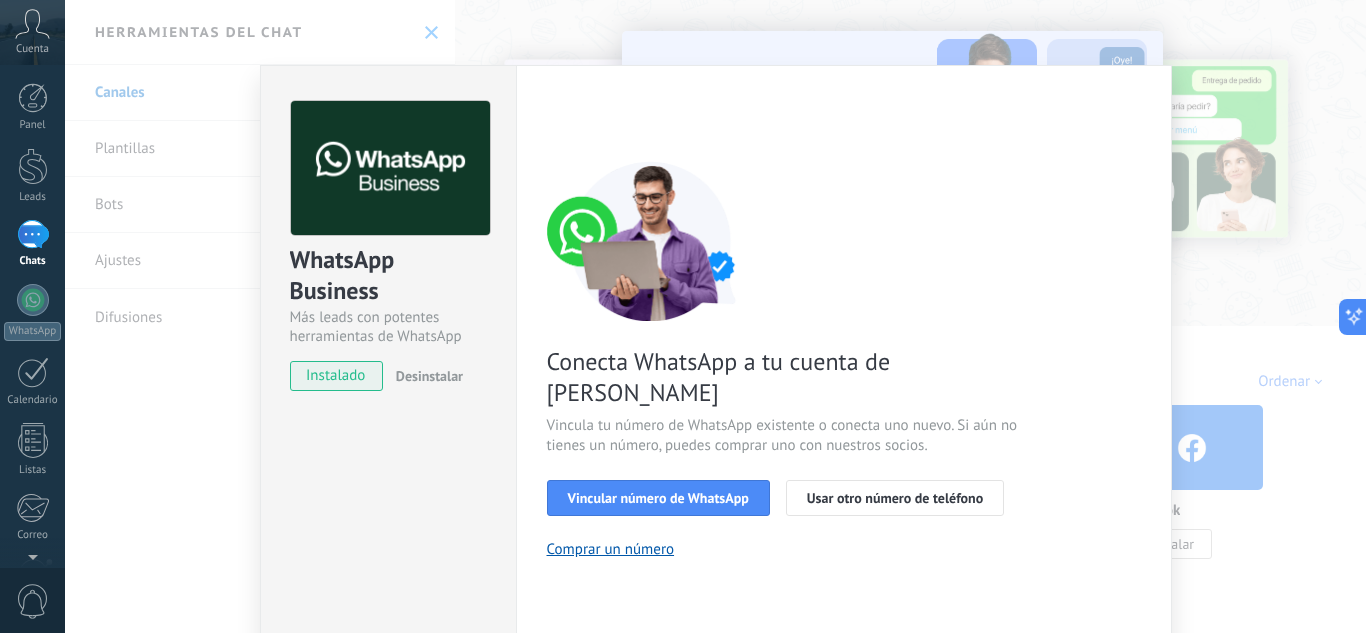 click on "instalado" at bounding box center (336, 376) 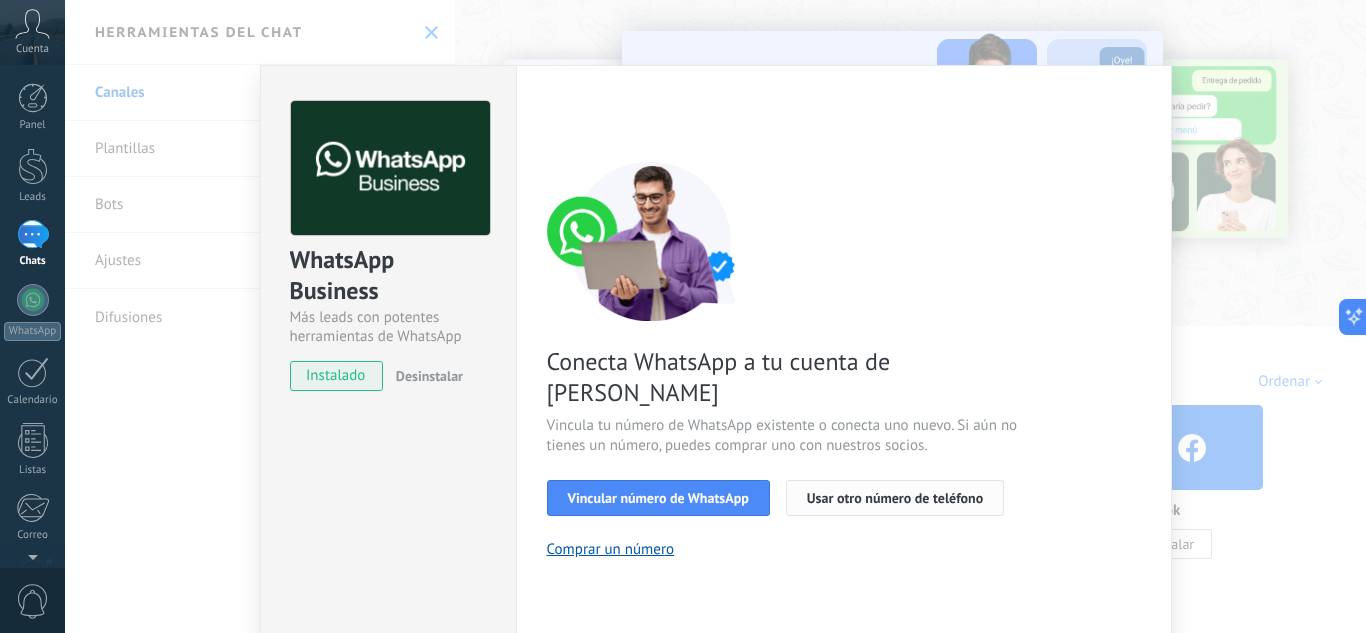 click on "Usar otro número de teléfono" at bounding box center [895, 498] 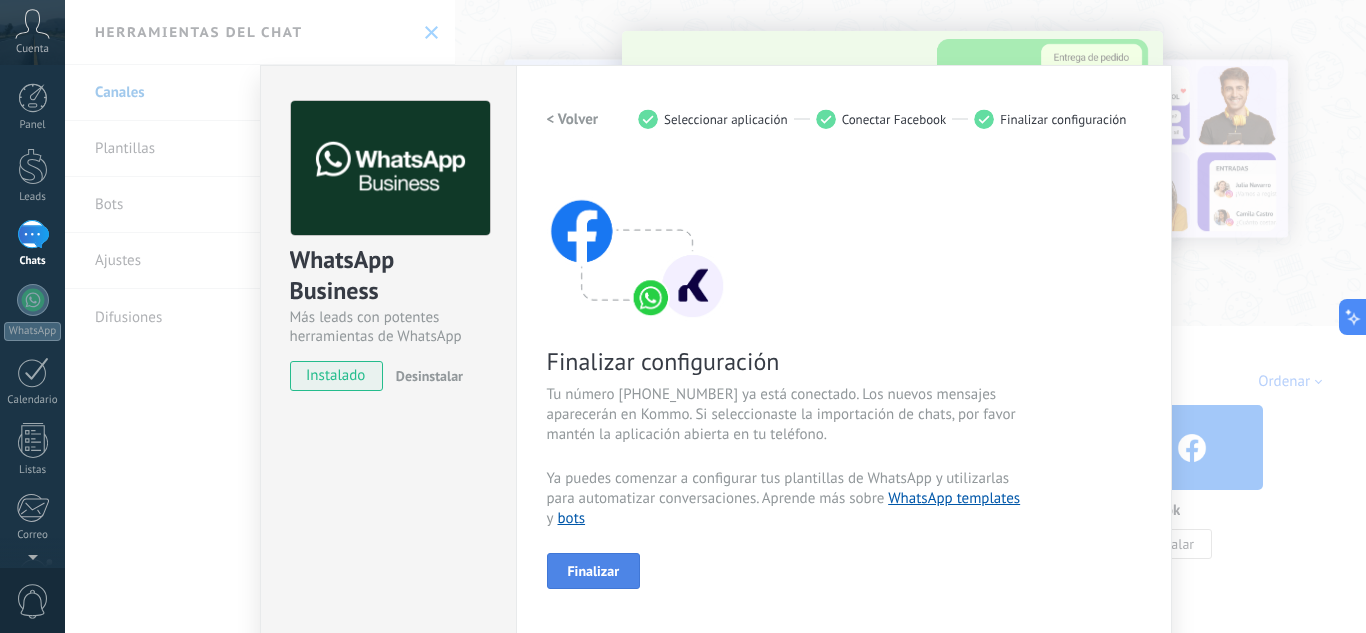 click on "Finalizar" at bounding box center [594, 571] 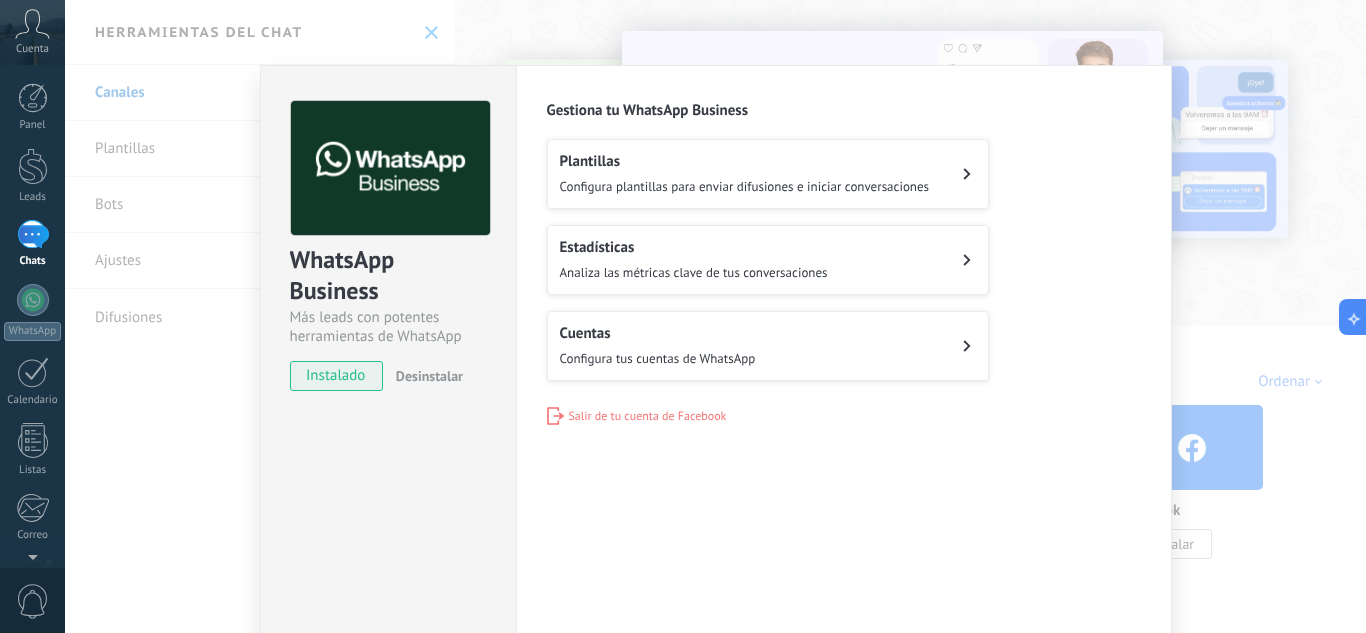 click on "Plantillas Configura plantillas para enviar difusiones e iniciar conversaciones" at bounding box center (745, 174) 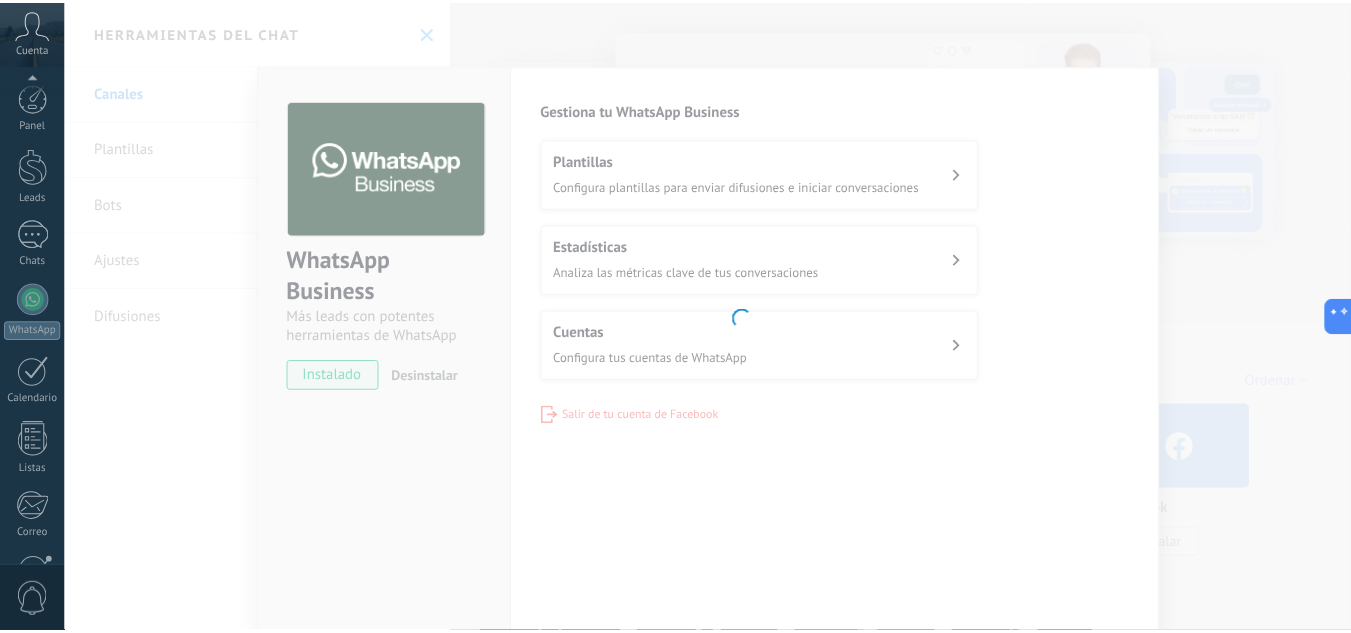 scroll, scrollTop: 199, scrollLeft: 0, axis: vertical 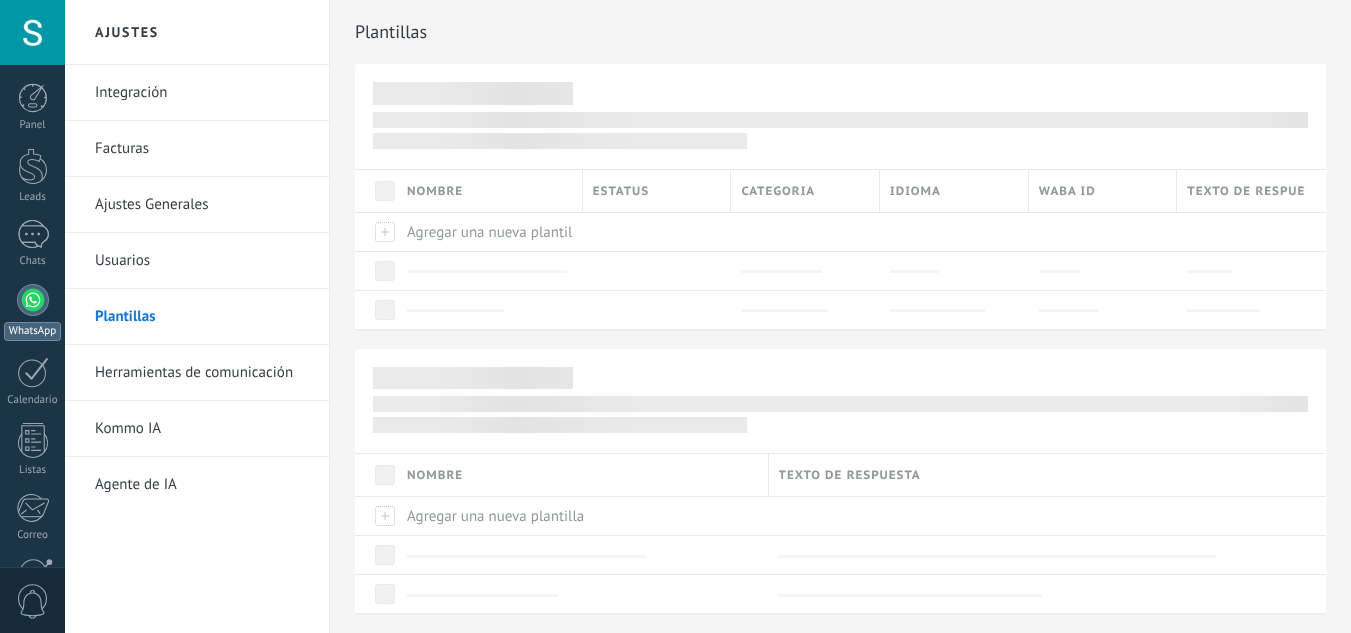 click on "WhatsApp" at bounding box center [32, 331] 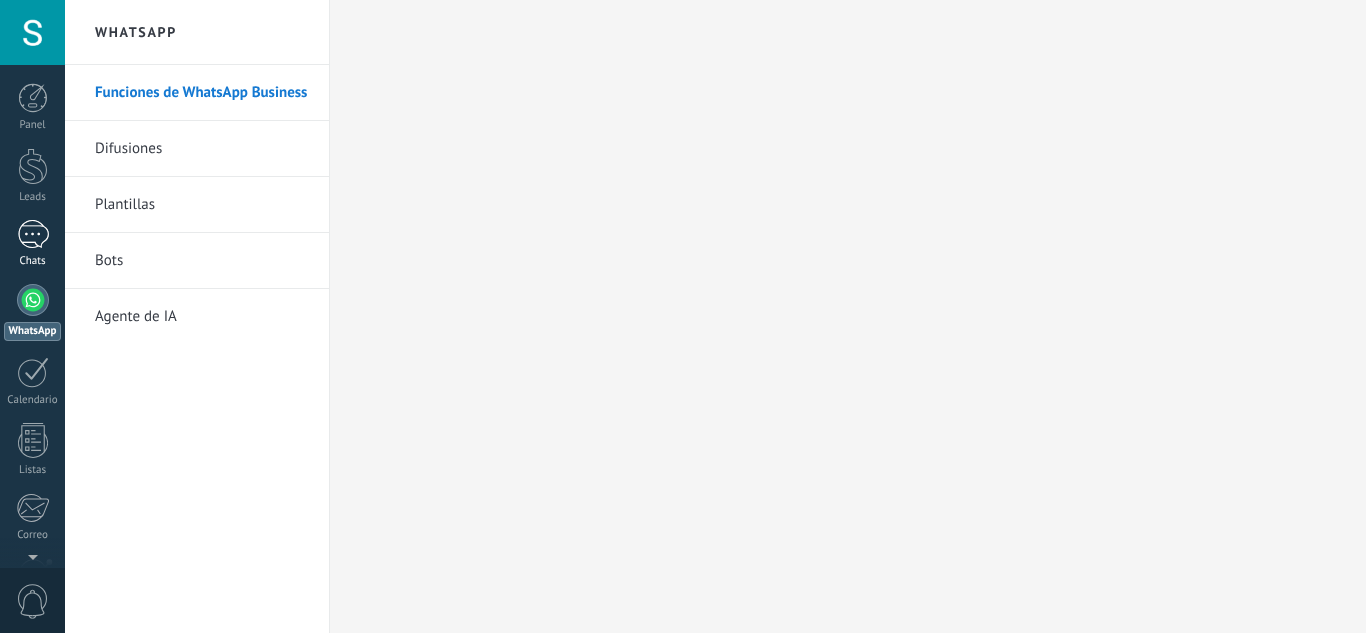 click at bounding box center [33, 234] 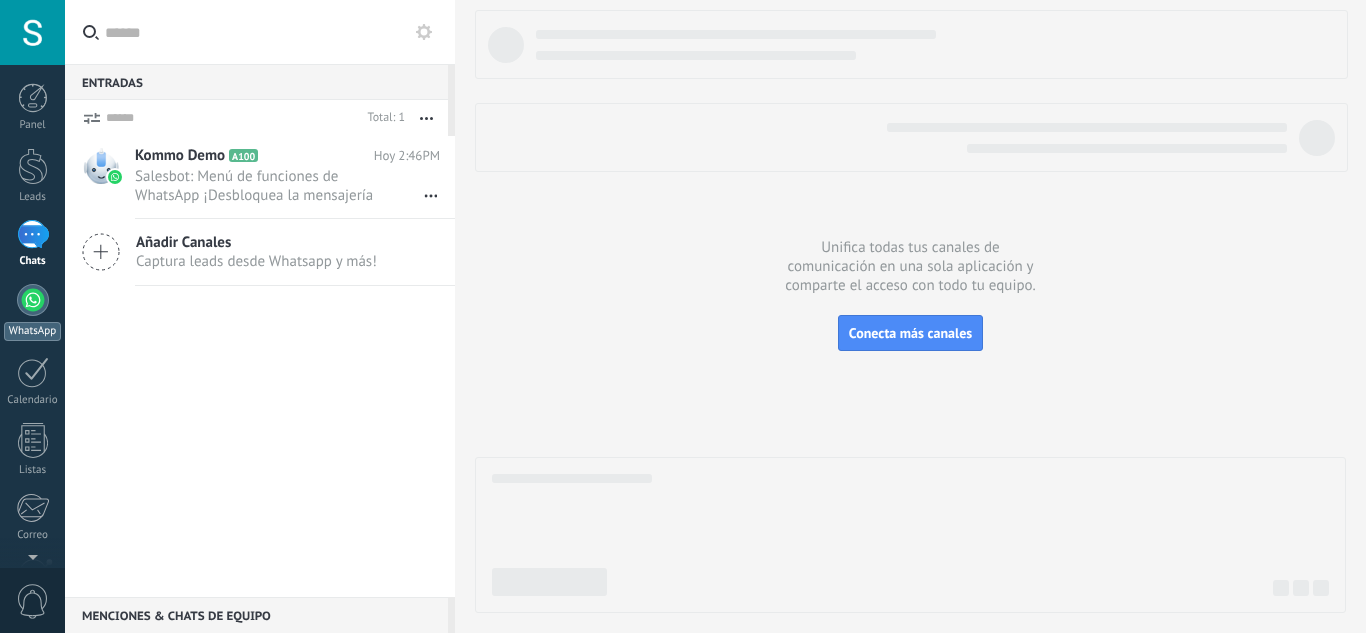 click at bounding box center (33, 300) 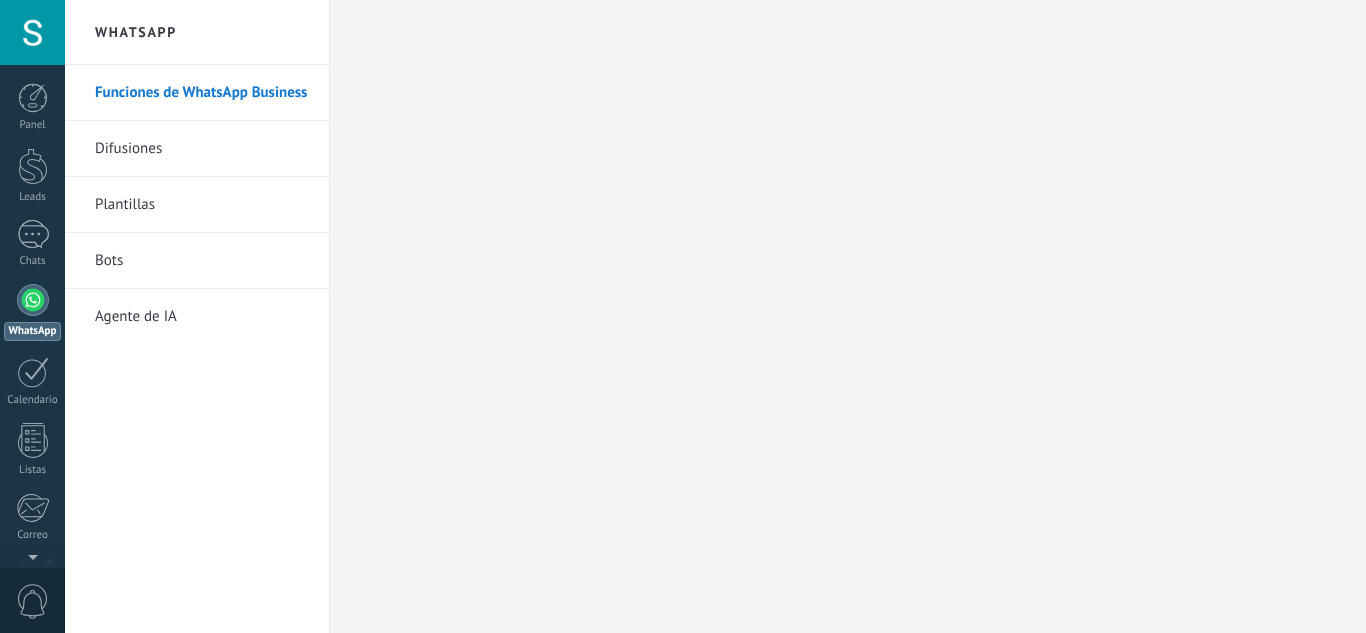 click on "Difusiones" at bounding box center [202, 149] 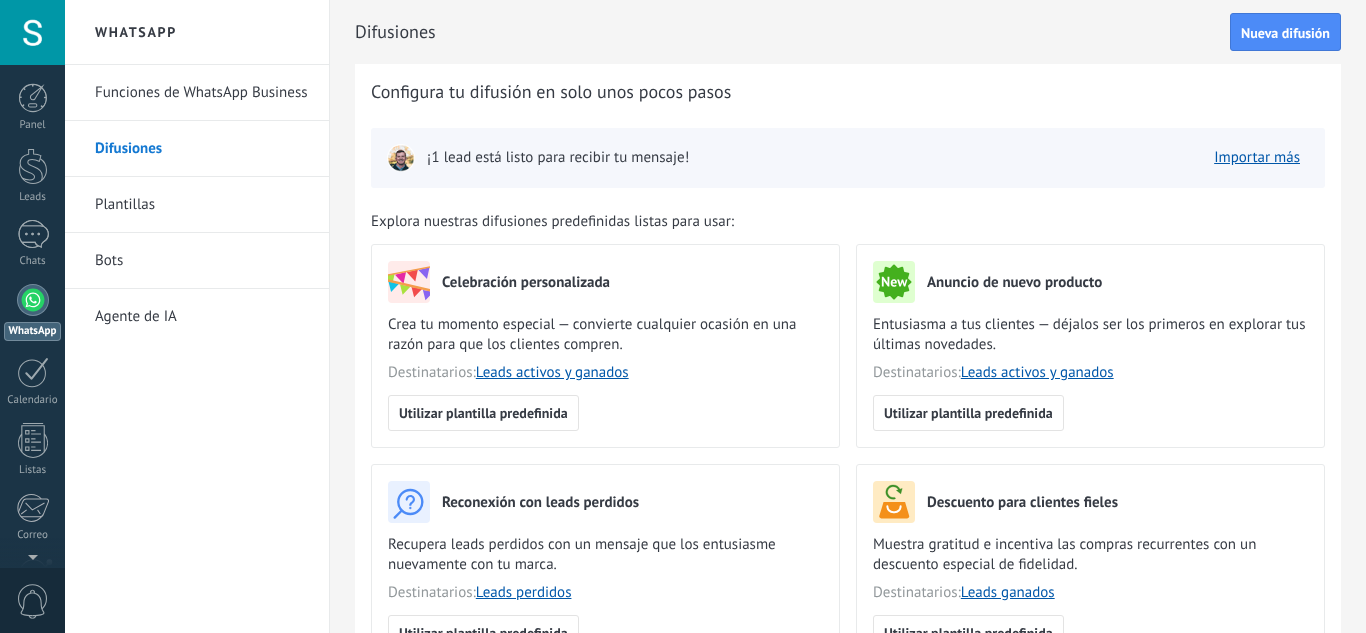 click on "Funciones de WhatsApp Business" at bounding box center (202, 93) 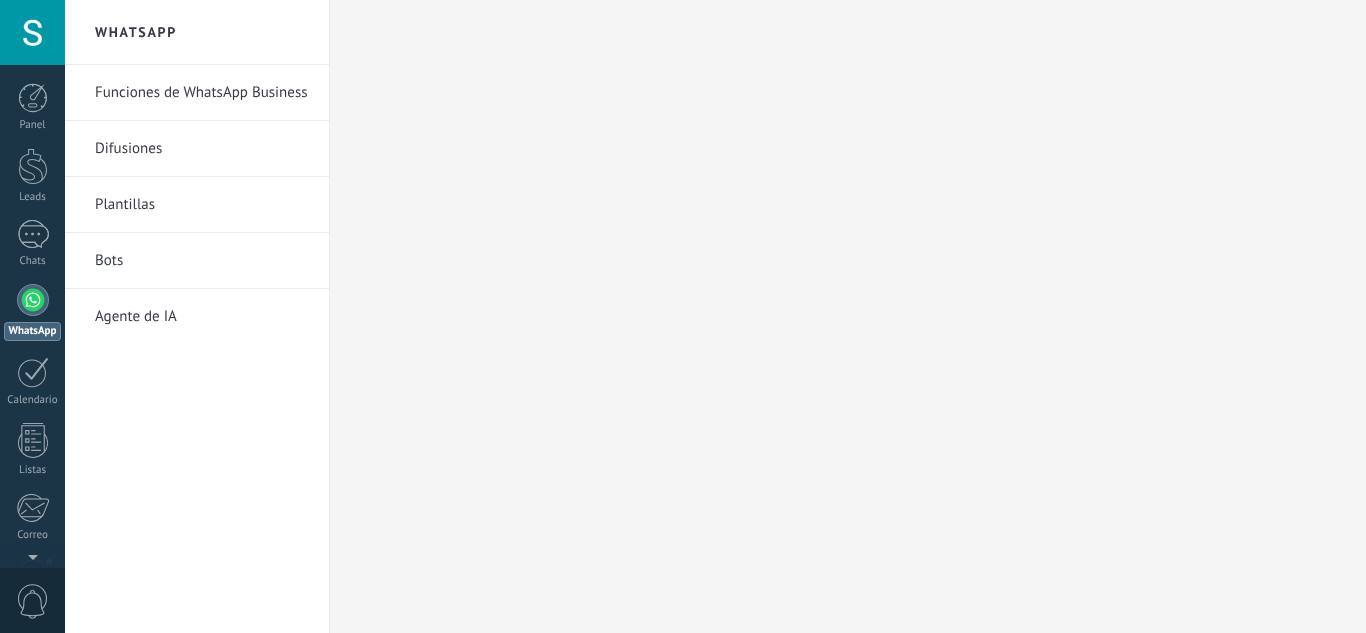 click on "Funciones de WhatsApp Business" at bounding box center [202, 93] 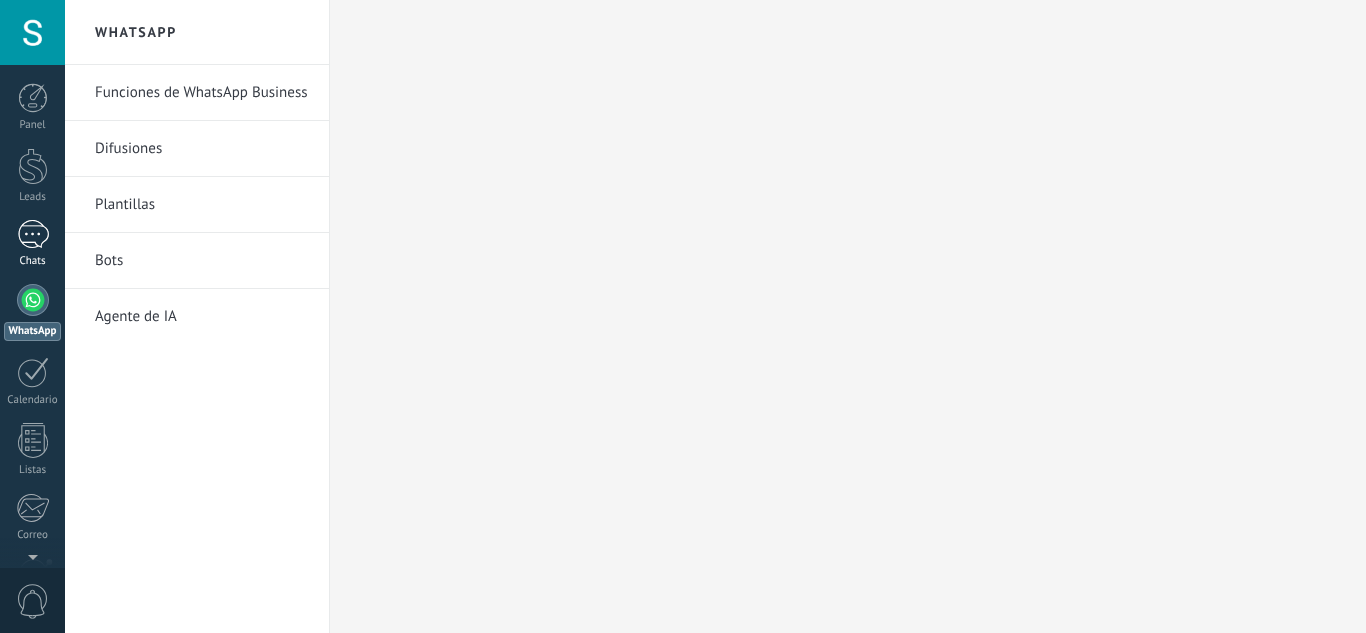 click on "Chats" at bounding box center (32, 244) 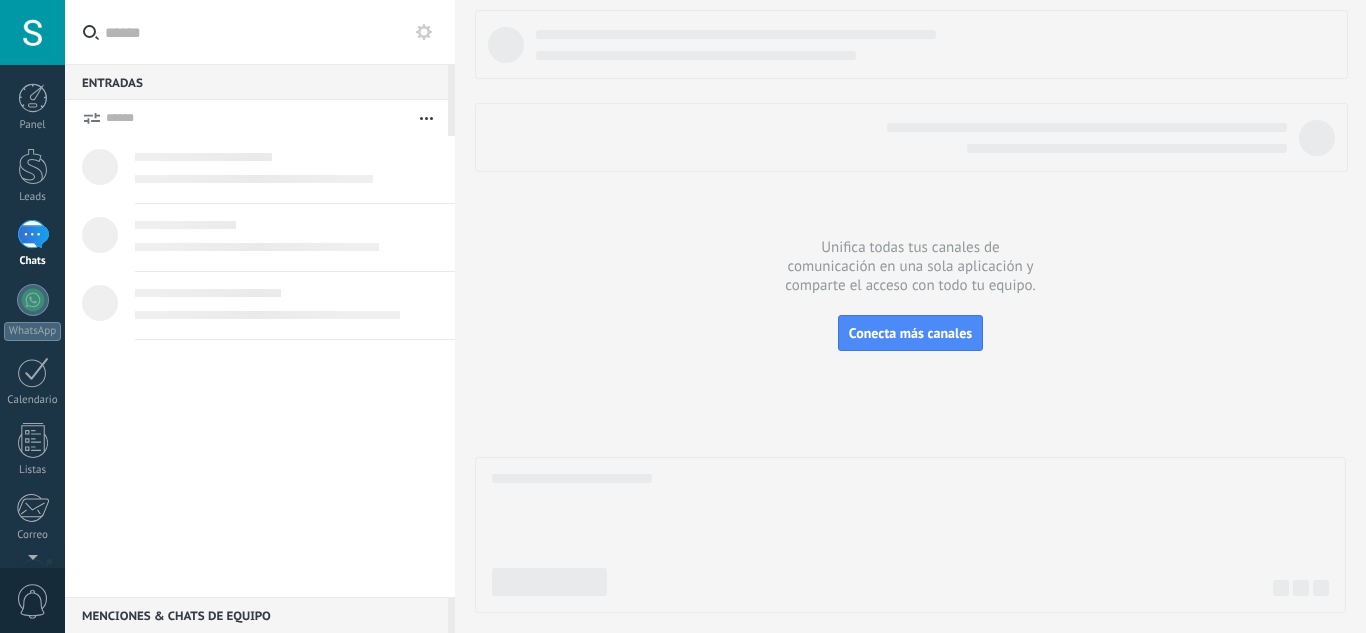 scroll, scrollTop: 0, scrollLeft: 0, axis: both 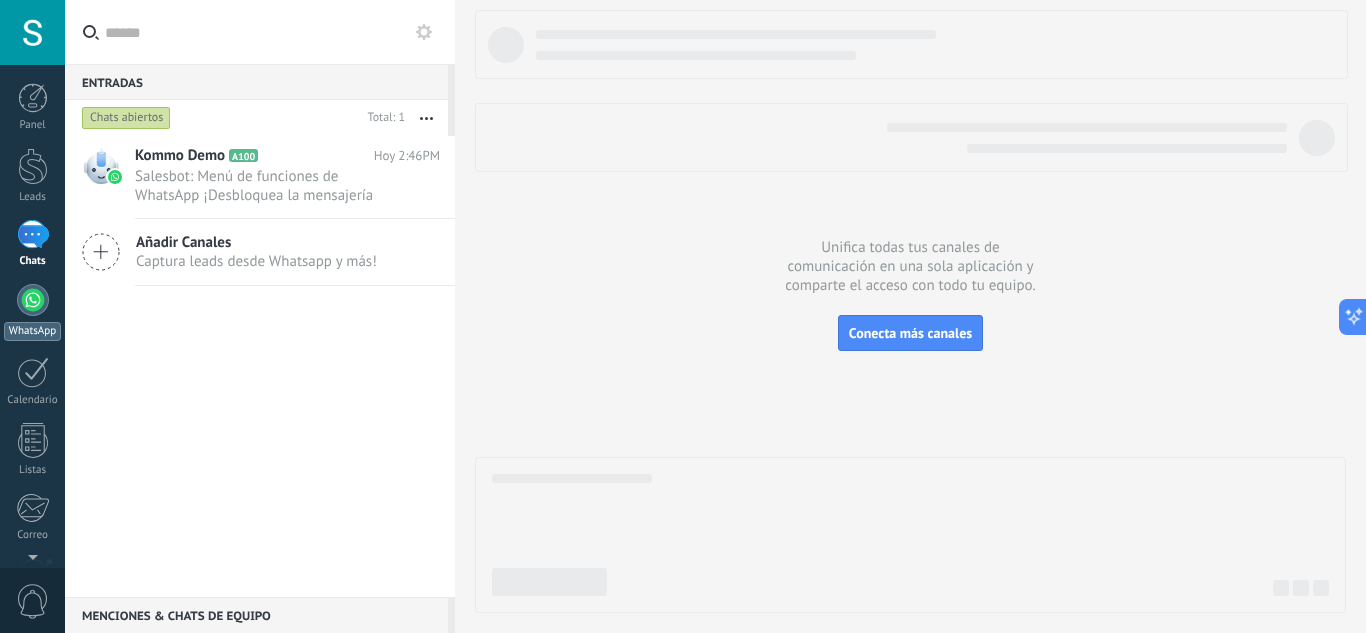 click at bounding box center (33, 300) 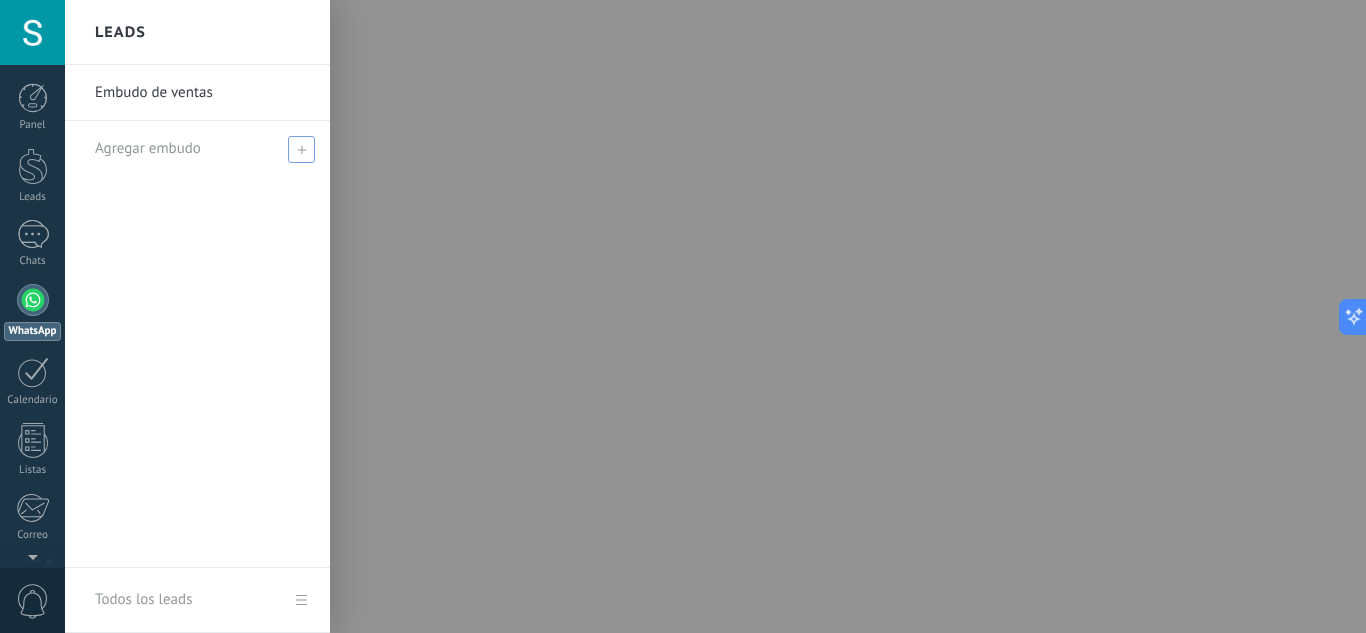 click on "Agregar embudo" at bounding box center [148, 148] 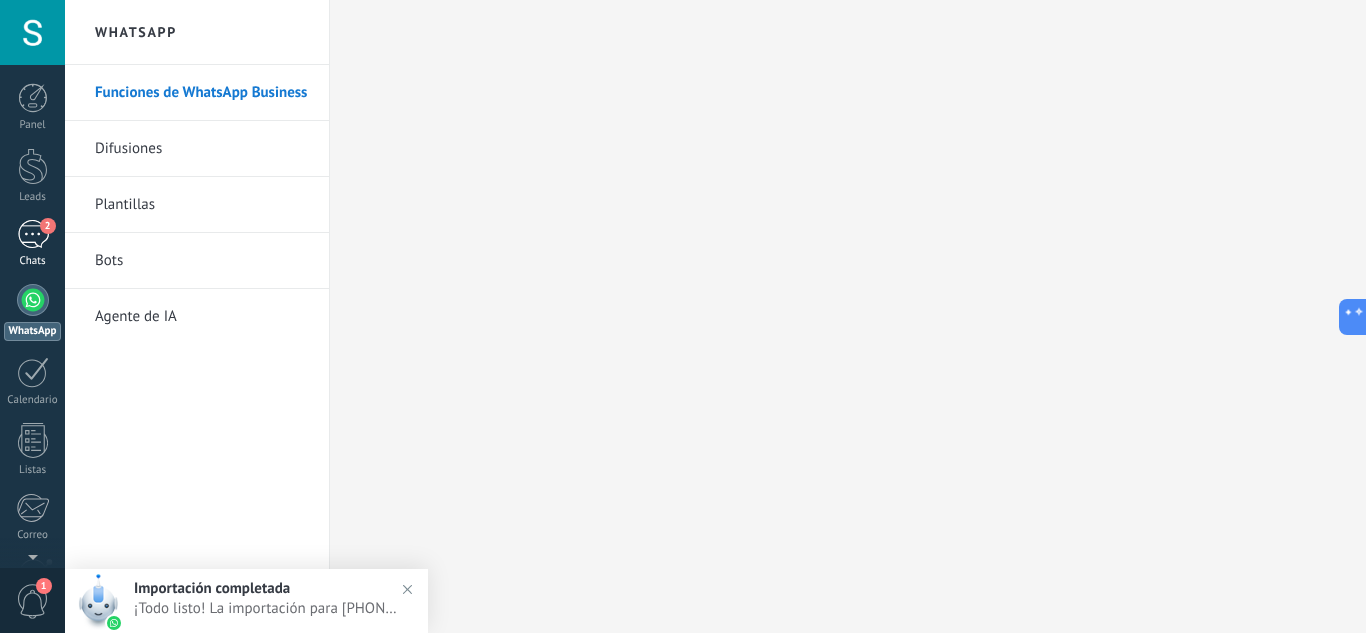 click on "2" at bounding box center [33, 234] 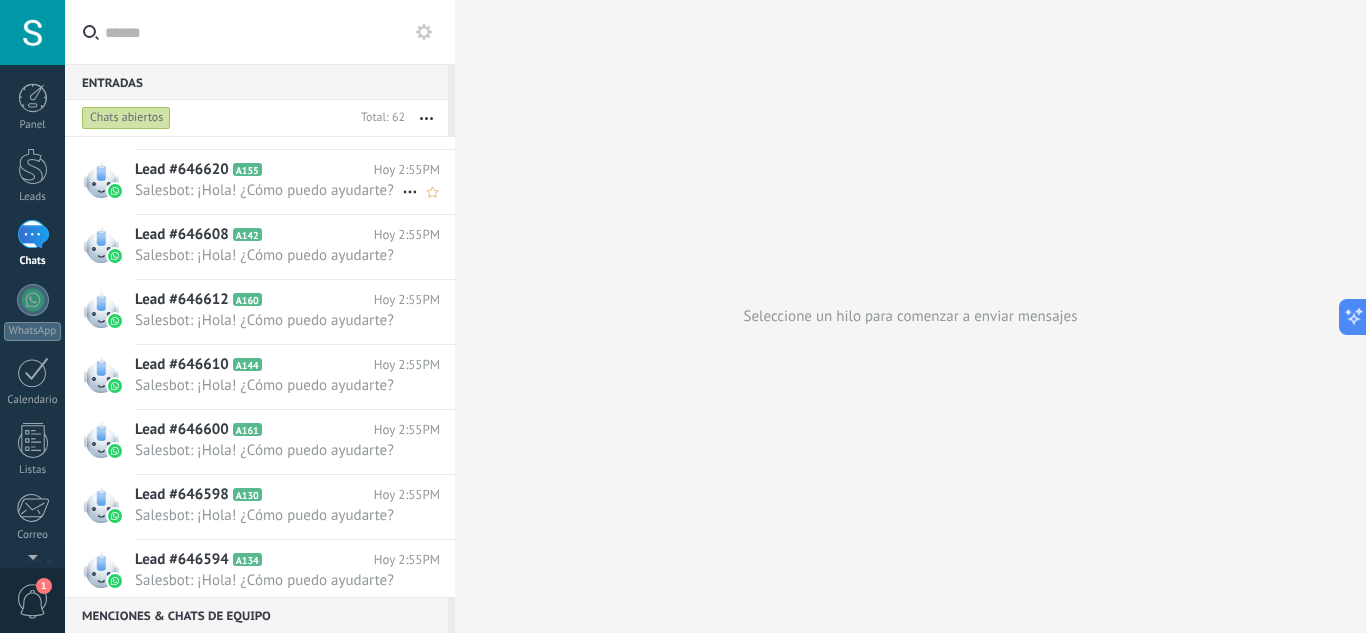 scroll, scrollTop: 0, scrollLeft: 0, axis: both 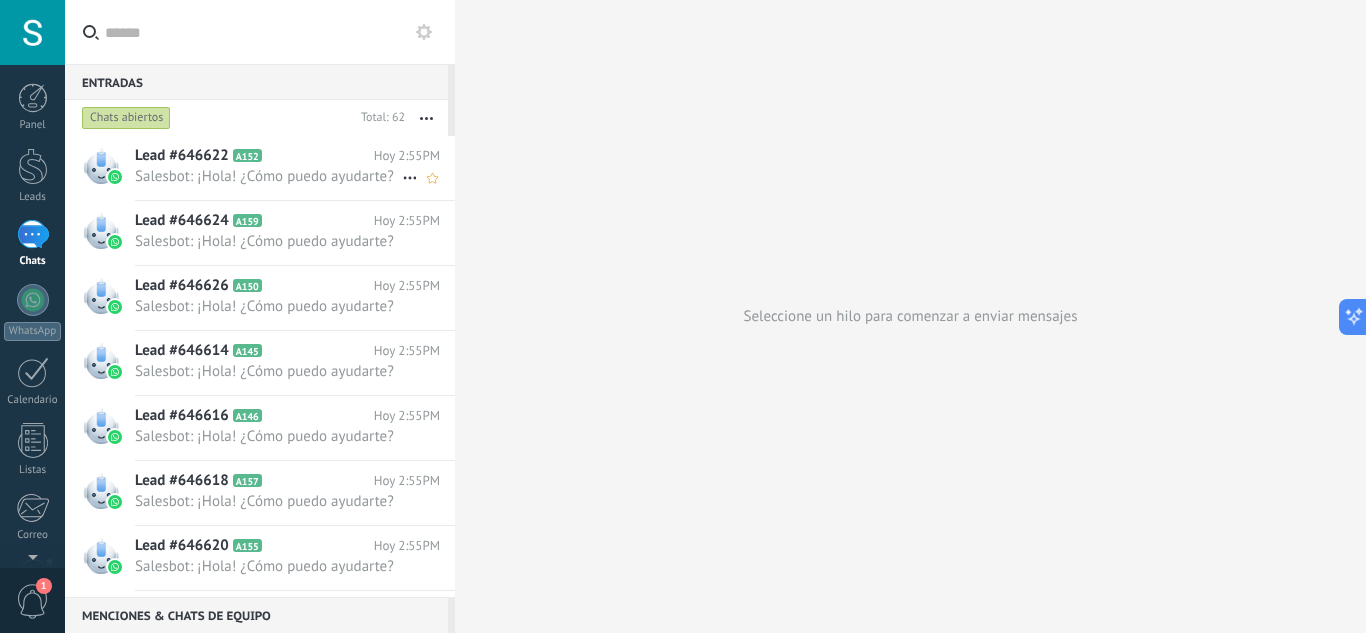 click on "Salesbot: ¡Hola! ¿Cómo puedo ayudarte?" at bounding box center [268, 176] 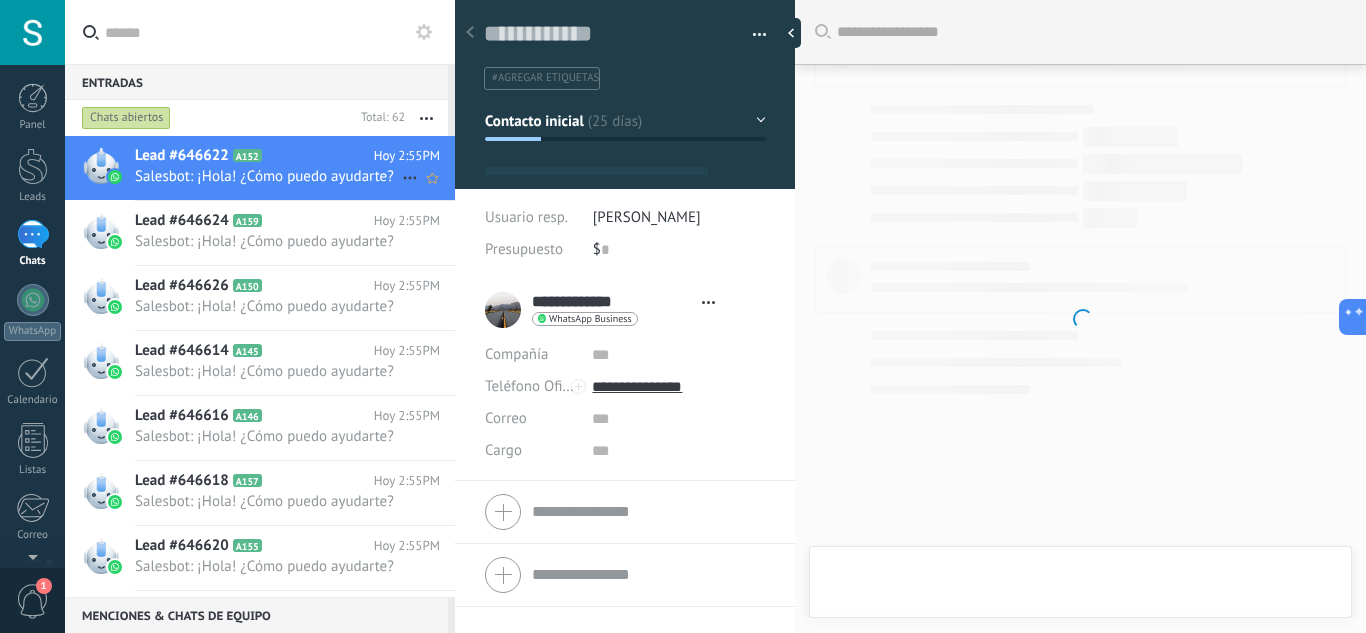 scroll, scrollTop: 1582, scrollLeft: 0, axis: vertical 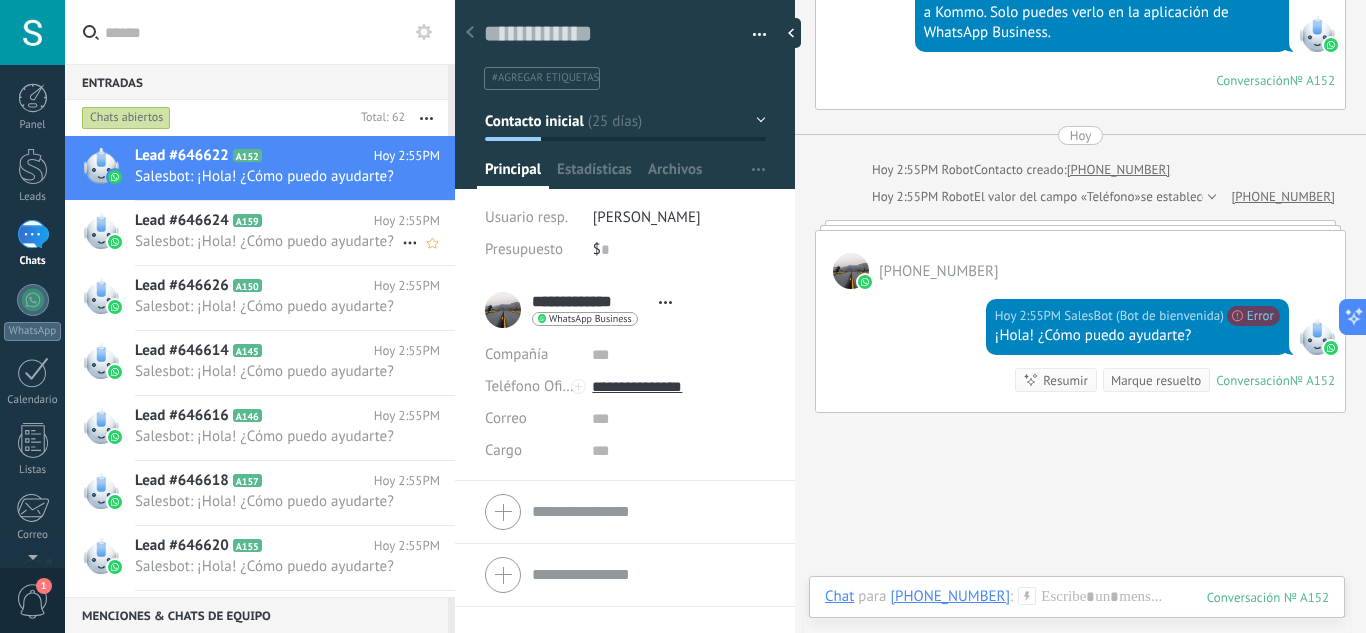 click 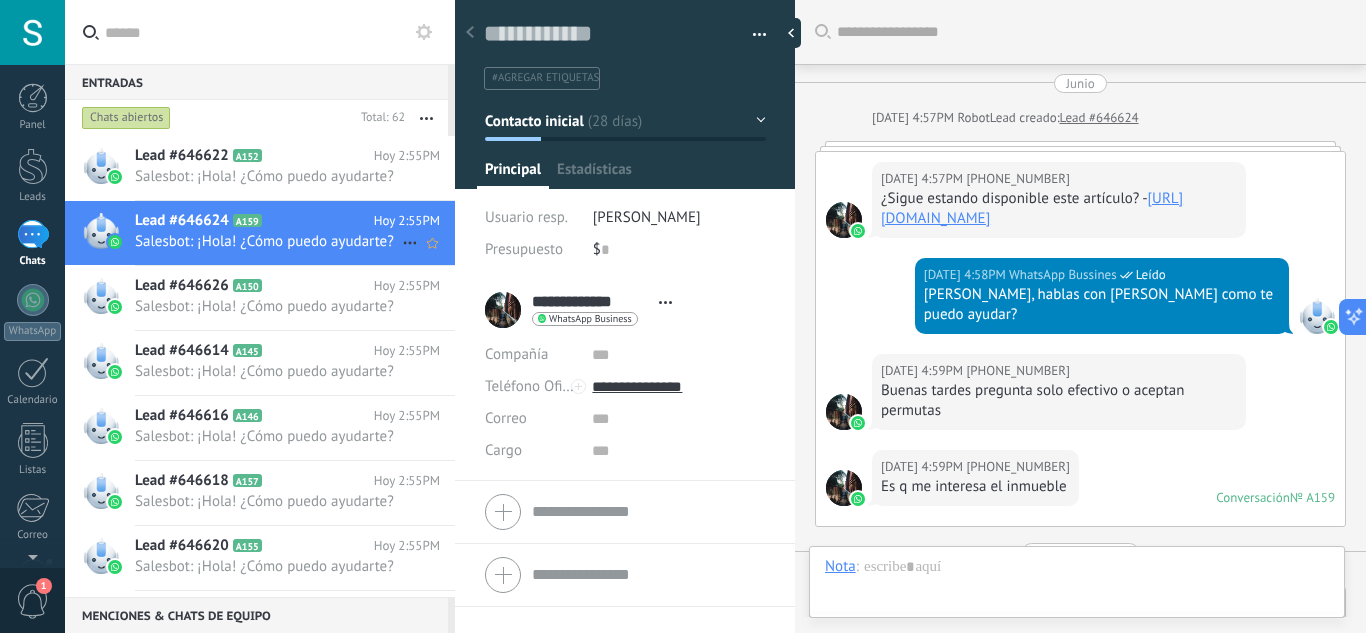 scroll, scrollTop: 1099, scrollLeft: 0, axis: vertical 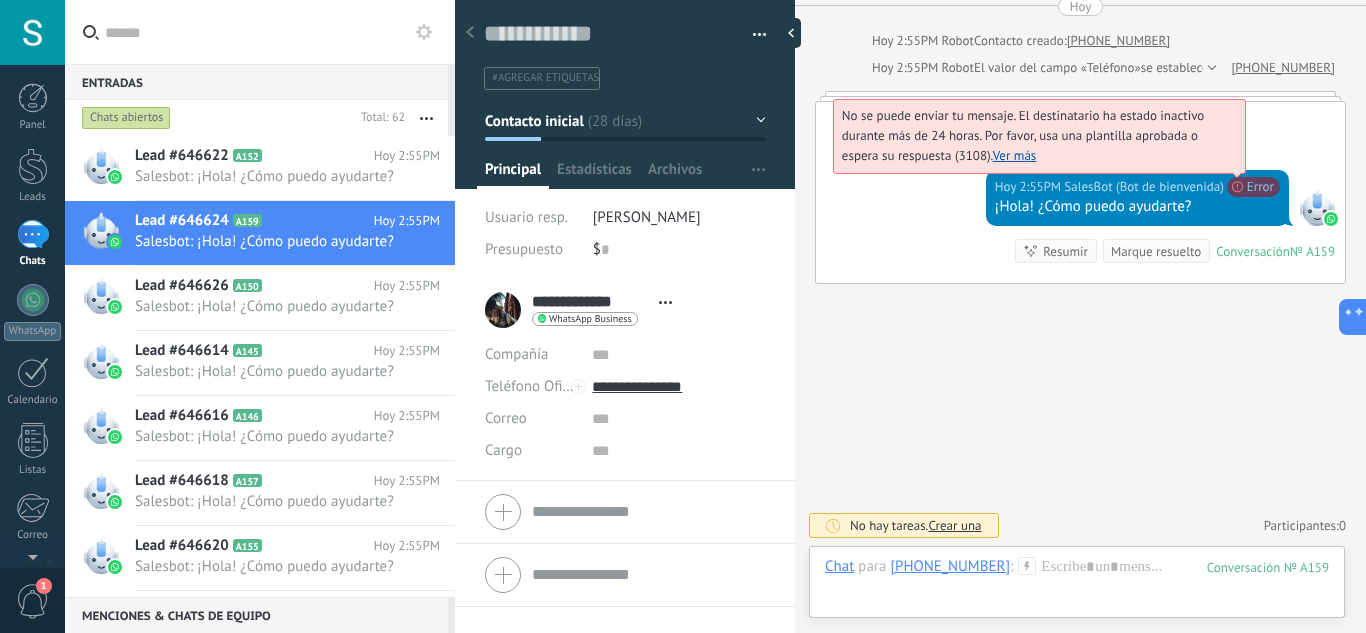 click on "No se puede enviar tu mensaje. El destinatario ha estado inactivo durante más de 24 horas. Por favor, usa una plantilla aprobada o espera su respuesta (3108).  Ver más" at bounding box center [1023, 135] 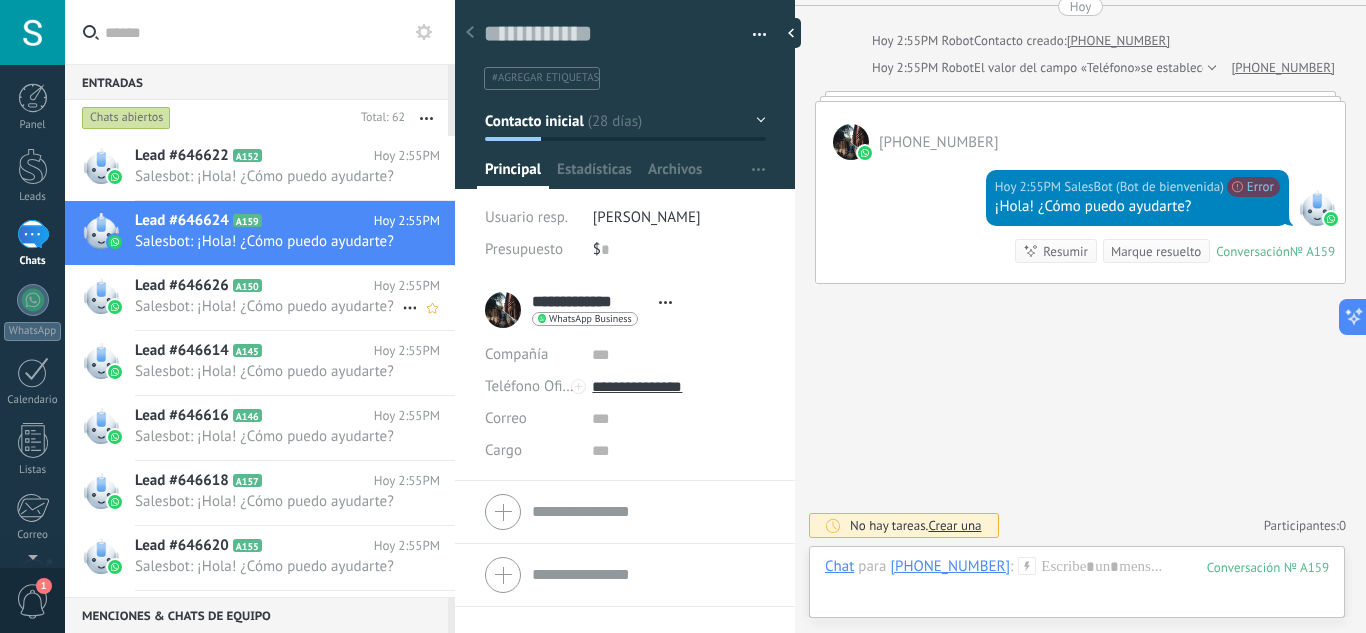 click on "Lead #646626
A150
Hoy 2:55PM
Salesbot: ¡Hola! ¿Cómo puedo ayudarte?" at bounding box center [295, 297] 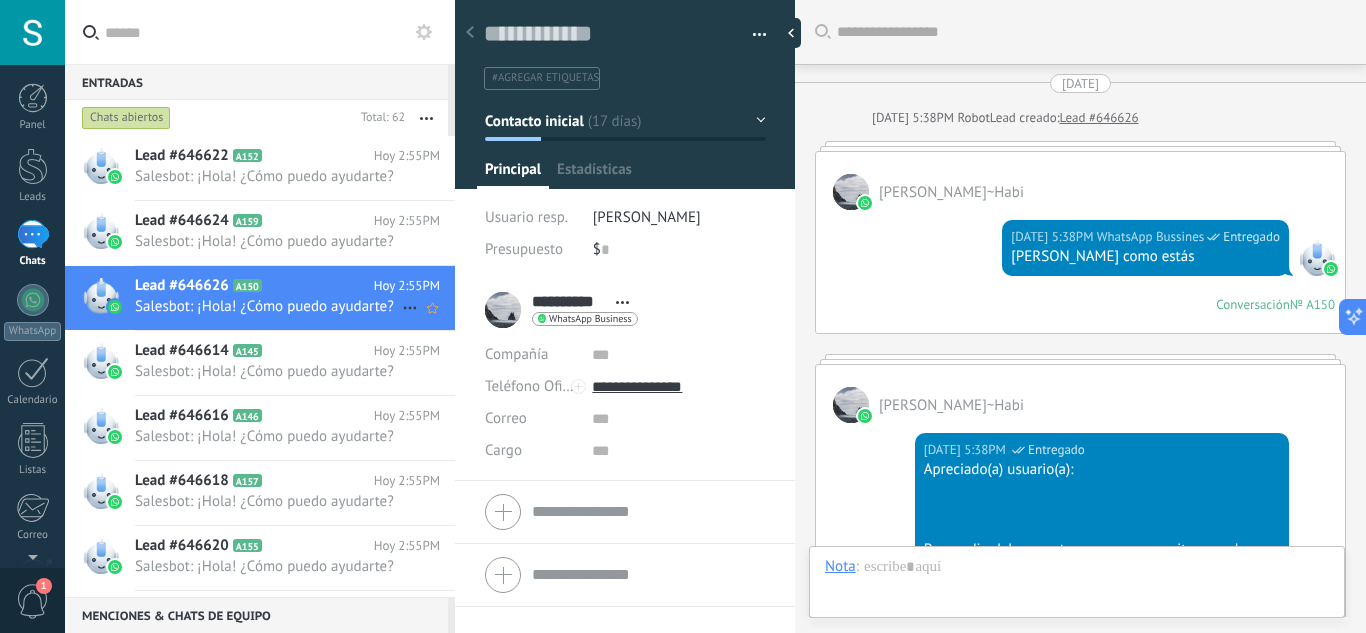scroll, scrollTop: 30, scrollLeft: 0, axis: vertical 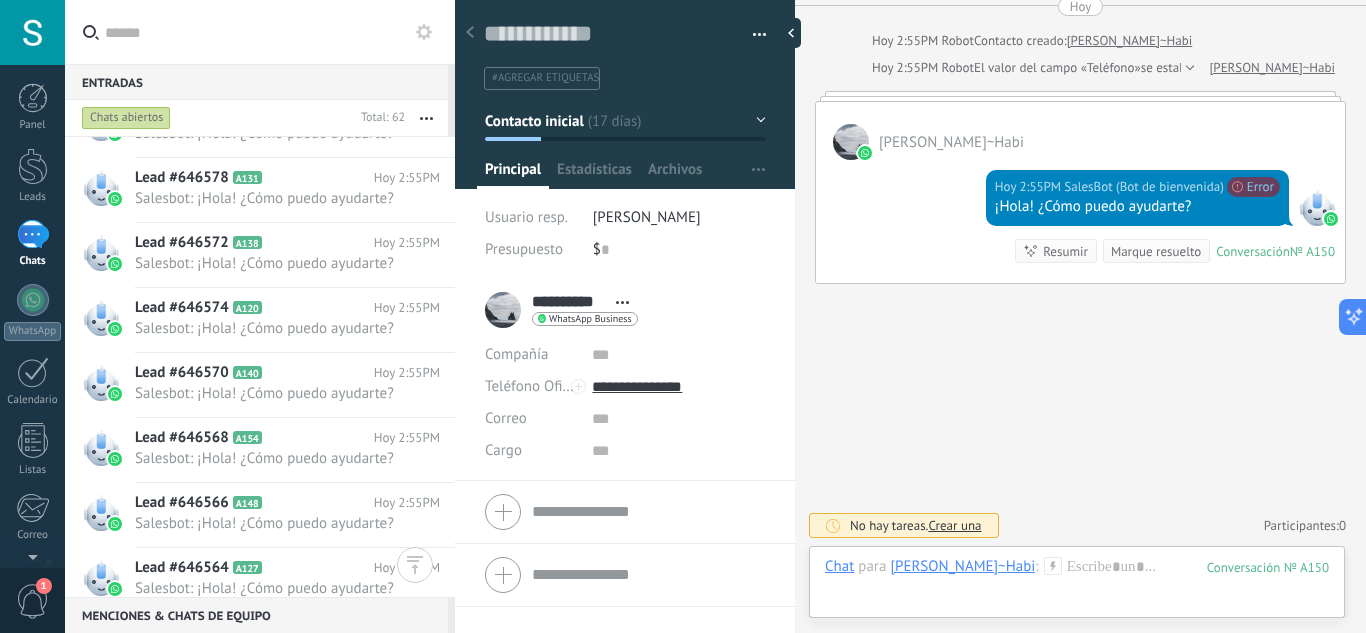 click on "Lead #646574
A120
Hoy 2:55PM
Salesbot: ¡Hola! ¿Cómo puedo ayudarte?" at bounding box center (295, 319) 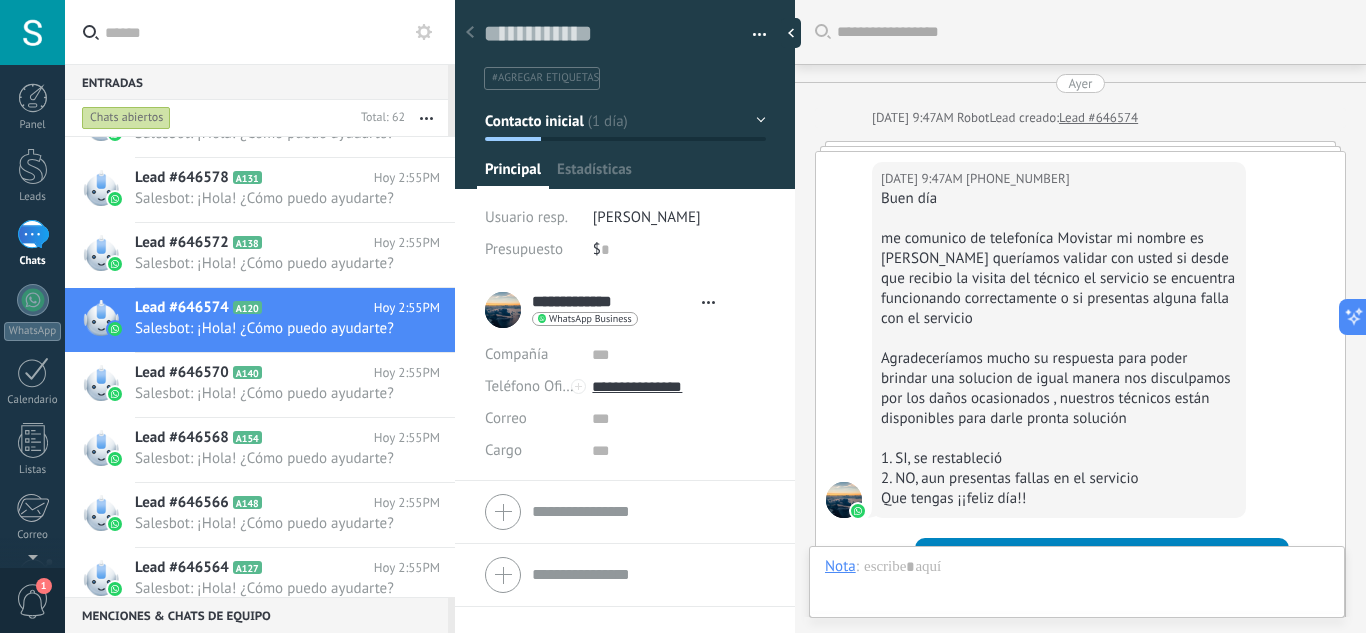 scroll, scrollTop: 562, scrollLeft: 0, axis: vertical 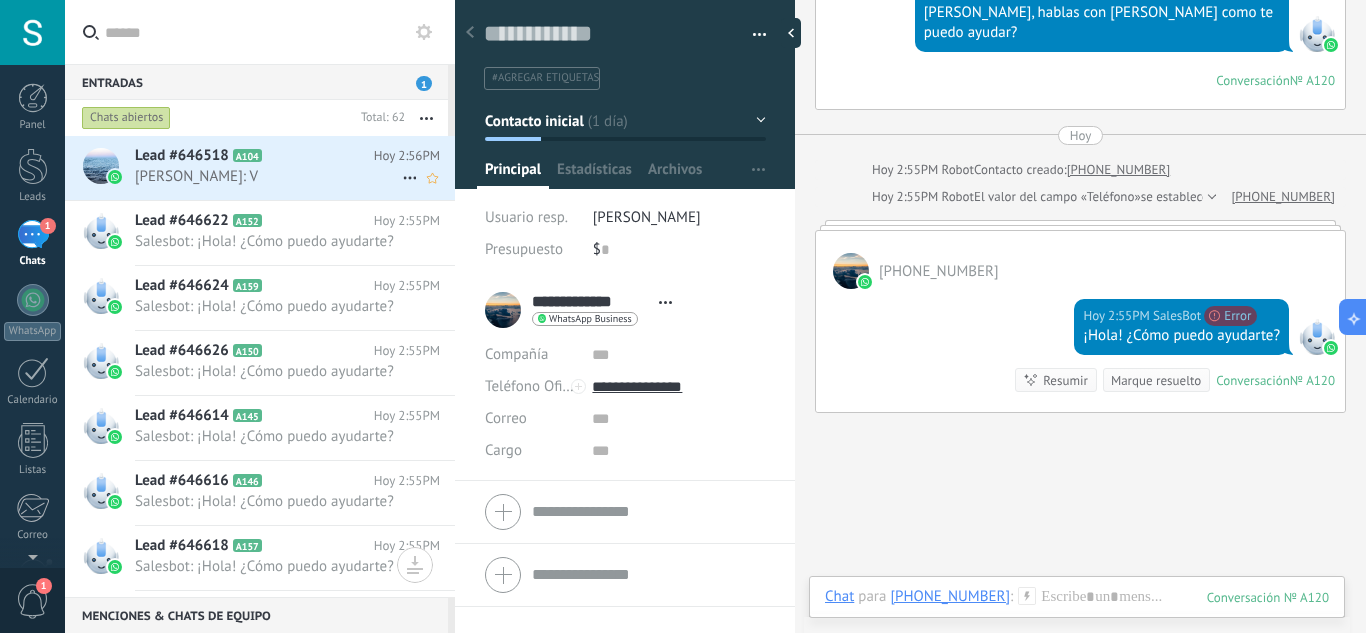 click on "Yooo Tigo: V" at bounding box center (268, 176) 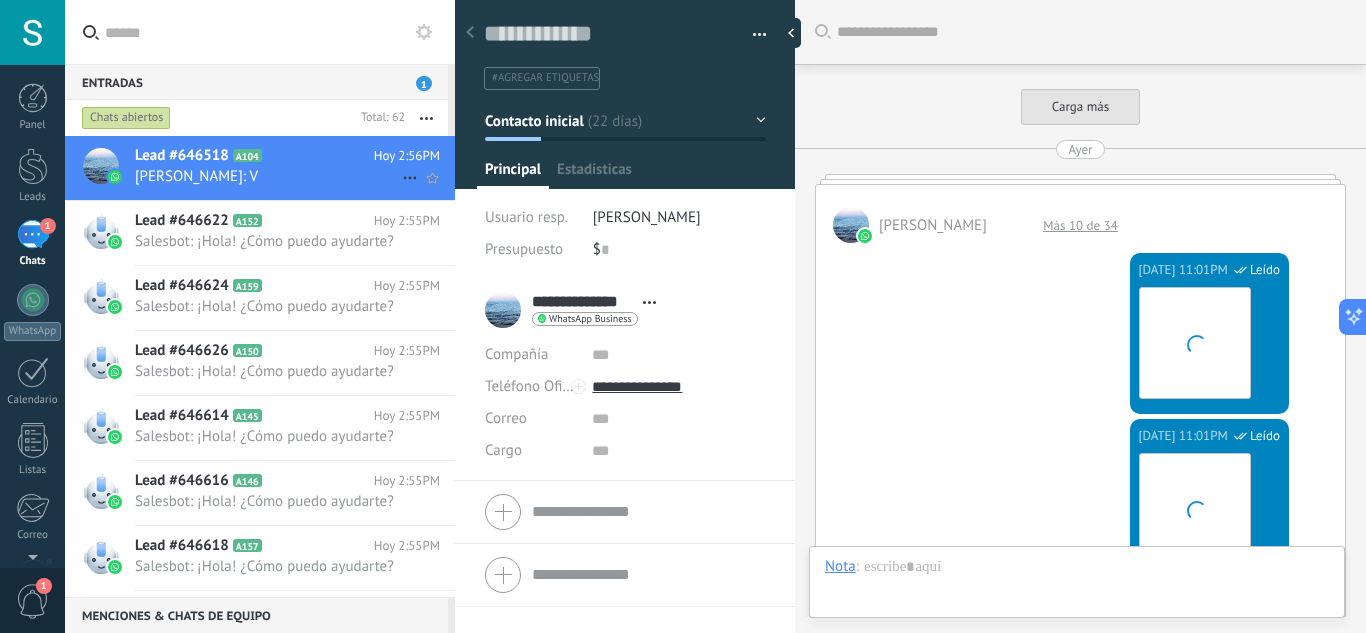scroll, scrollTop: 30, scrollLeft: 0, axis: vertical 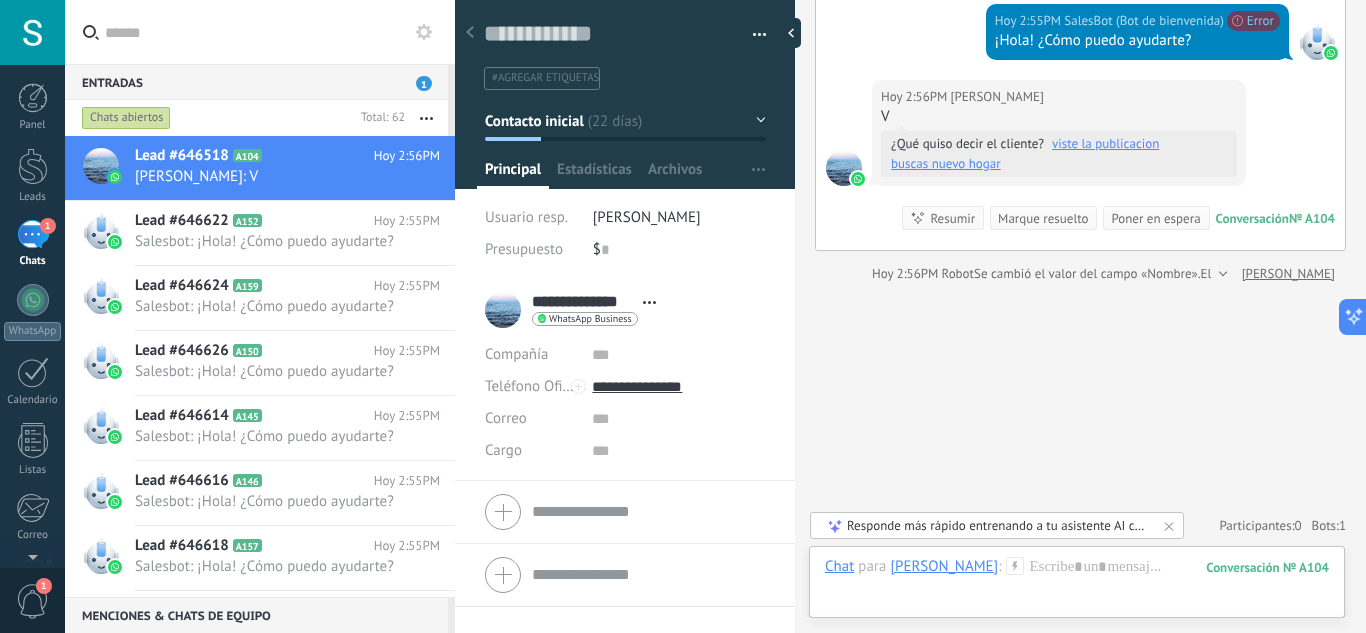 click on "Responde más rápido entrenando a tu asistente AI con tus fuentes de datos" at bounding box center (998, 525) 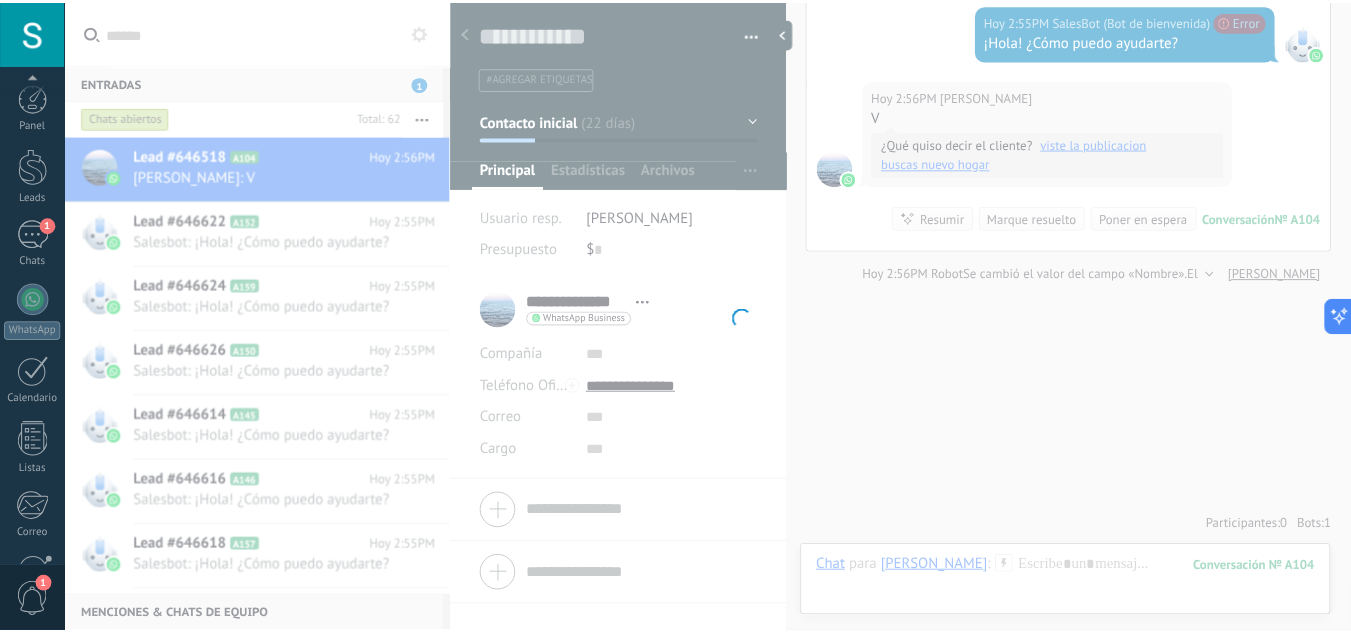 scroll, scrollTop: 199, scrollLeft: 0, axis: vertical 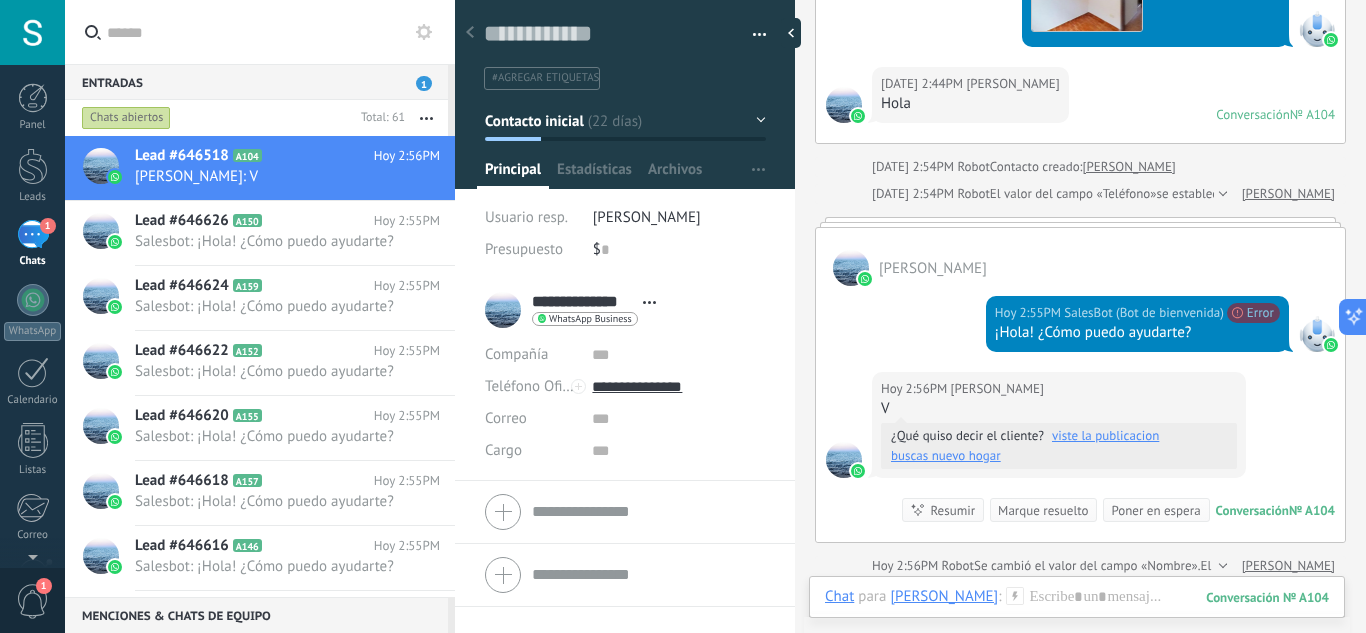 click on "viste la publicacion" at bounding box center (1105, 436) 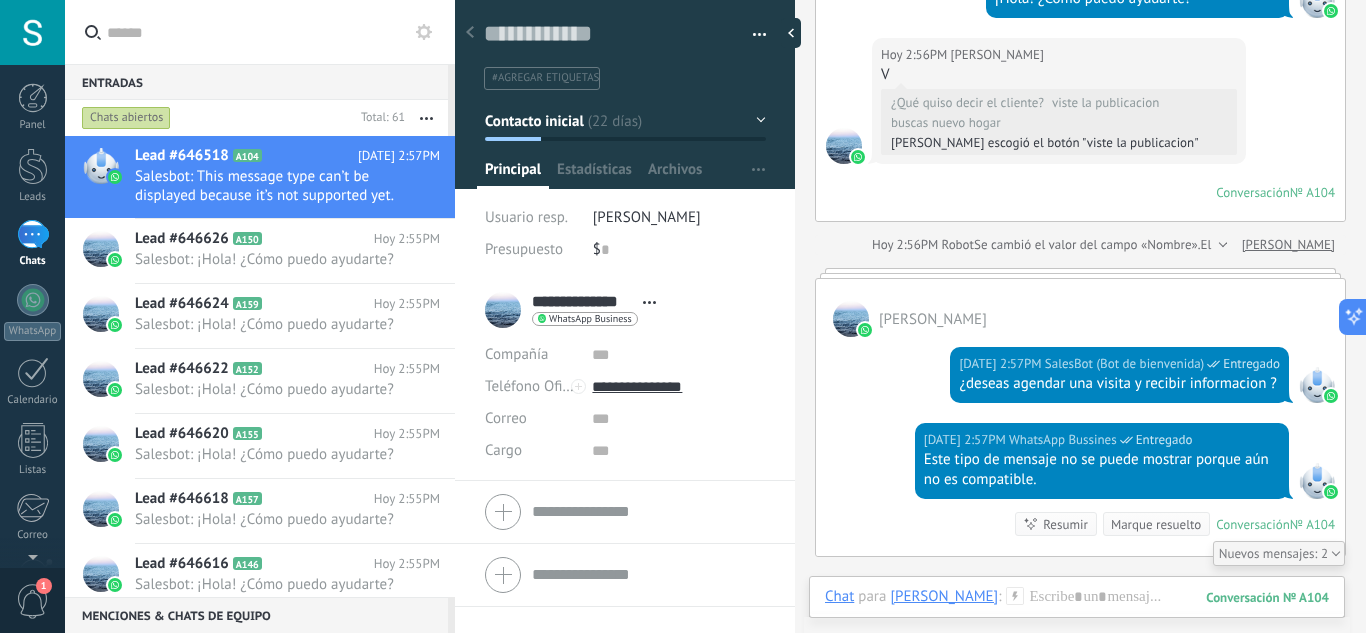 scroll, scrollTop: 2038, scrollLeft: 0, axis: vertical 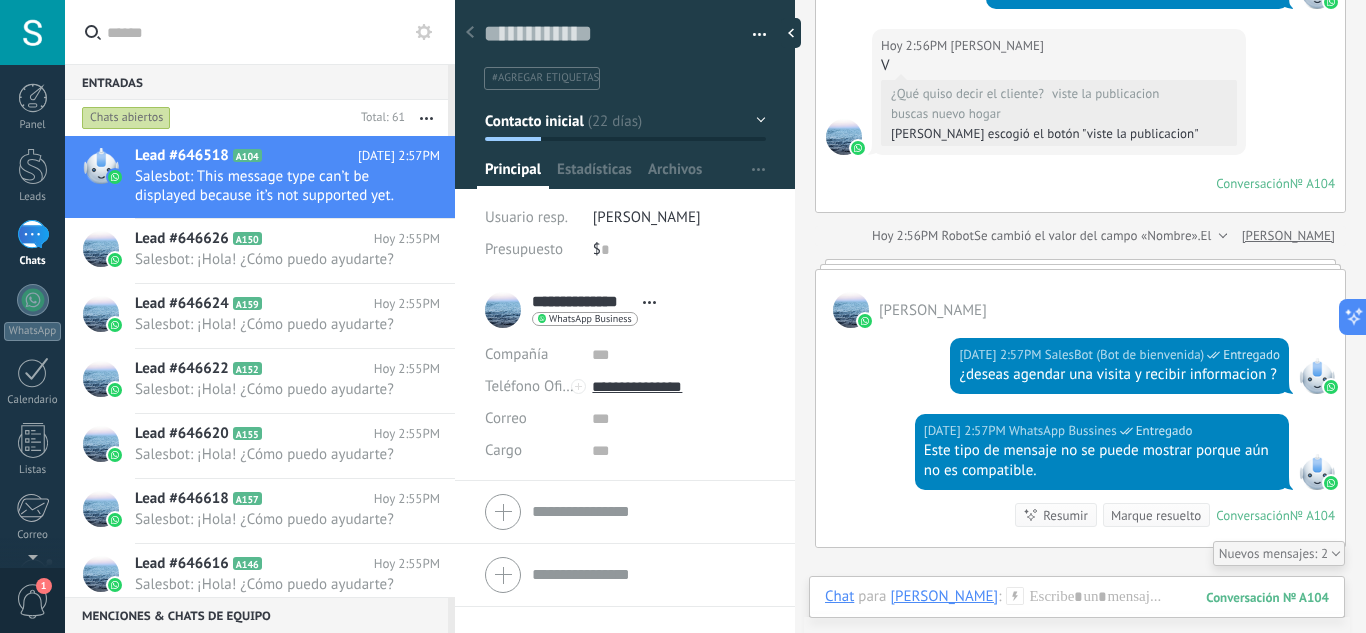 click on "Este tipo de mensaje no se puede mostrar porque aún no es compatible." at bounding box center [1102, 461] 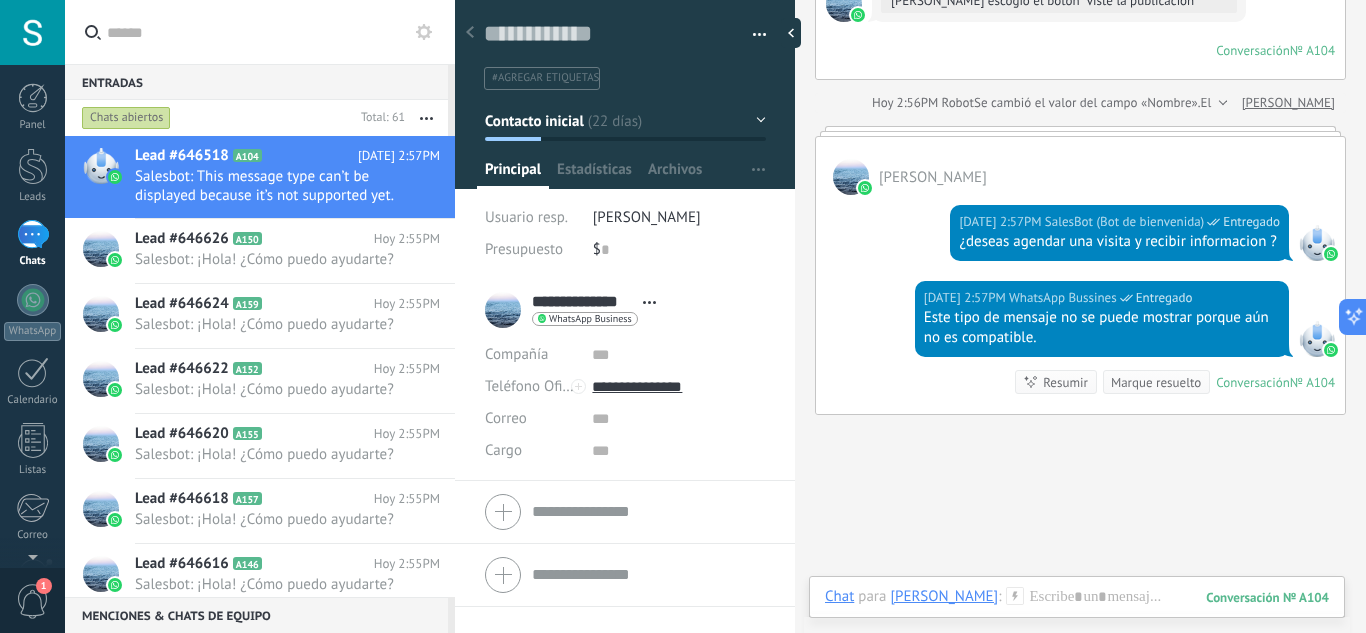 scroll, scrollTop: 2167, scrollLeft: 0, axis: vertical 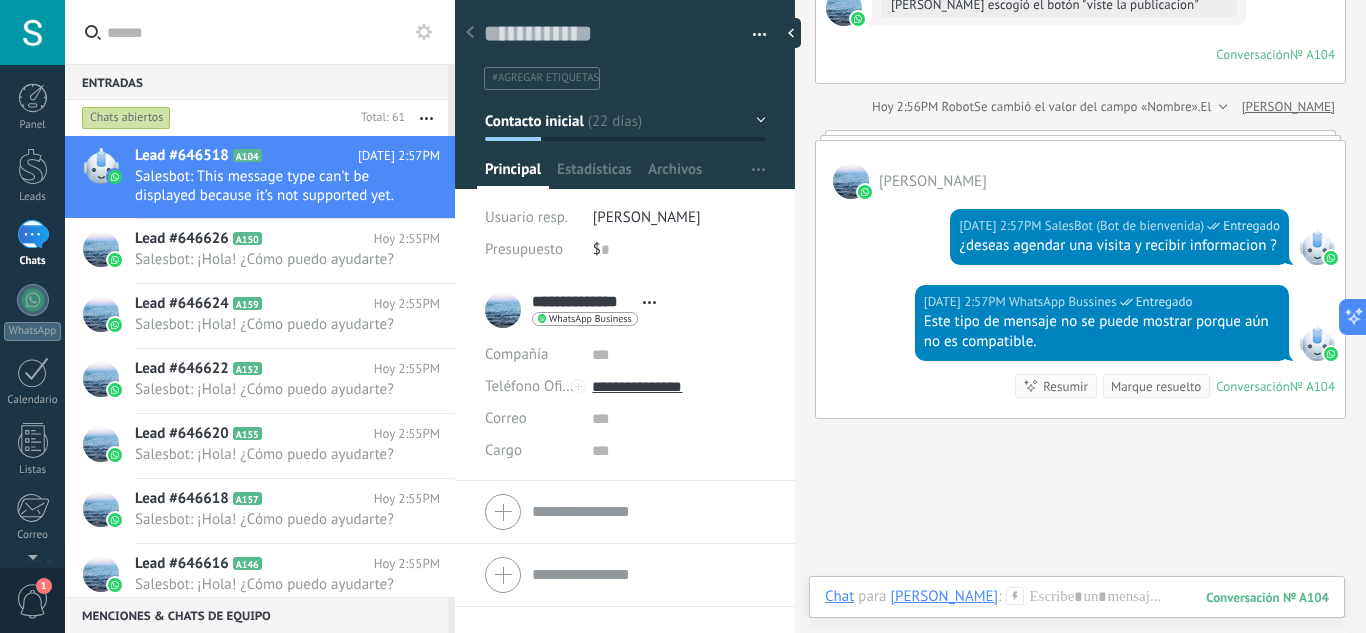 click on "Resumir" at bounding box center (1065, 386) 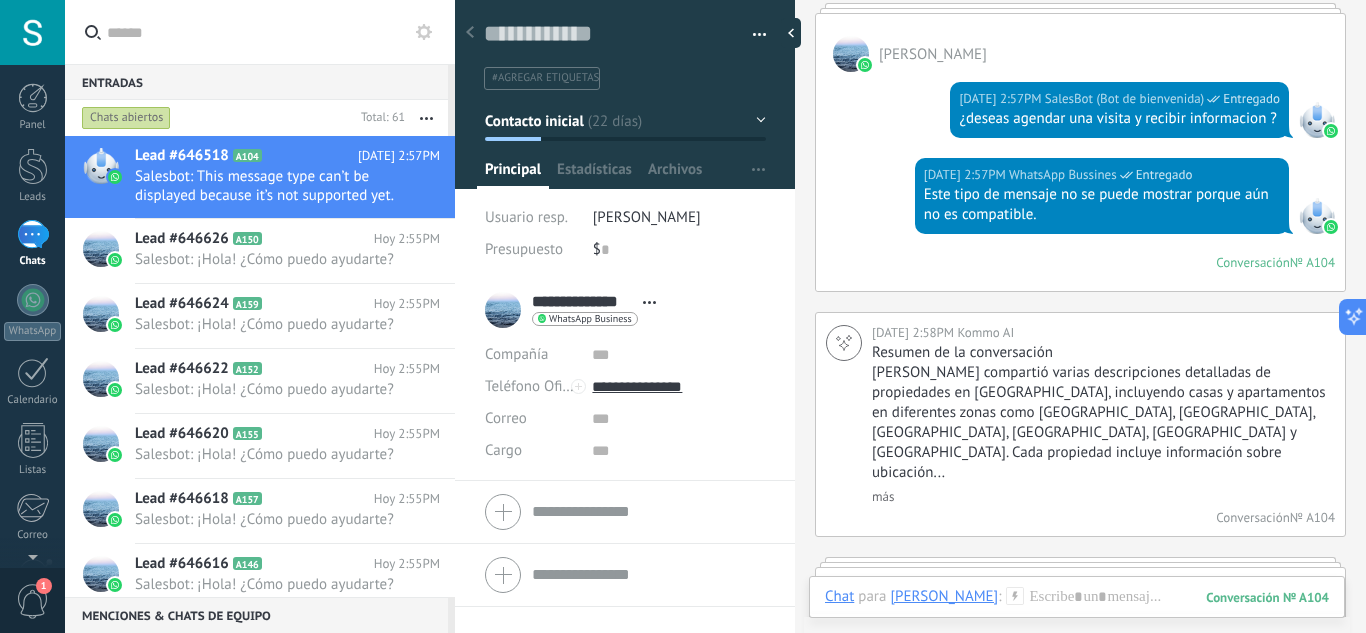 scroll, scrollTop: 2298, scrollLeft: 0, axis: vertical 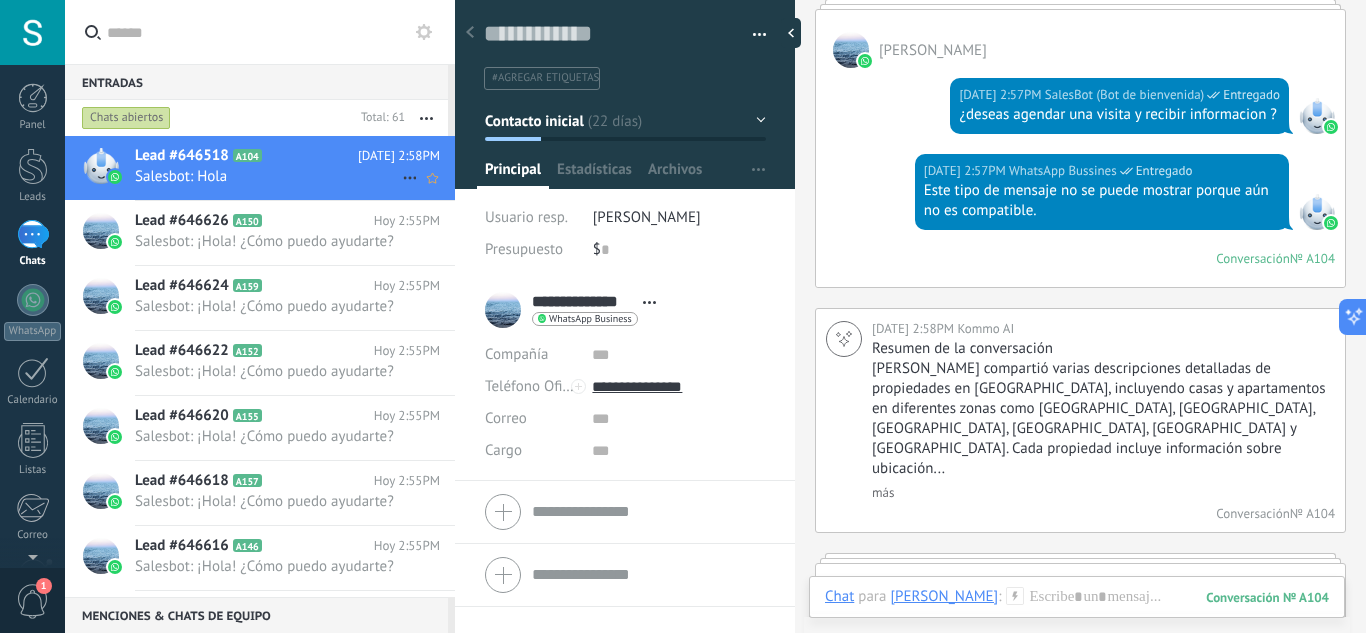 click on "Salesbot: Hola" at bounding box center [268, 176] 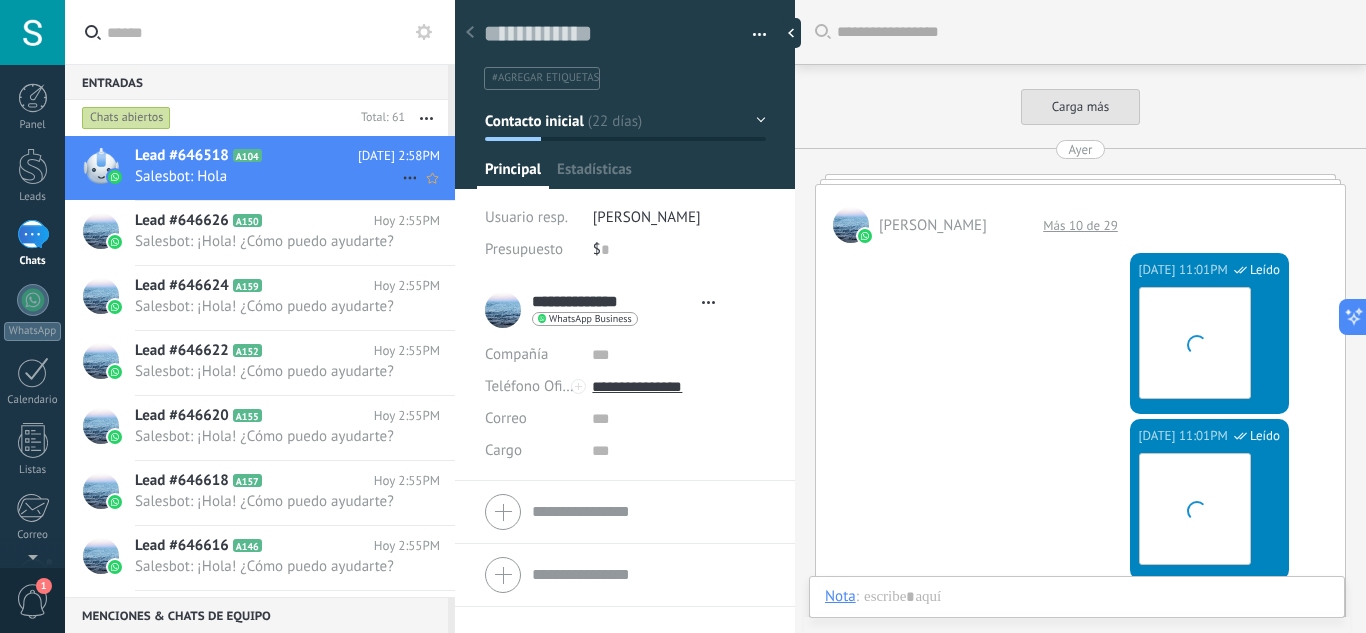type on "**********" 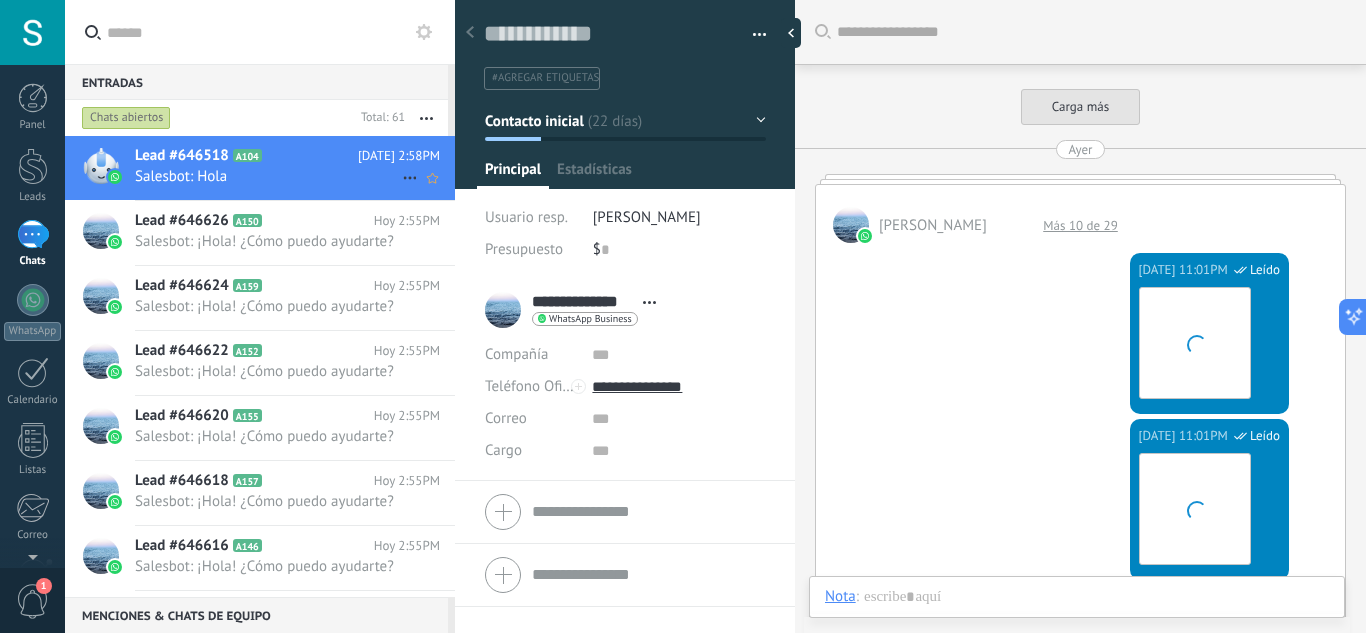 scroll, scrollTop: 30, scrollLeft: 0, axis: vertical 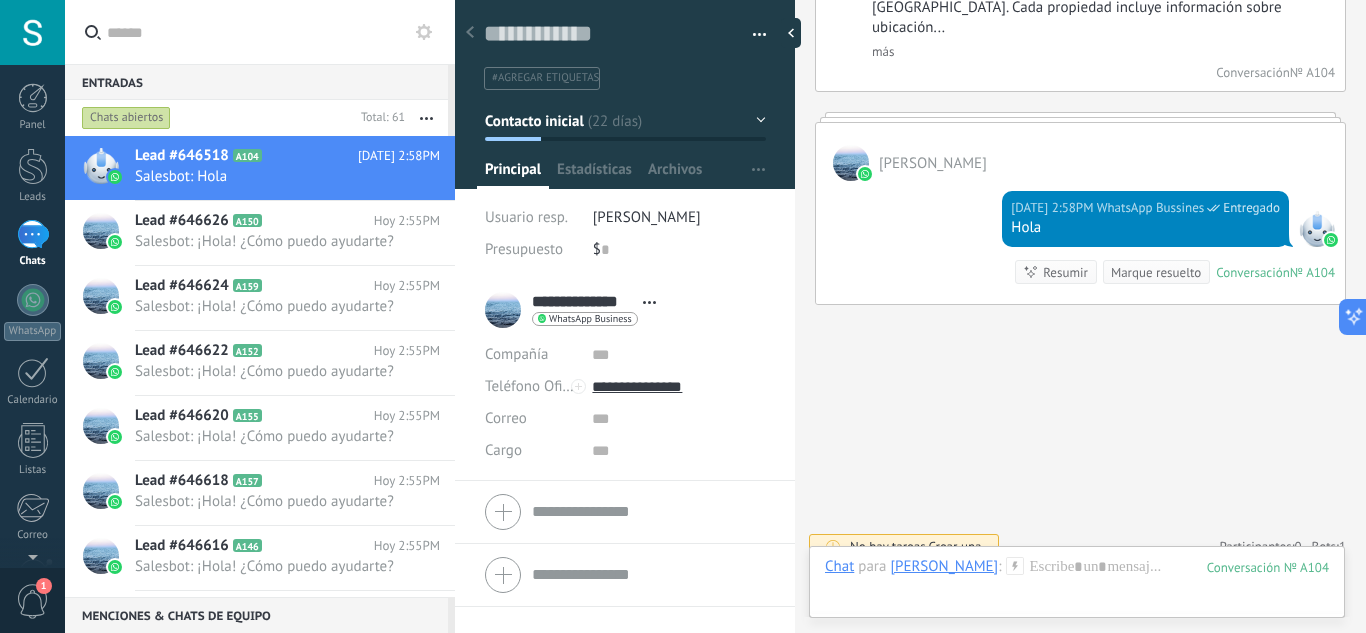 click 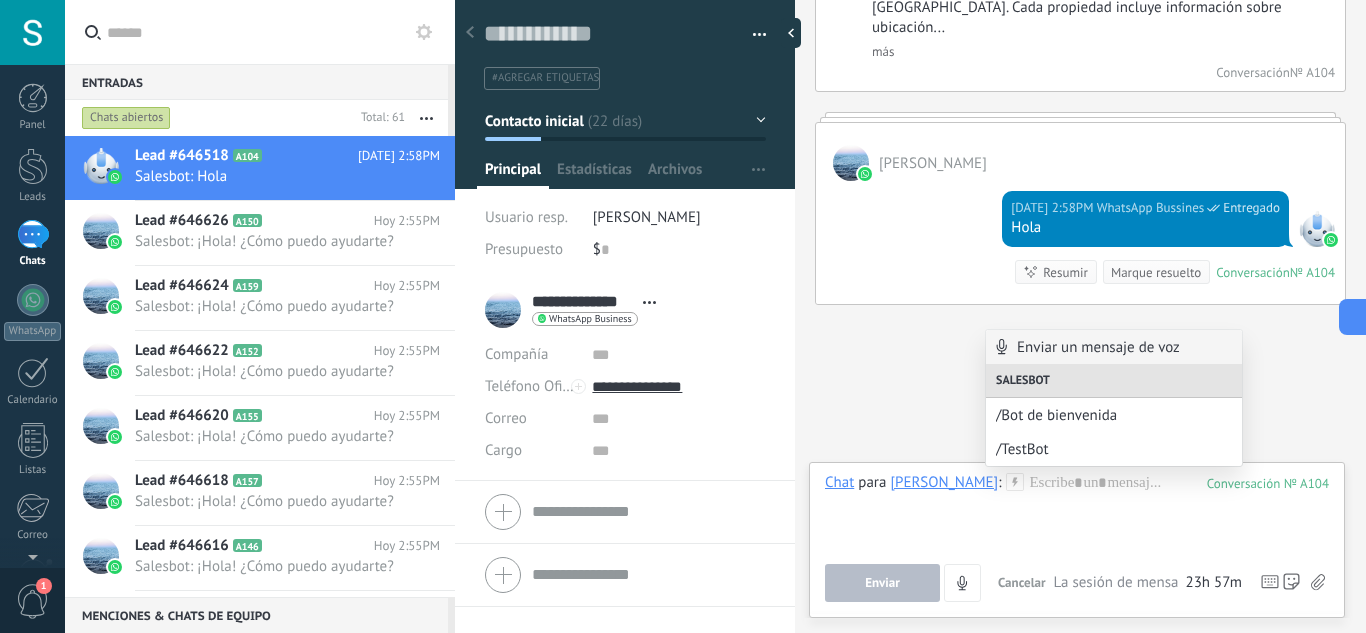 click on "Buscar Carga más Ayer Juan Sebastian  Más 10 de 29 Ayer 11:01PM WhatsApp Bussines  Leído Descargar Ayer 11:01PM WhatsApp Bussines  Leído Descargar Ayer 11:01PM WhatsApp Bussines  Leído Descargar Ayer 11:01PM WhatsApp Bussines  Leído Descargar Ayer 11:01PM WhatsApp Bussines  Leído Descargar Ayer 11:01PM WhatsApp Bussines  Leído Descargar Ayer 11:01PM WhatsApp Bussines  Leído Descargar Ayer 11:01PM WhatsApp Bussines  Leído Descargar Ayer 11:01PM WhatsApp Bussines  Leído Descargar Hoy 2:44PM Juan Sebastian  Hola Conversación  № A104 Conversación № A104 Hoy 2:54PM Robot  Contacto creado:  Juan Sebastian Hoy 2:54PM Robot  El valor del campo «Teléfono»  se establece en «+573012707414» Juan Sebastian Juan Sebastian  Hoy 2:55PM SalesBot (Bot de bienvenida)  No se puede enviar tu mensaje. El destinatario ha estado inactivo durante más de 24 horas. Por favor, usa una plantilla aprobada o espera su respuesta (3108).  Ver más Error ¡Hola! ¿Cómo puedo ayudarte? Hoy 2:56PM V" at bounding box center (1080, -1043) 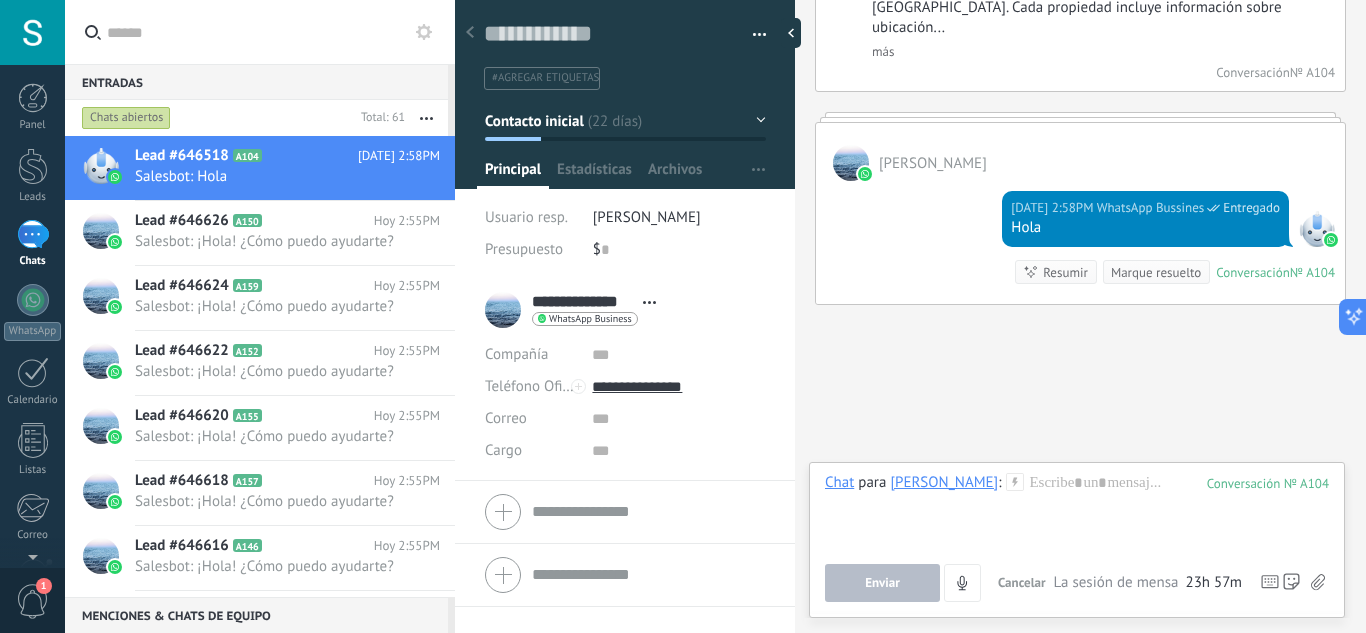click at bounding box center (32, 32) 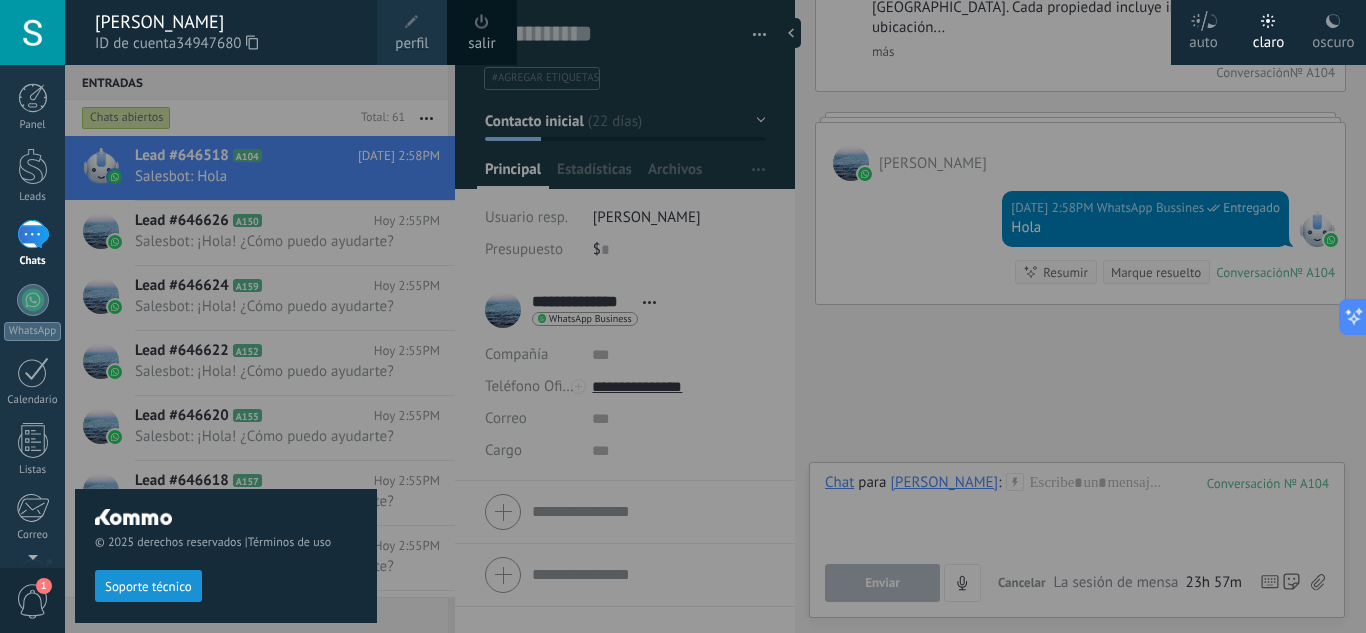 click at bounding box center [748, 316] 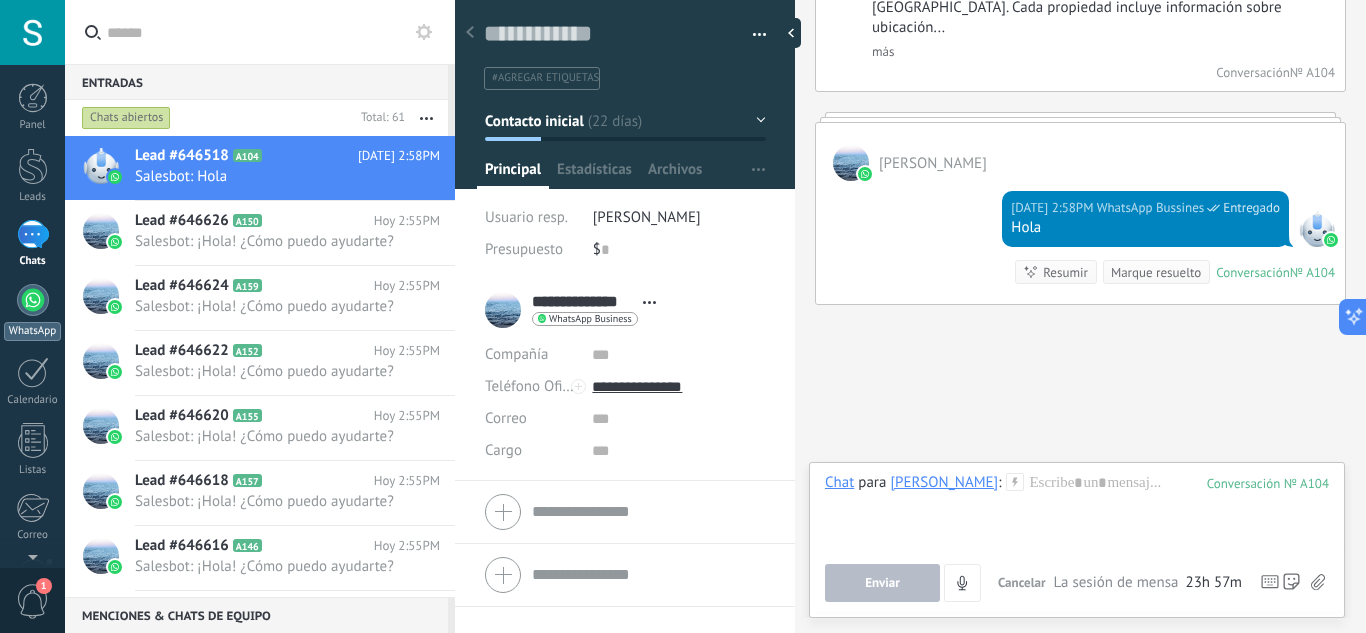 click at bounding box center (33, 300) 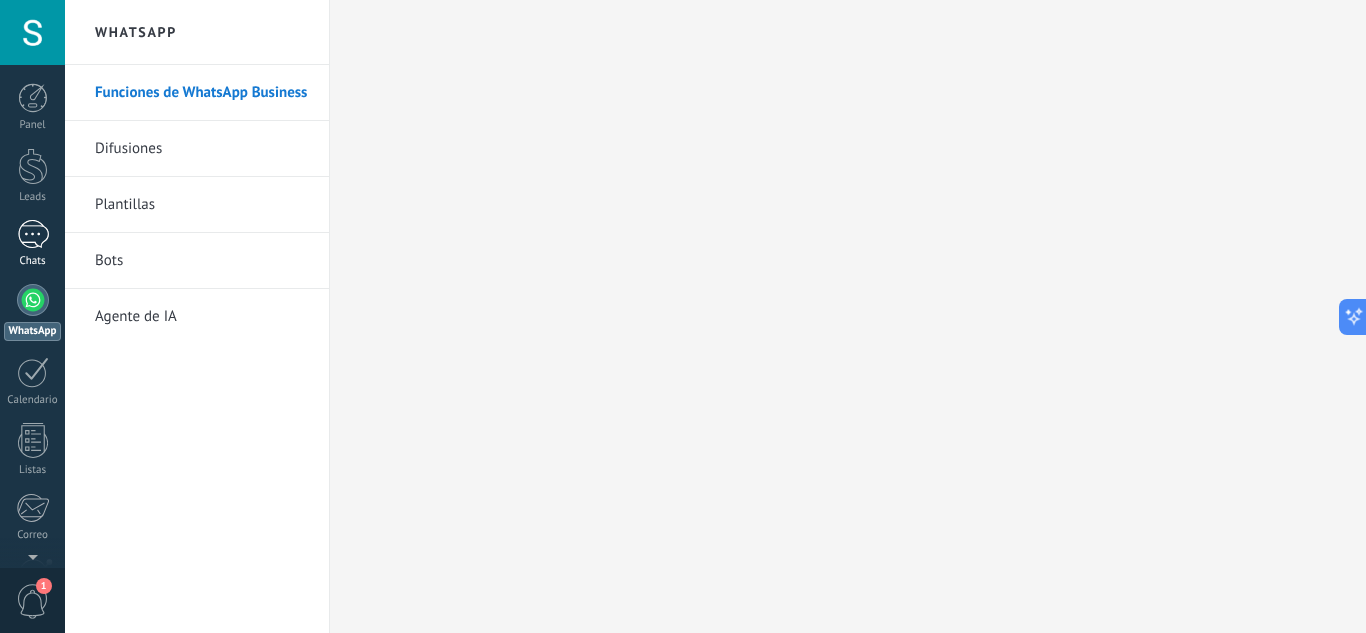 click on "1" at bounding box center (33, 234) 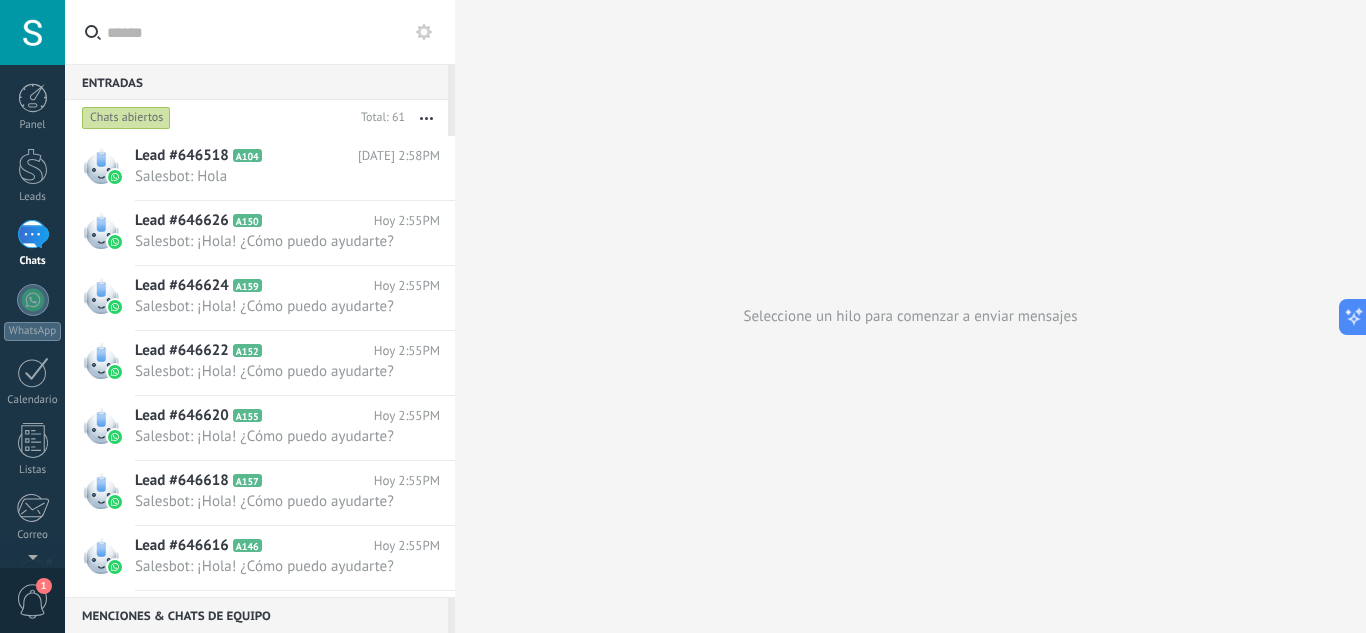 click 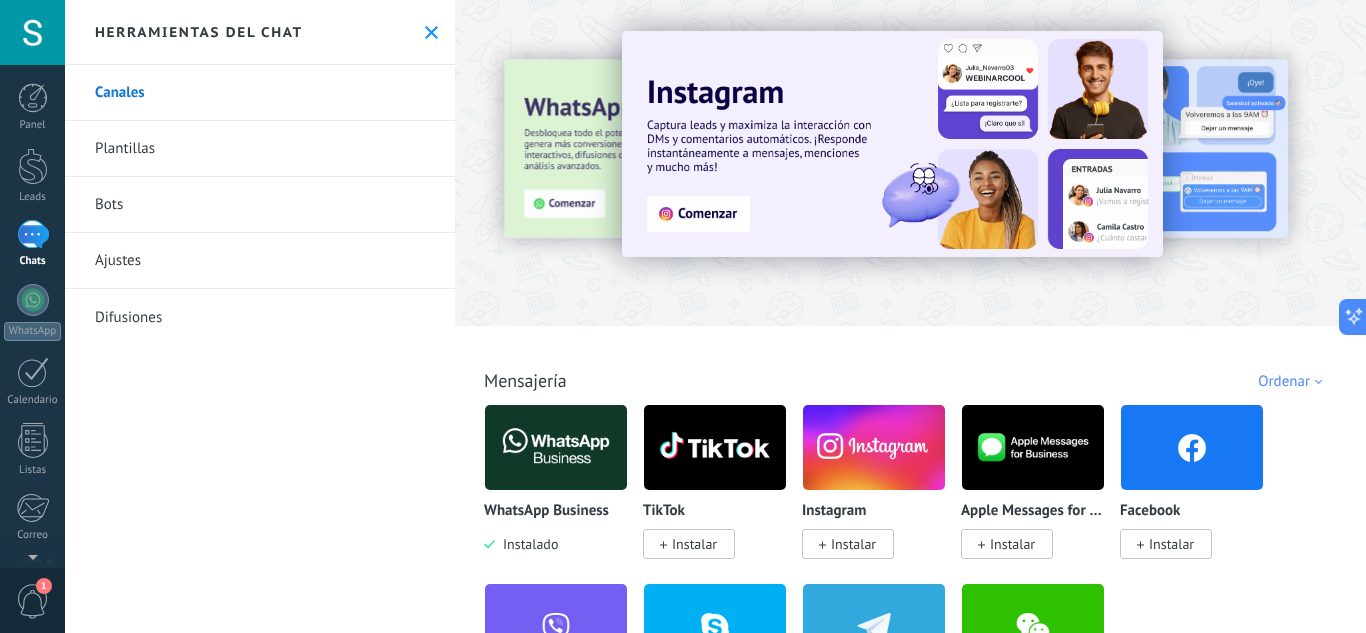 click 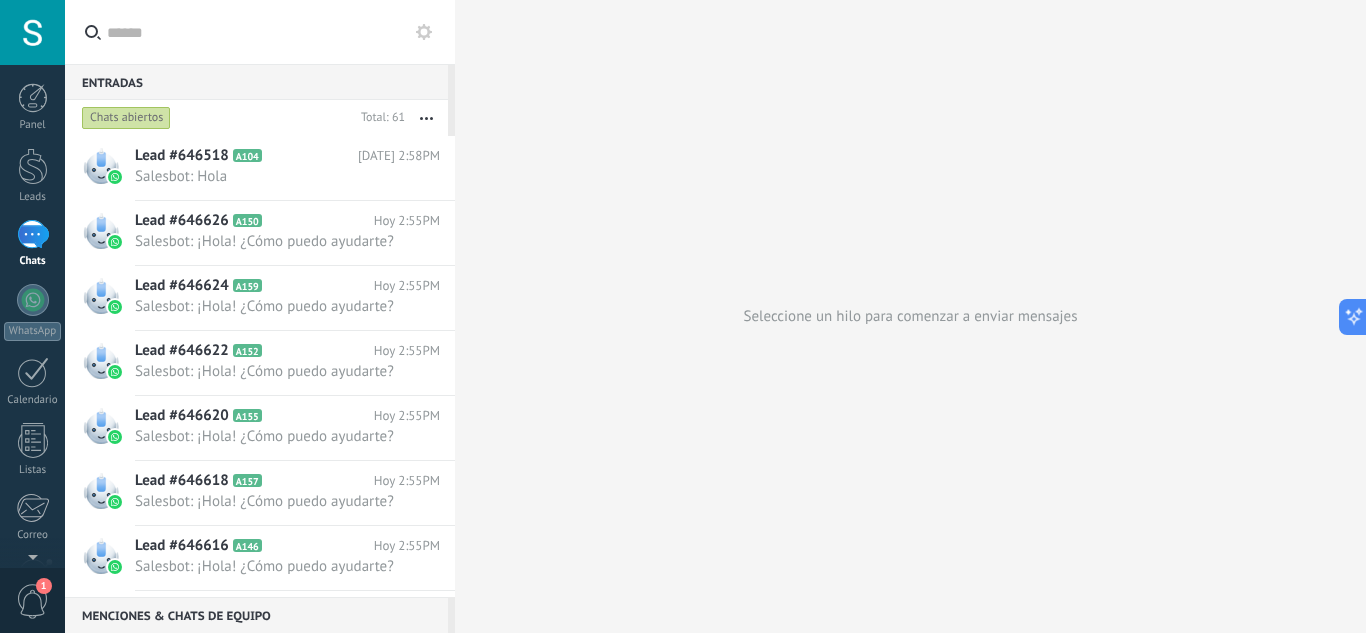 click on "1" at bounding box center [33, 234] 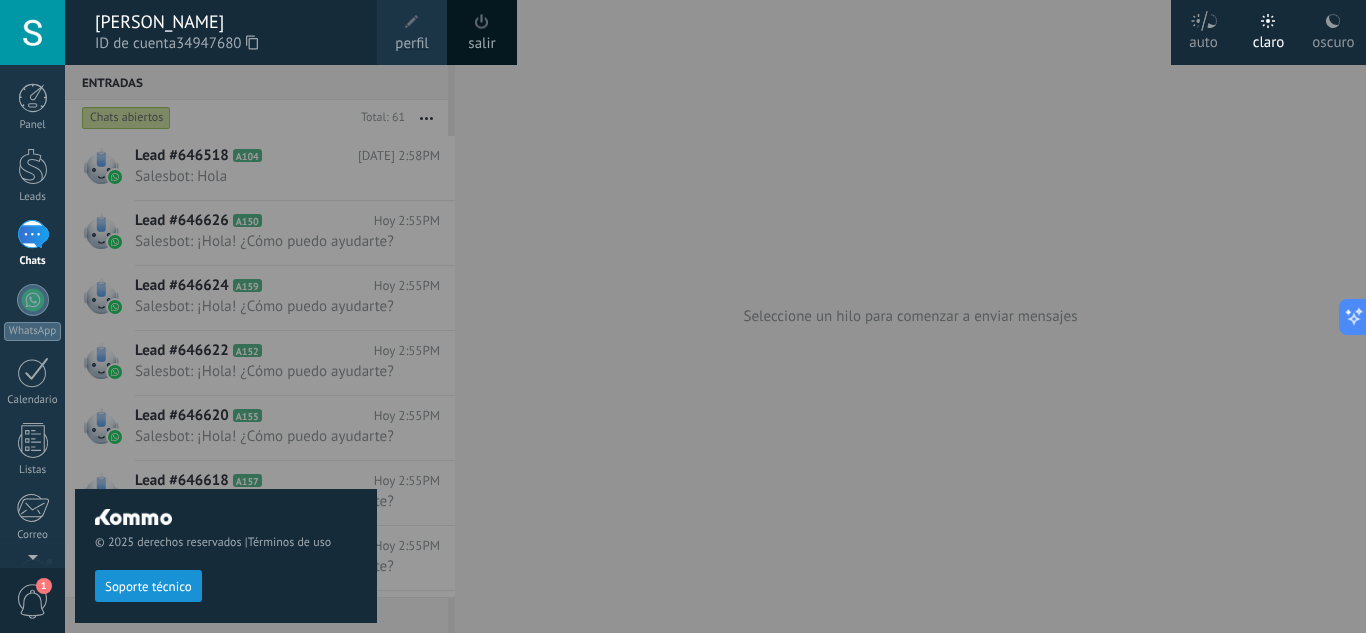 click at bounding box center [32, 32] 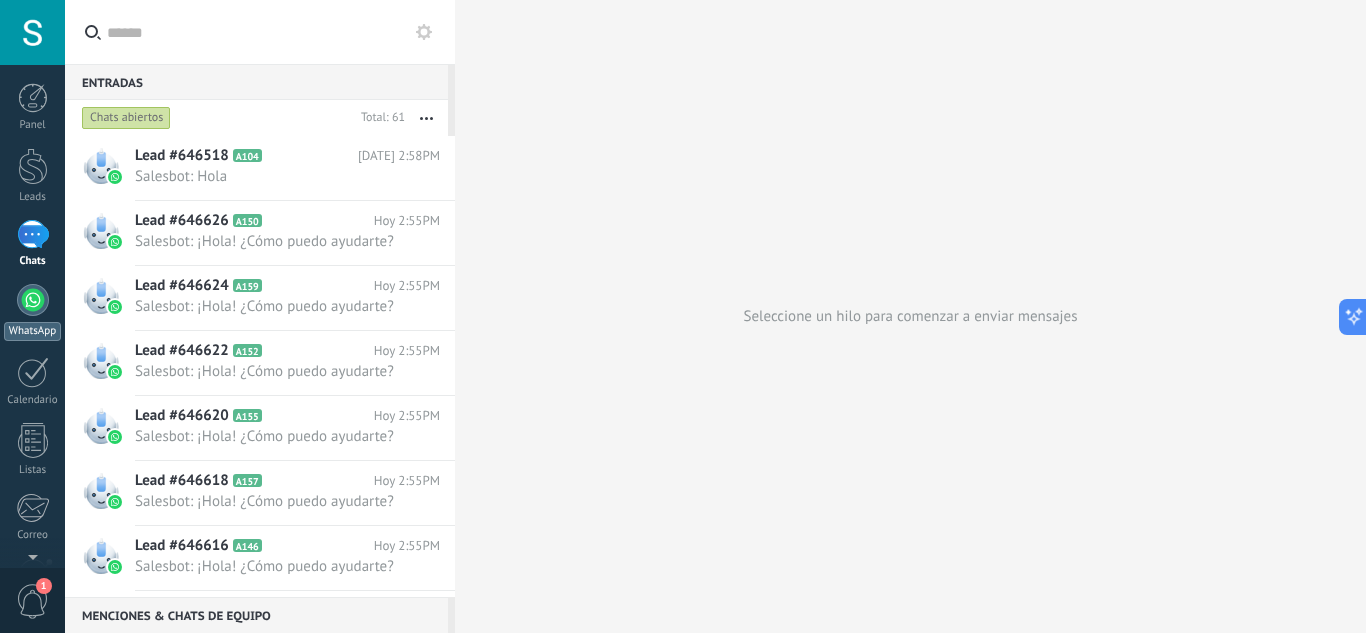 click at bounding box center [33, 300] 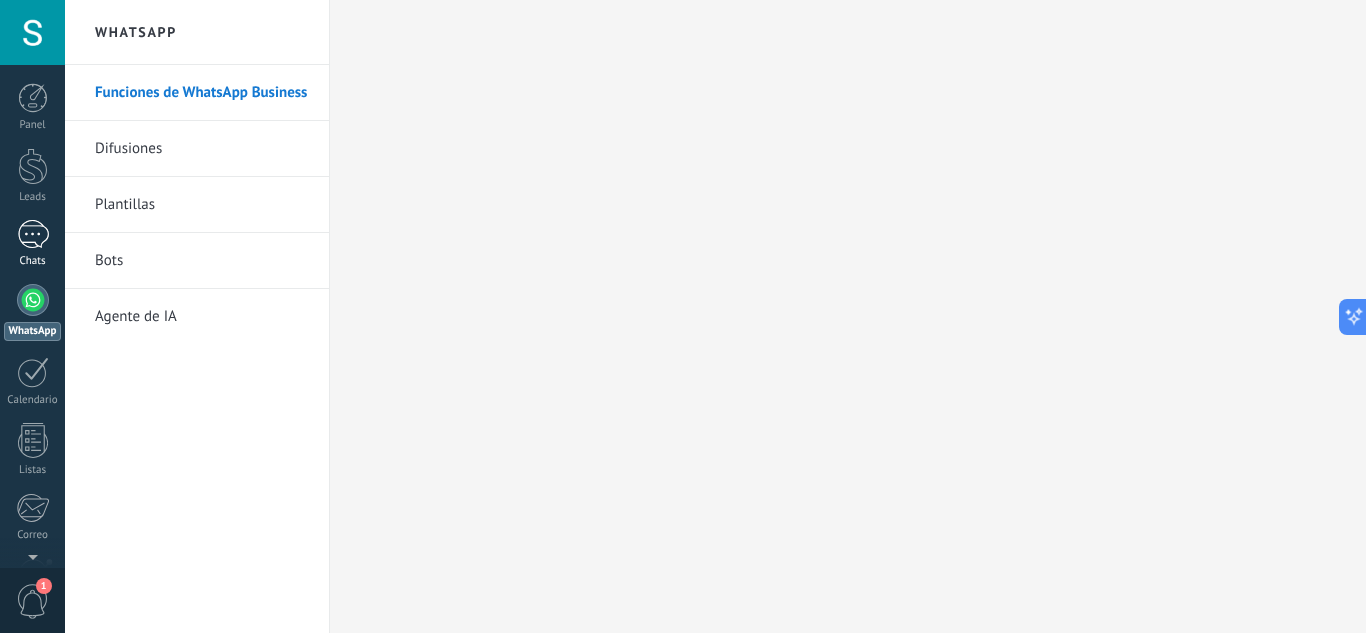 click on "1" at bounding box center (33, 234) 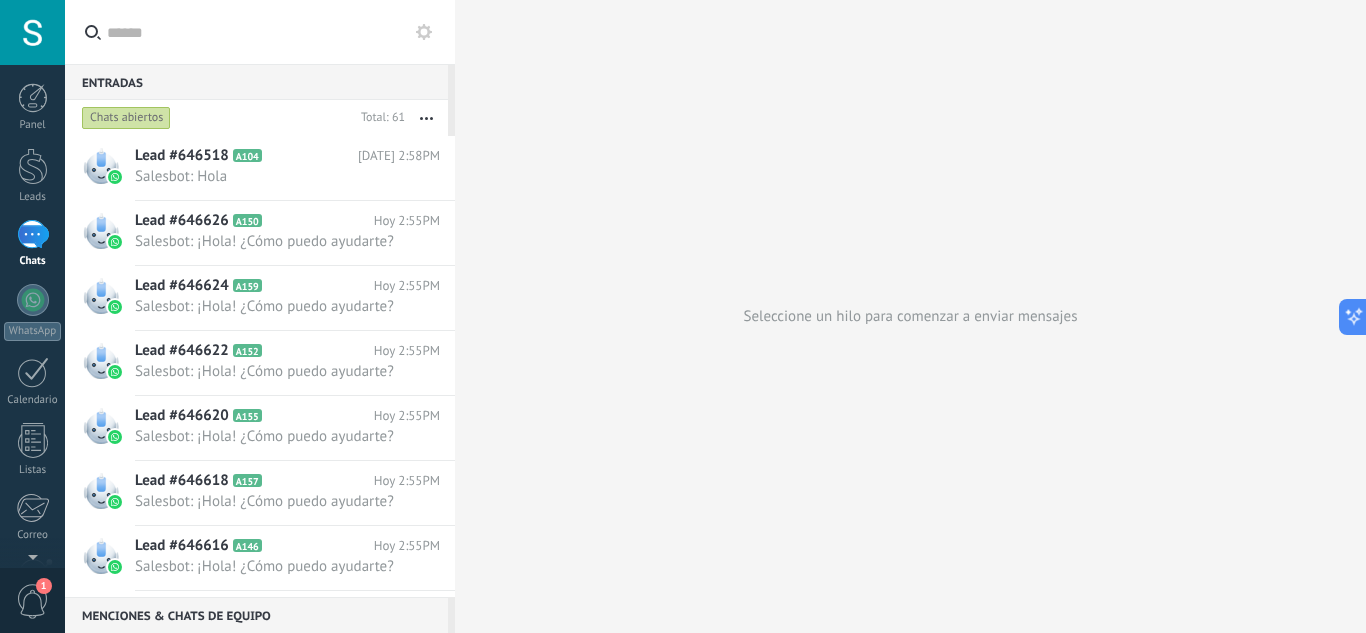 click at bounding box center (426, 118) 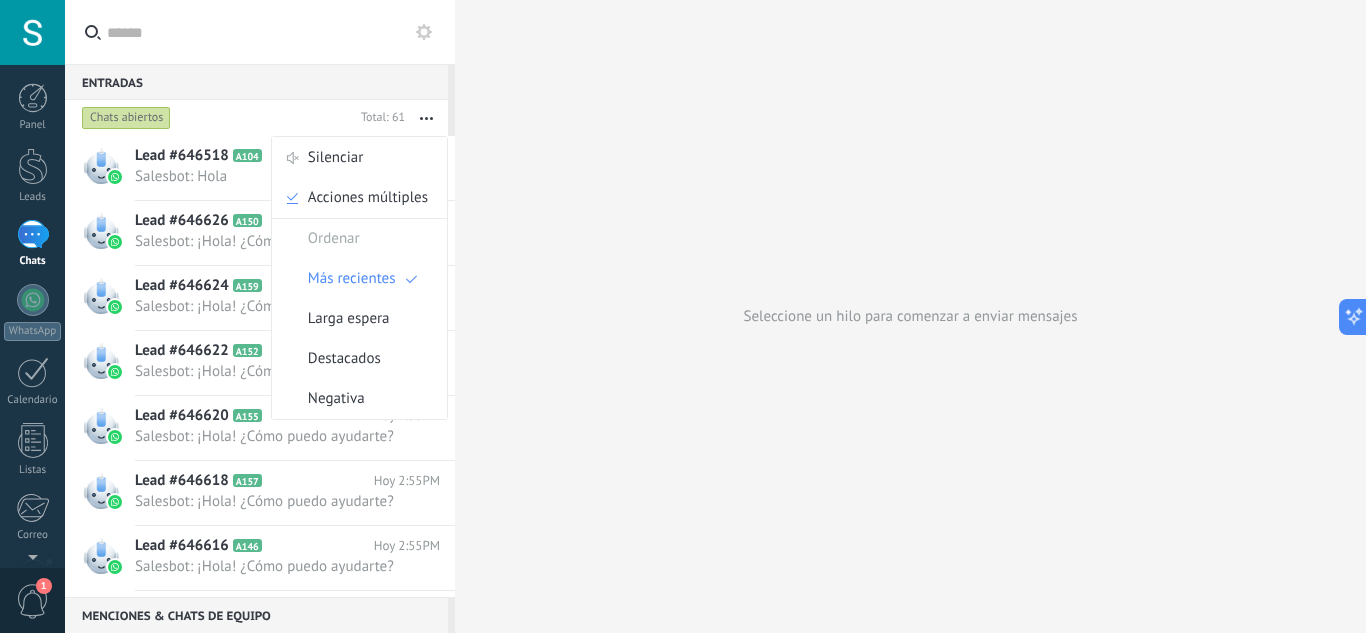 click at bounding box center [424, 32] 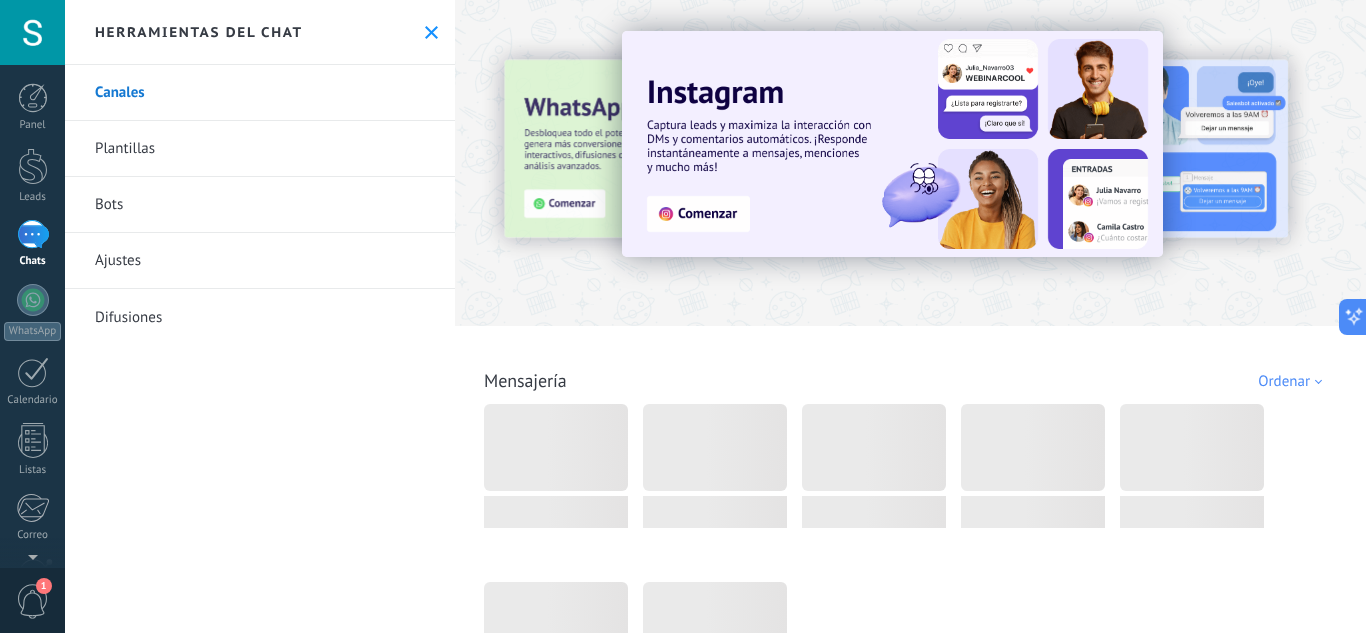 click on "Ajustes" at bounding box center [260, 261] 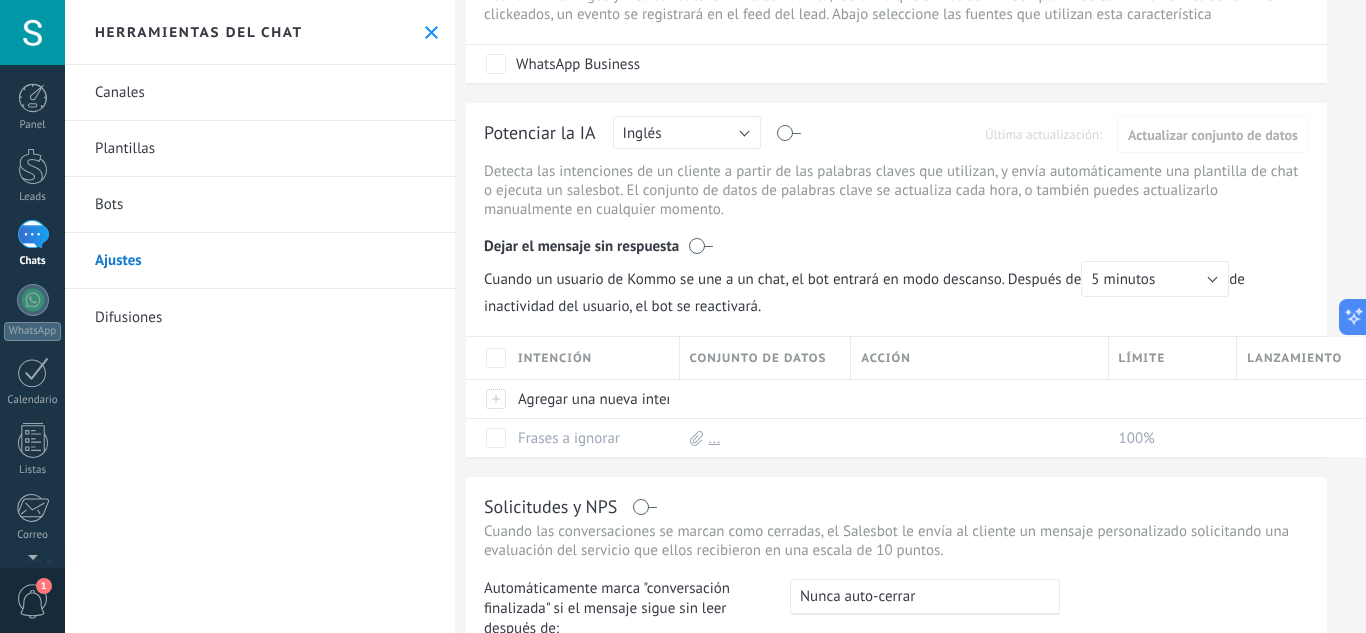scroll, scrollTop: 0, scrollLeft: 18, axis: horizontal 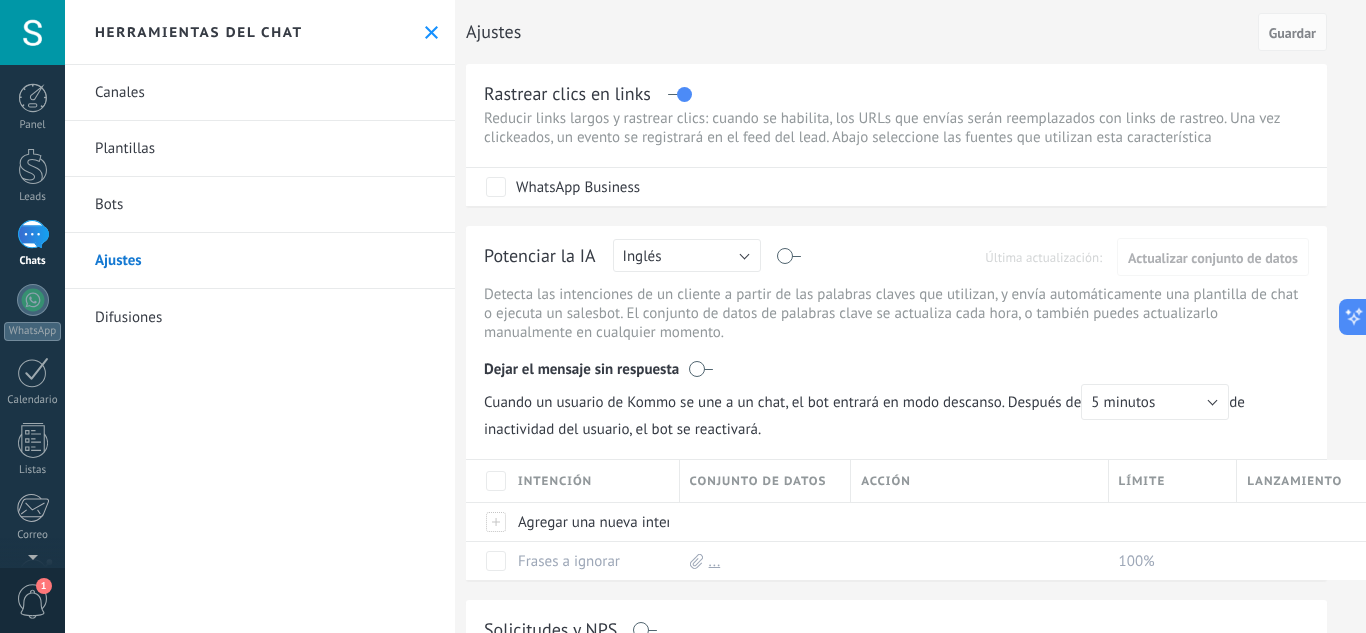 click 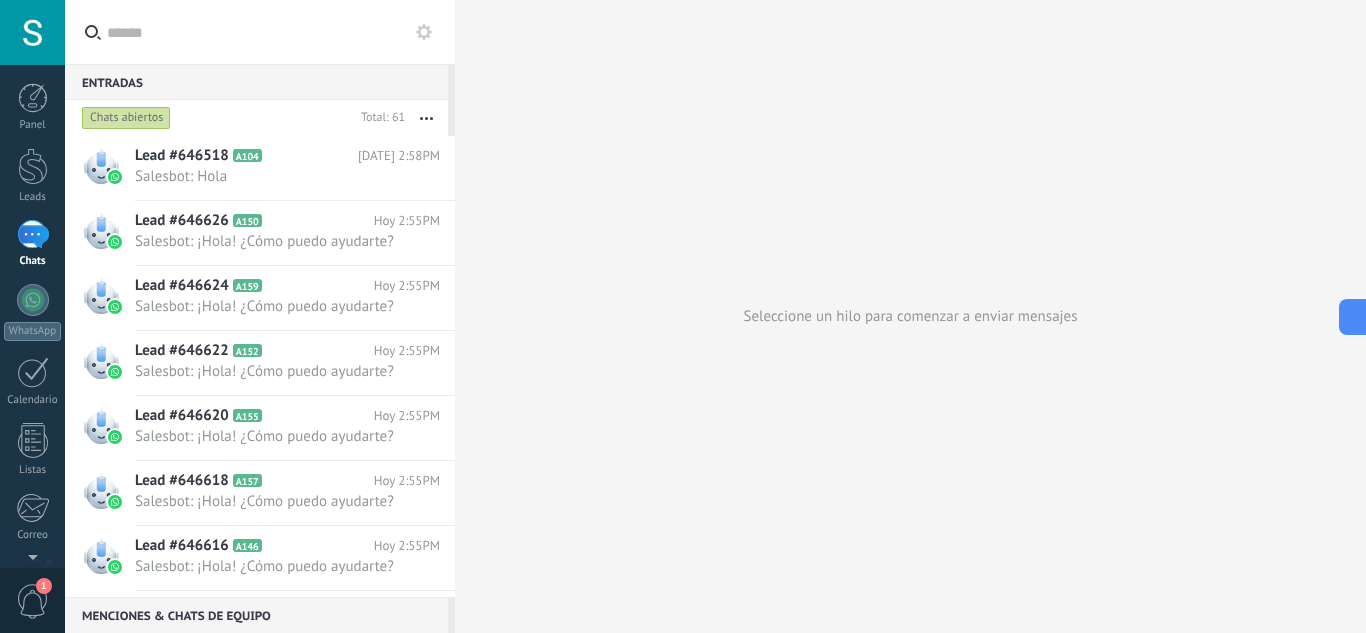 drag, startPoint x: 42, startPoint y: 228, endPoint x: 284, endPoint y: 128, distance: 261.8473 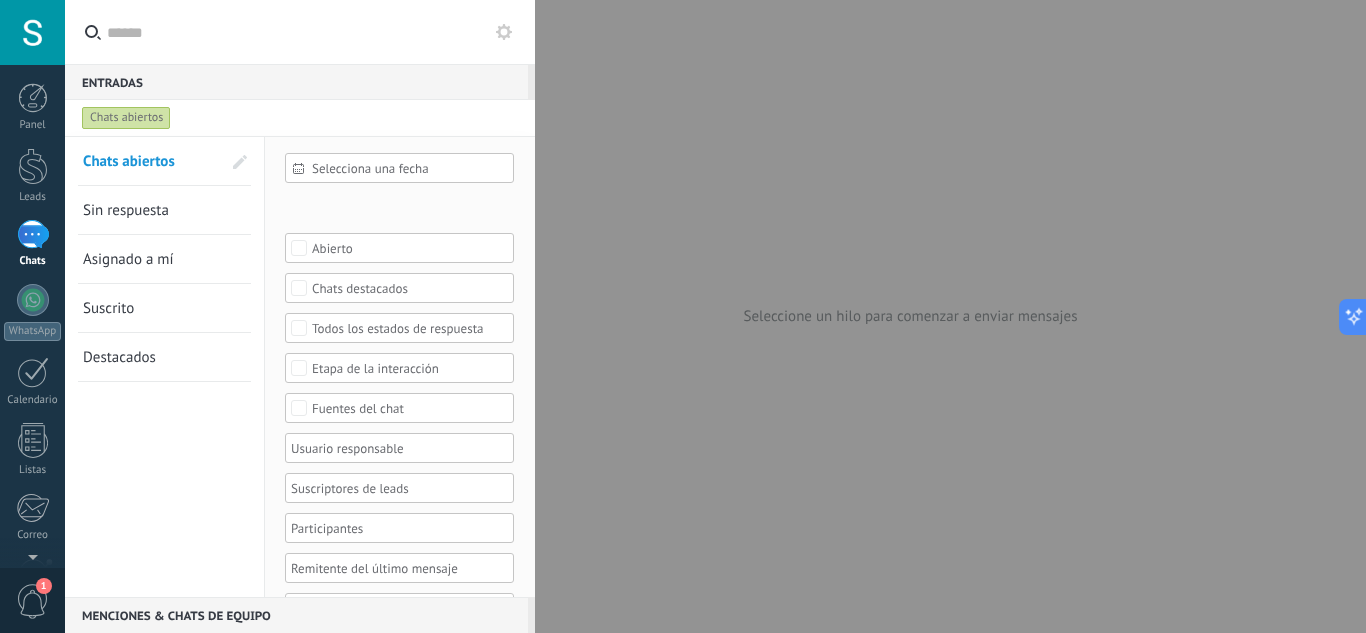 click on "1" at bounding box center (33, 601) 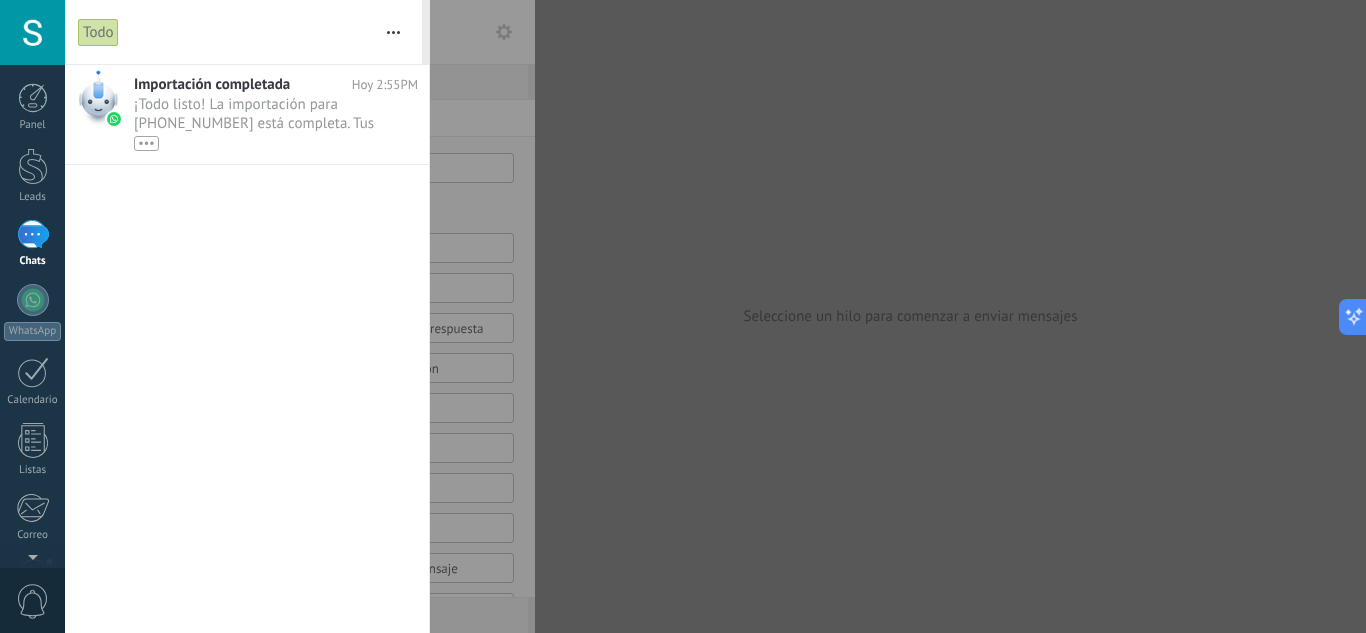 click at bounding box center [32, 32] 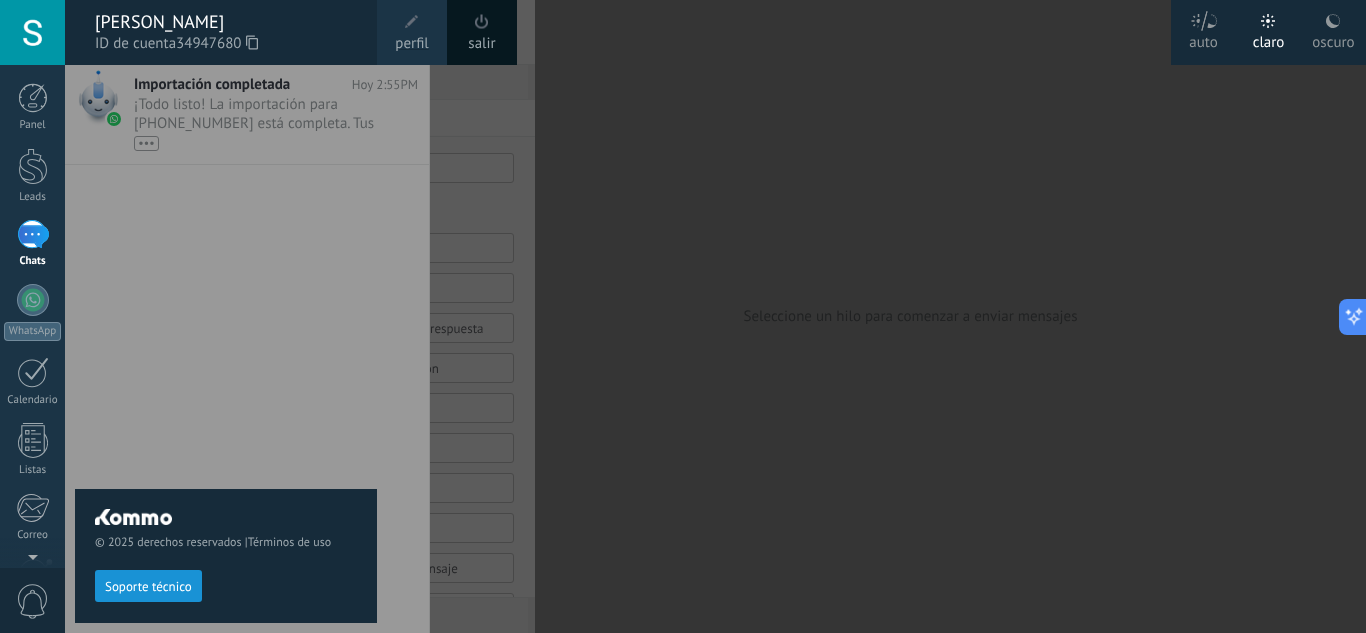 click on "perfil" at bounding box center (411, 44) 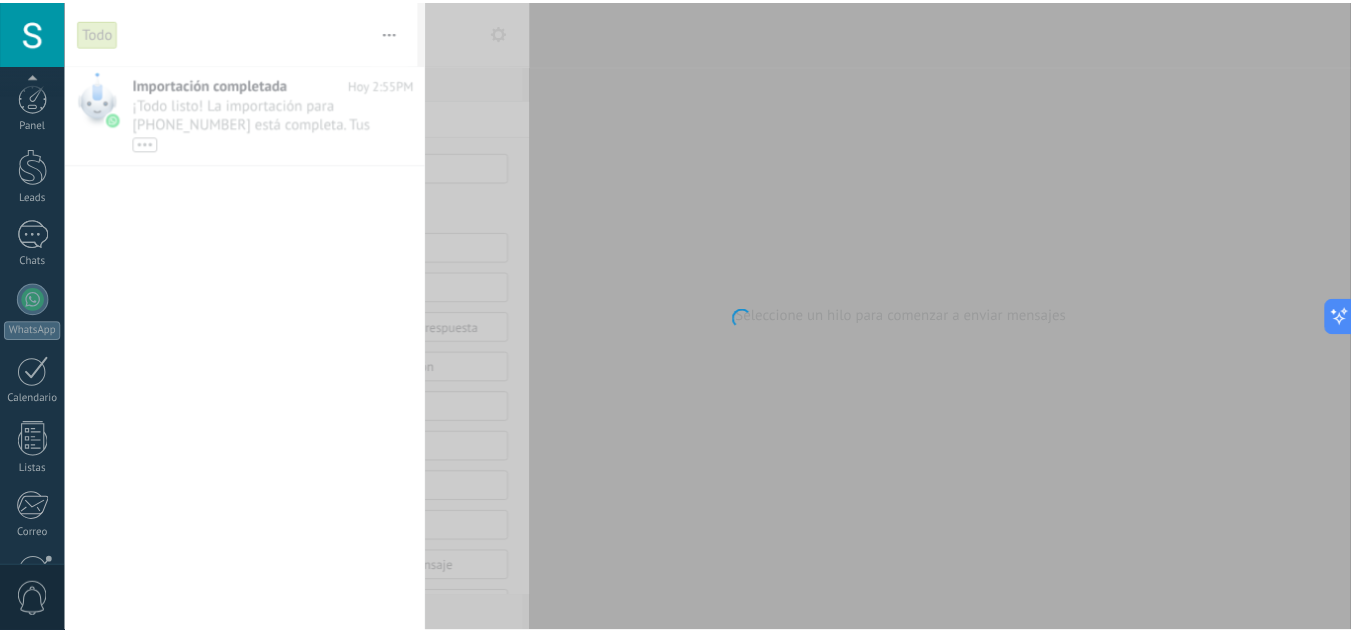 scroll, scrollTop: 199, scrollLeft: 0, axis: vertical 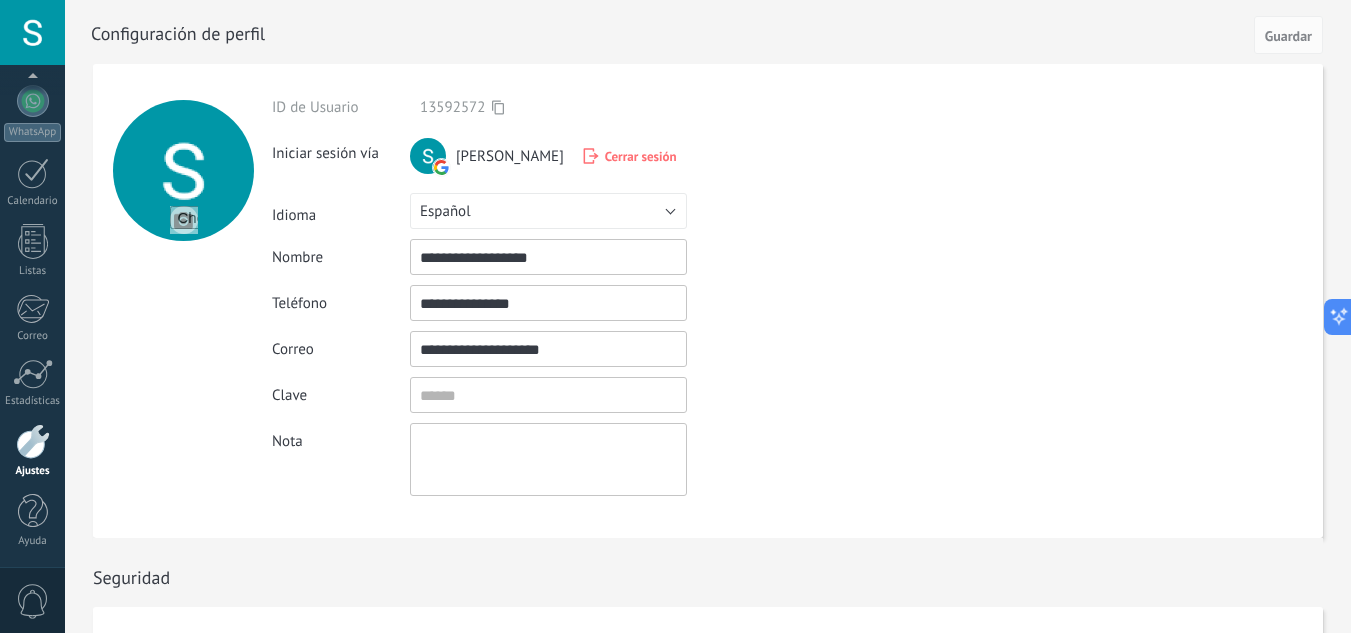 click 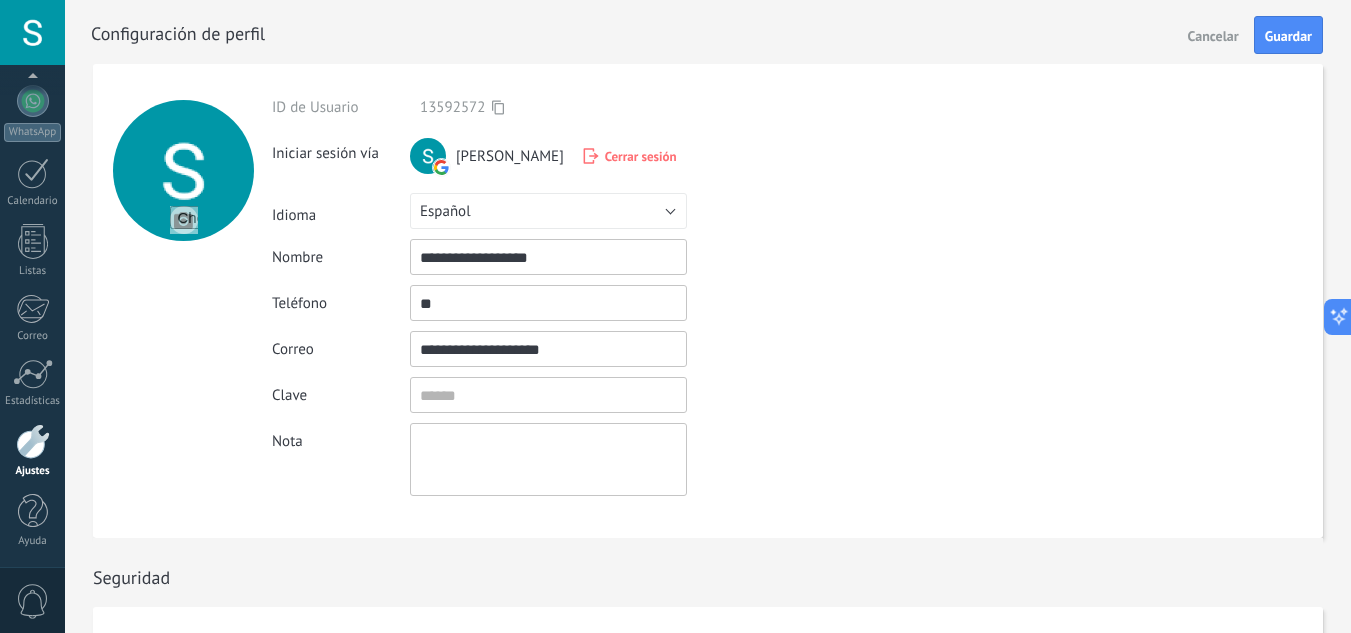 type on "*" 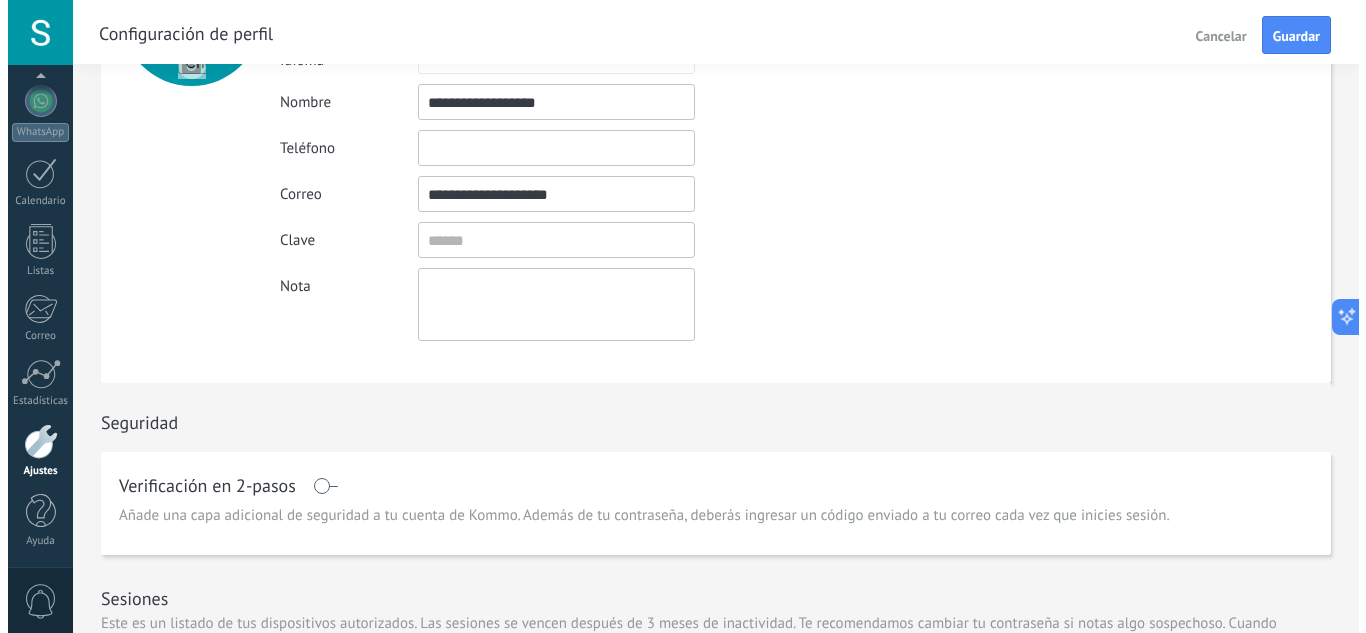 scroll, scrollTop: 0, scrollLeft: 0, axis: both 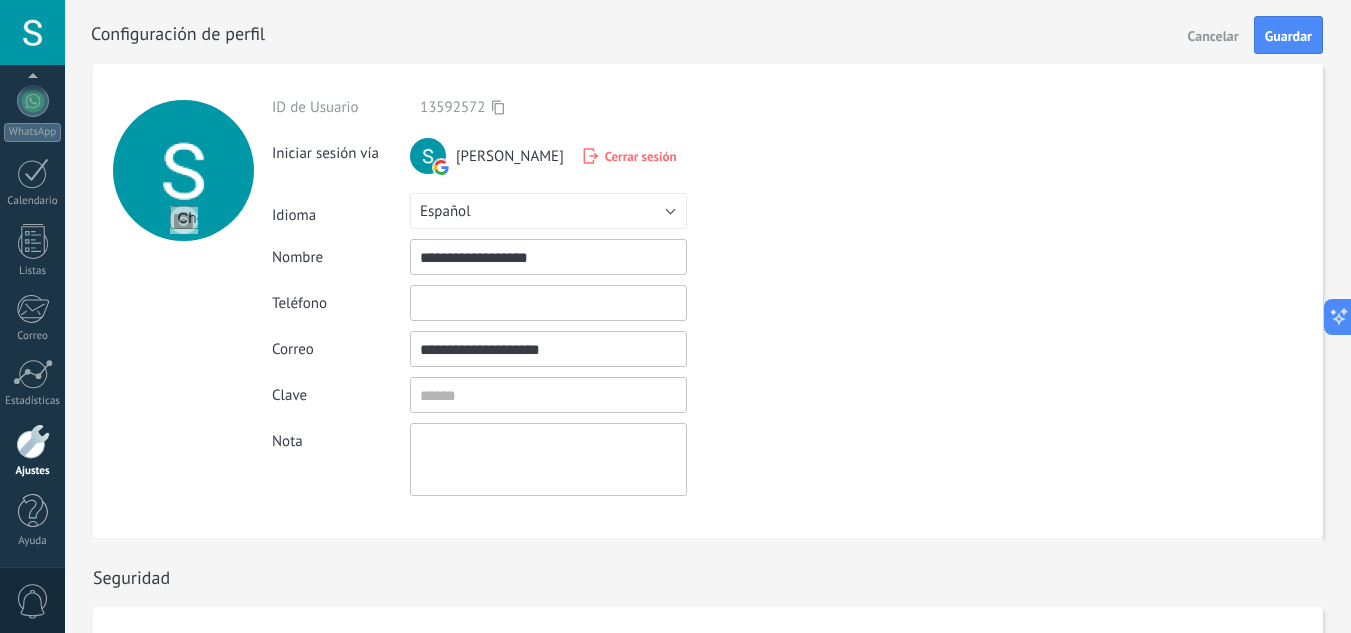 type 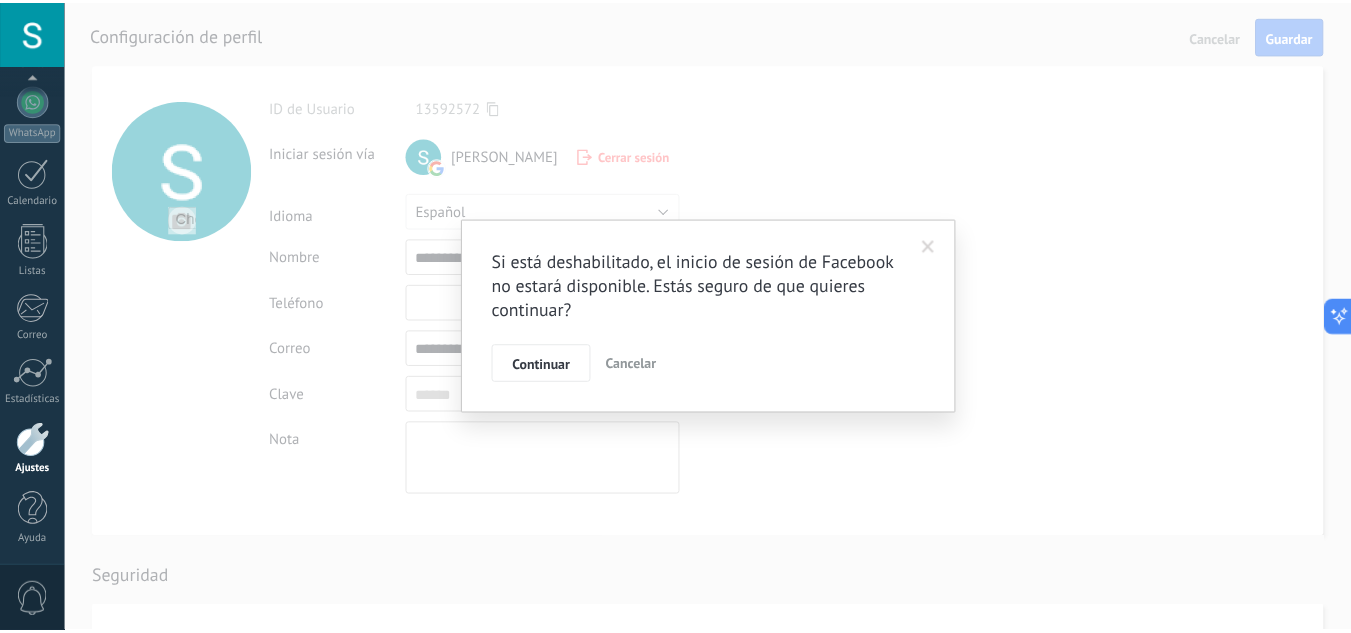 scroll, scrollTop: 0, scrollLeft: 0, axis: both 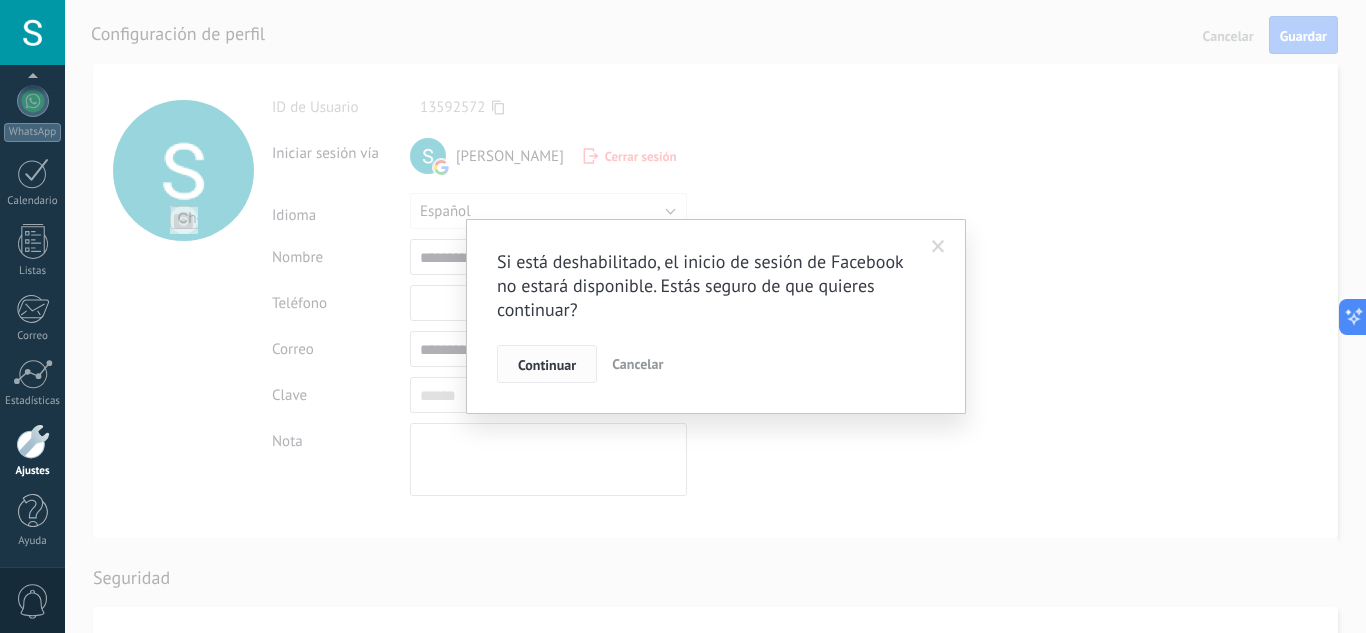 click on "Continuar" at bounding box center (547, 365) 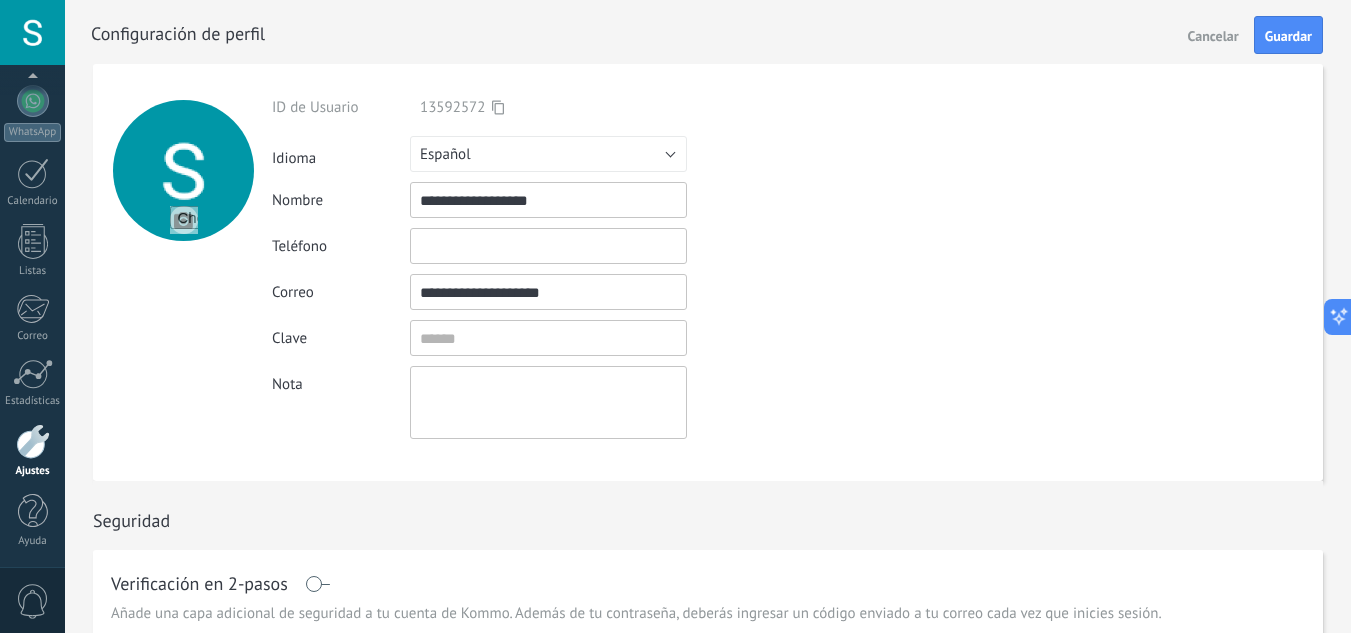 click at bounding box center [32, 32] 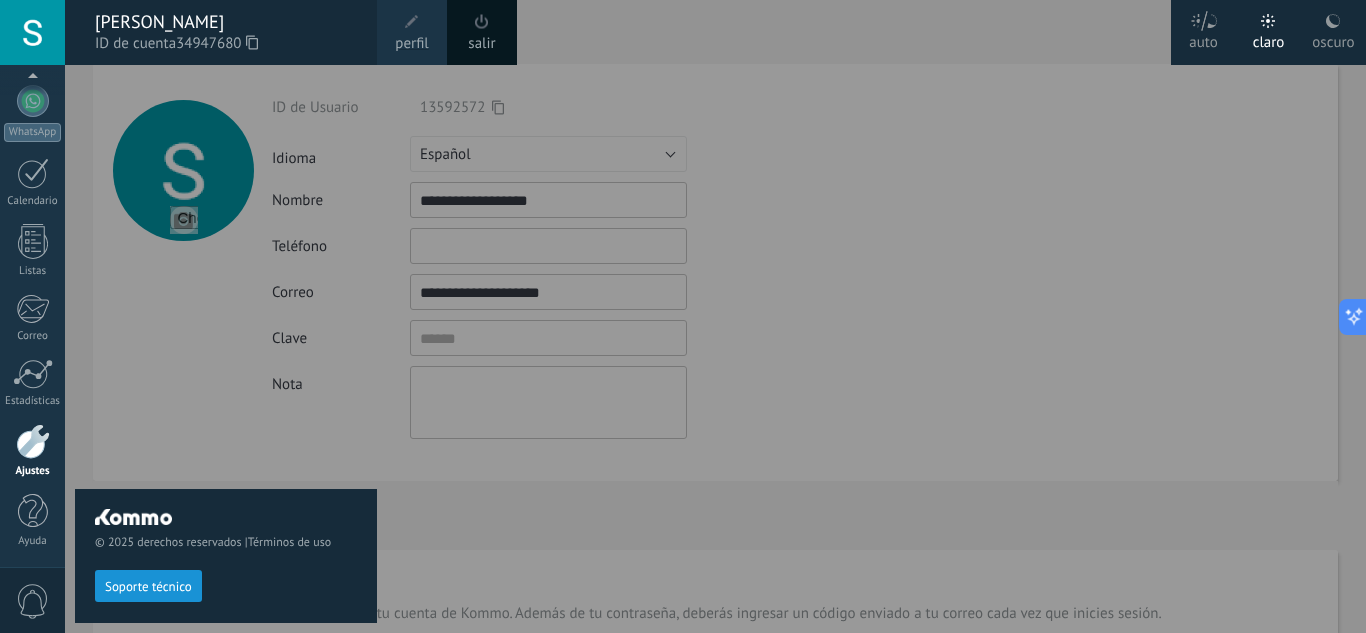 click on "salir" at bounding box center (481, 44) 